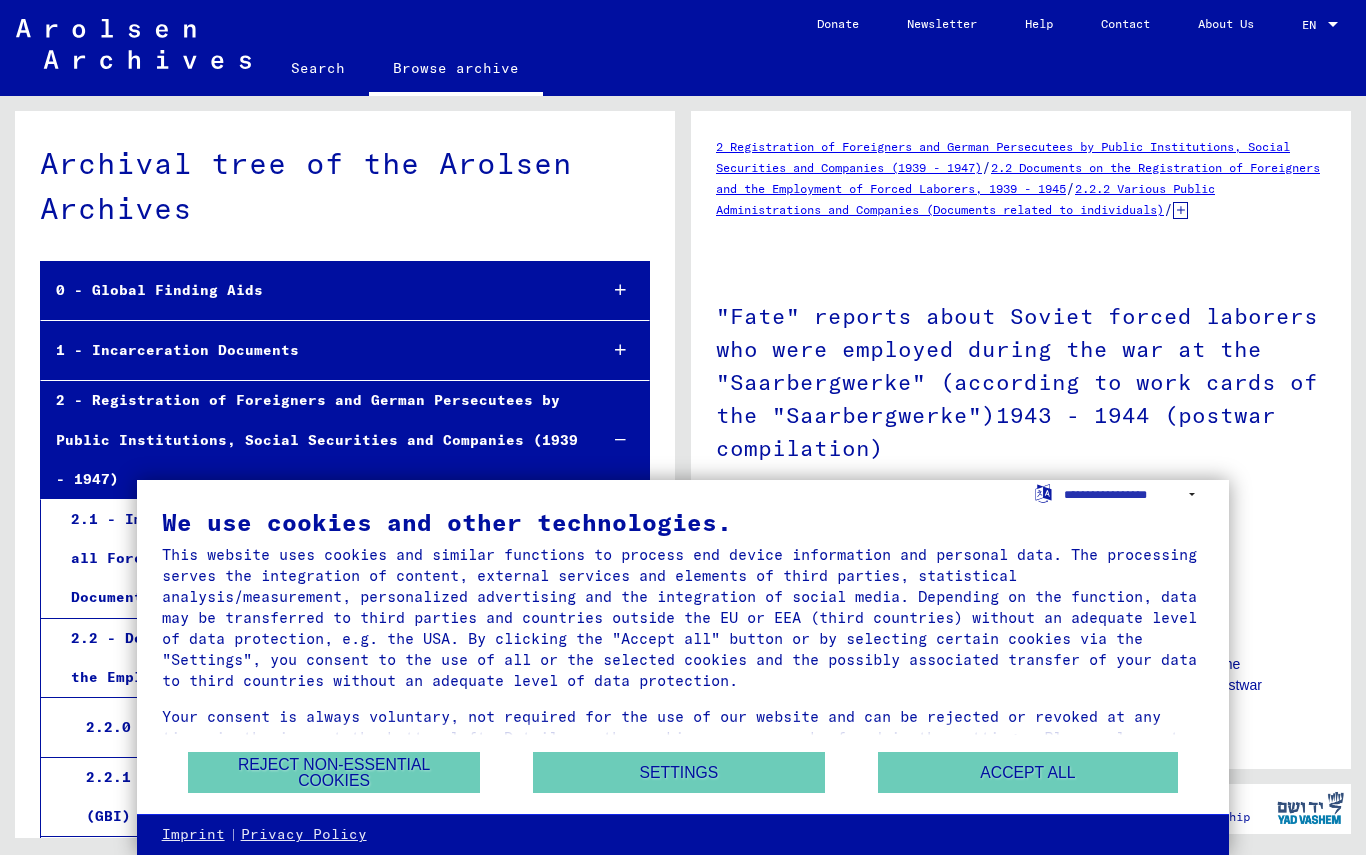 scroll, scrollTop: 0, scrollLeft: 0, axis: both 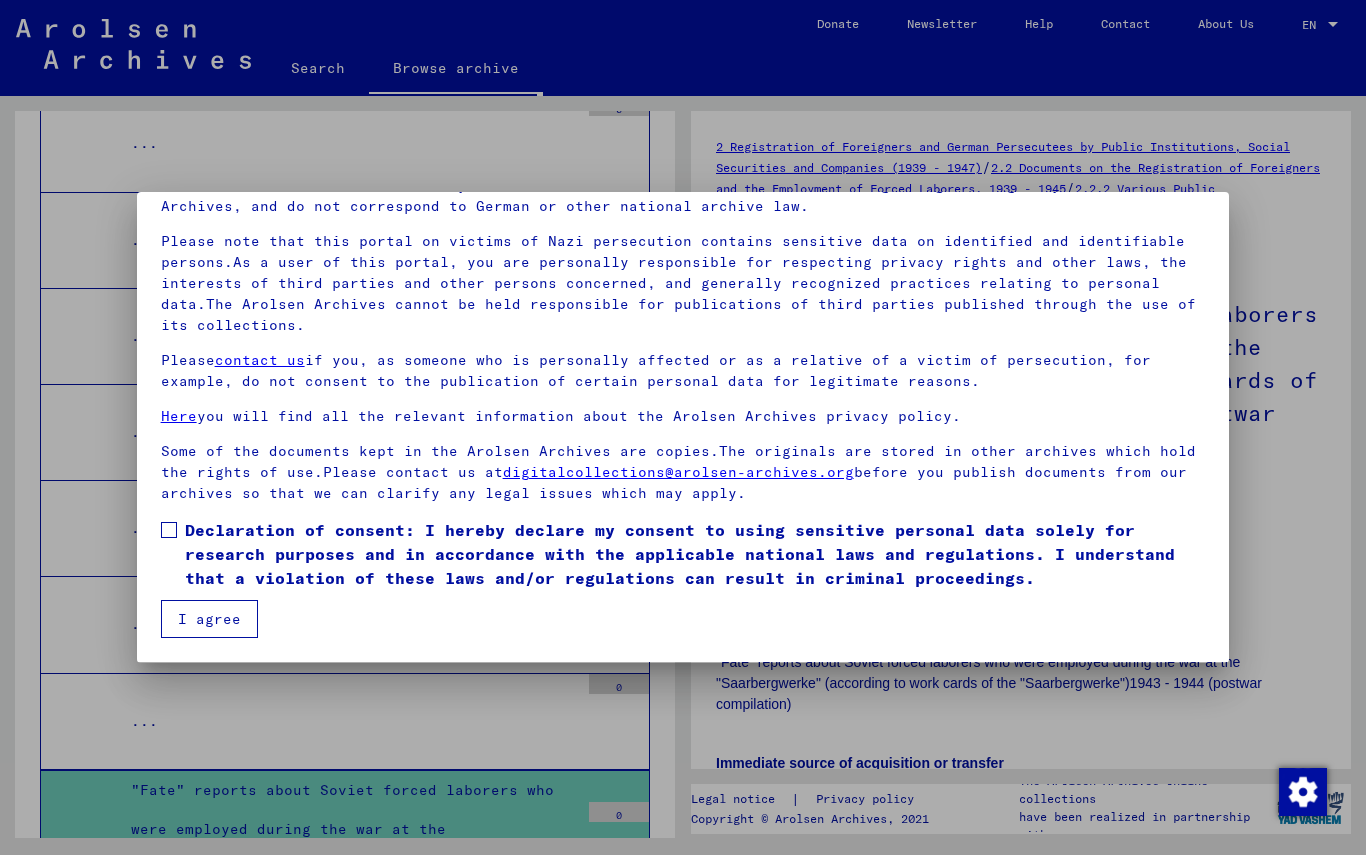 click on "I agree" at bounding box center [209, 619] 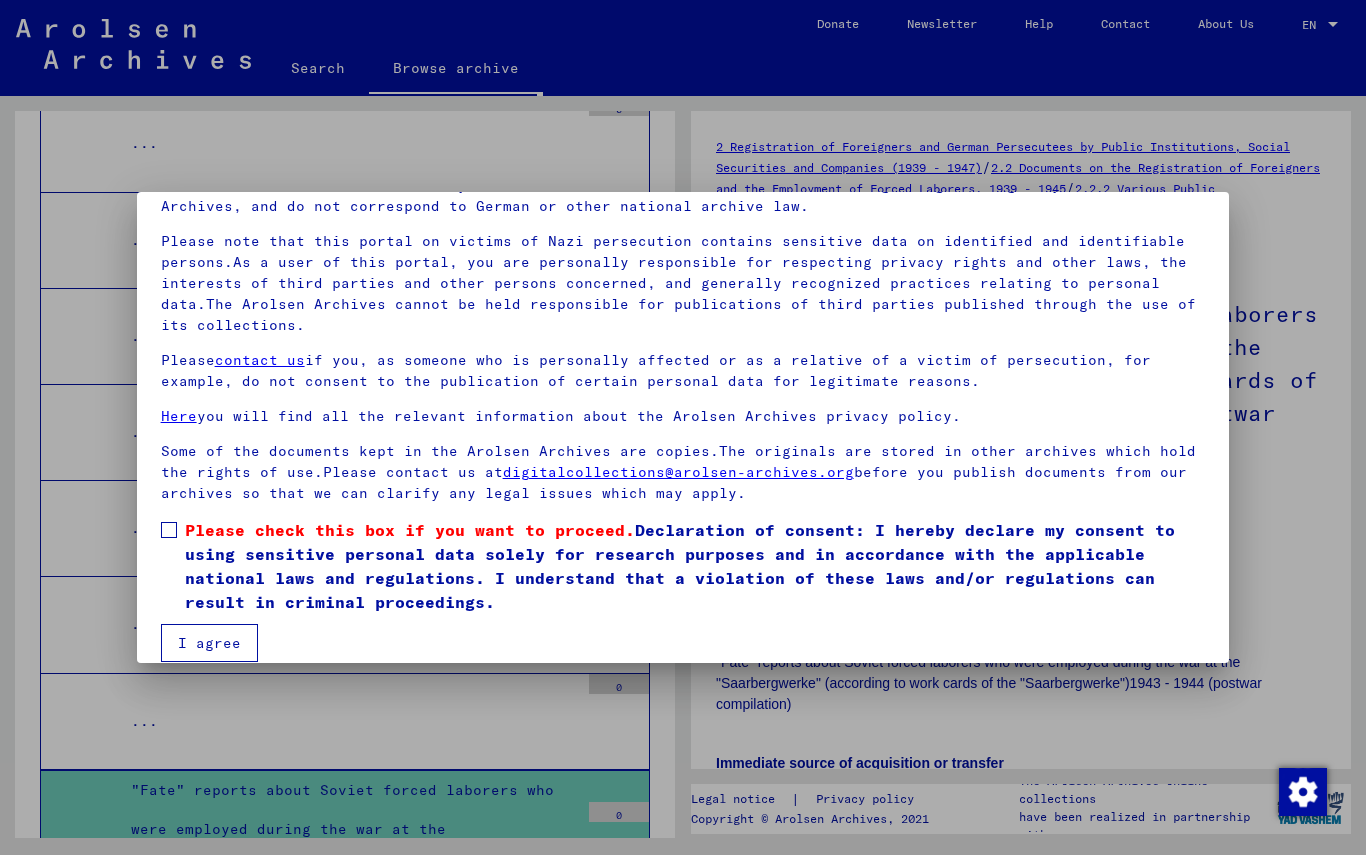 click at bounding box center [169, 530] 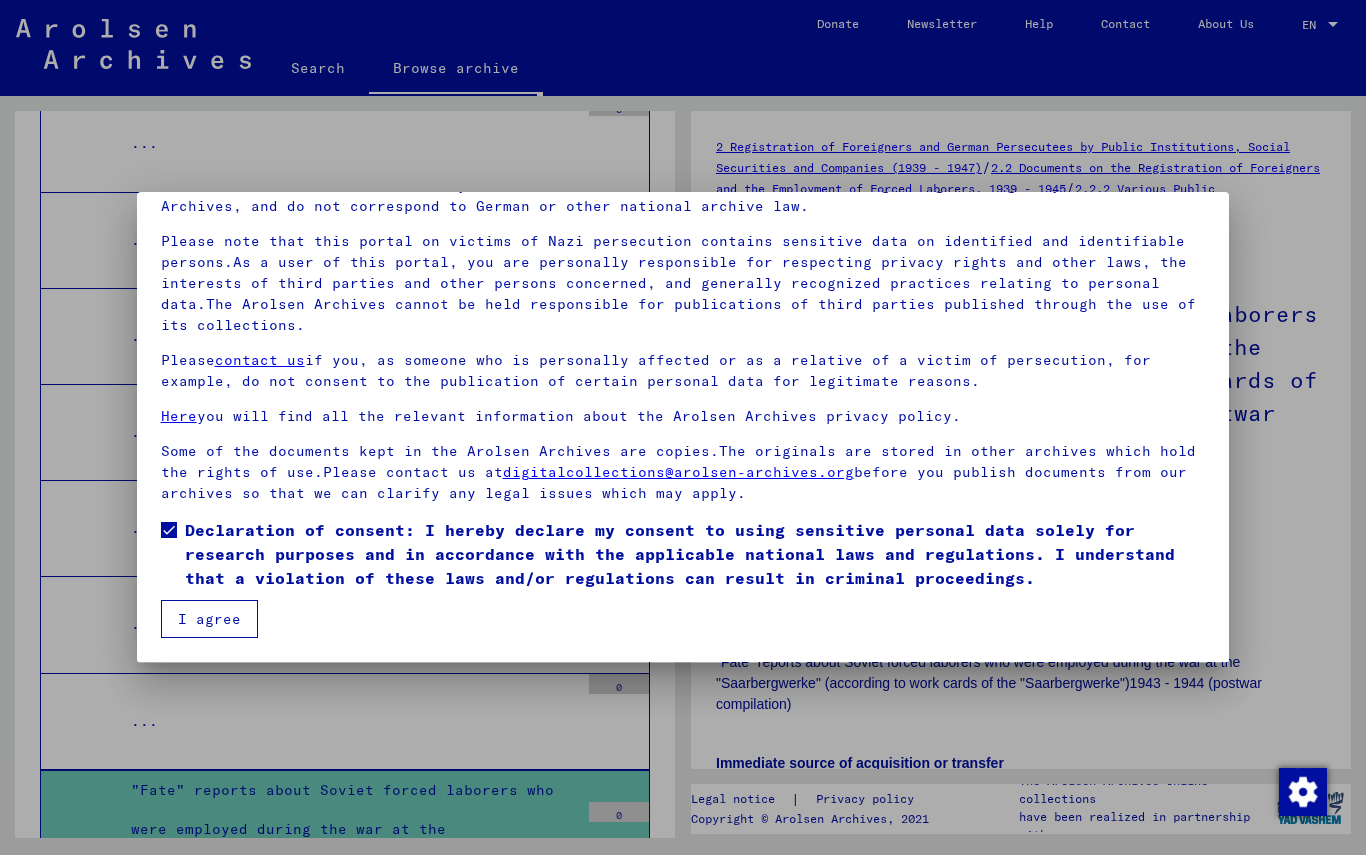 click on "I agree" at bounding box center (209, 619) 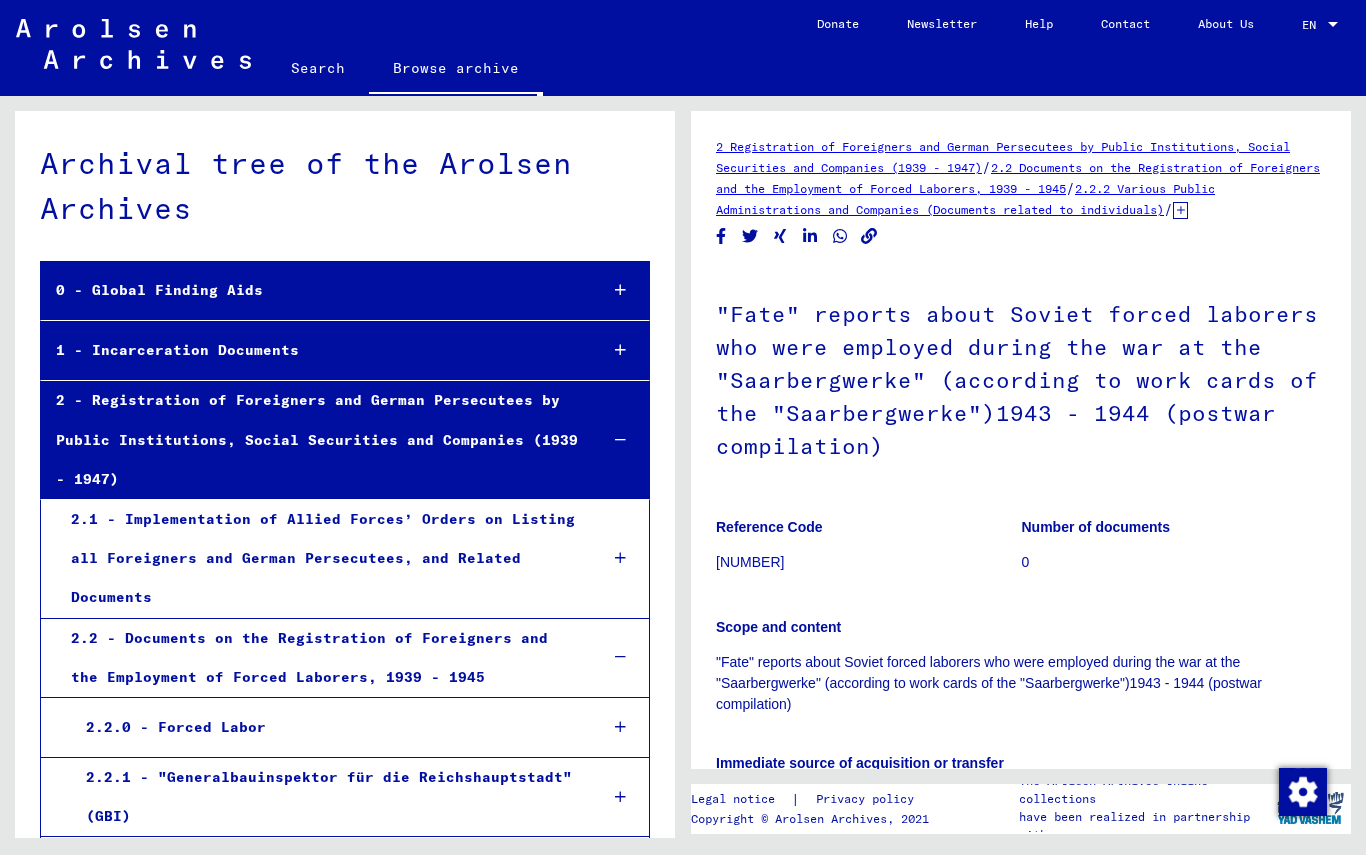 scroll, scrollTop: 0, scrollLeft: 0, axis: both 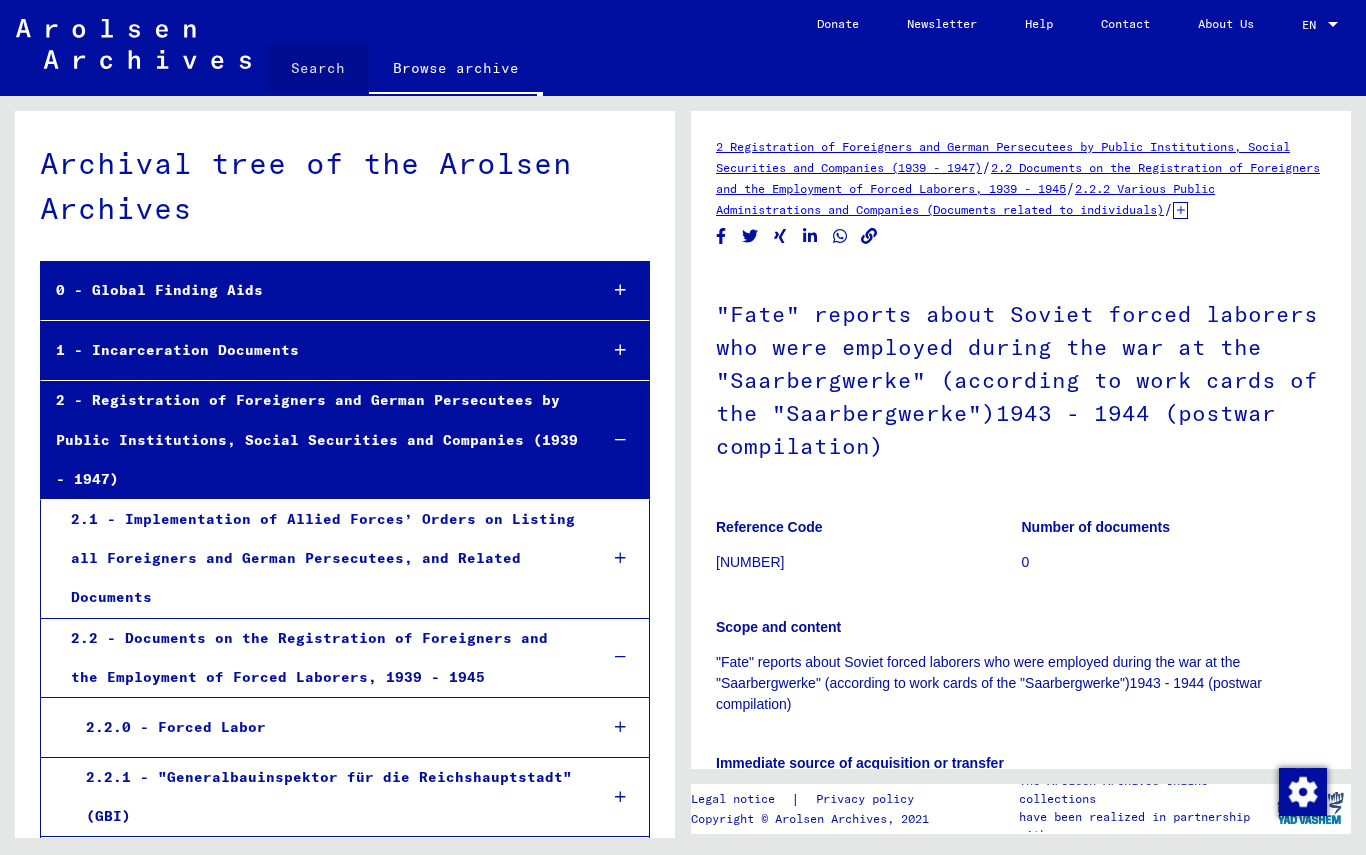 click on "Search" at bounding box center [318, 68] 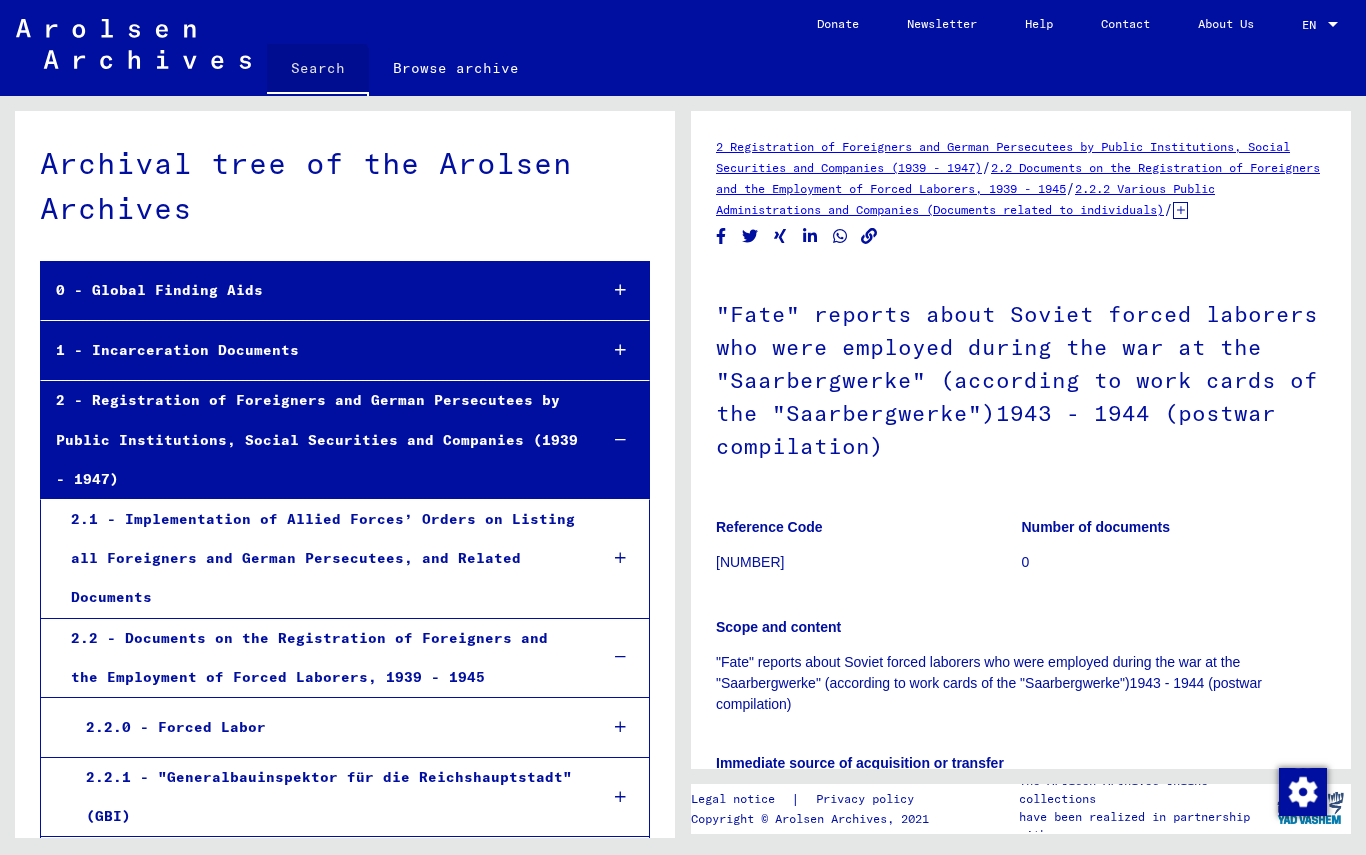 click on "Search" at bounding box center [318, 70] 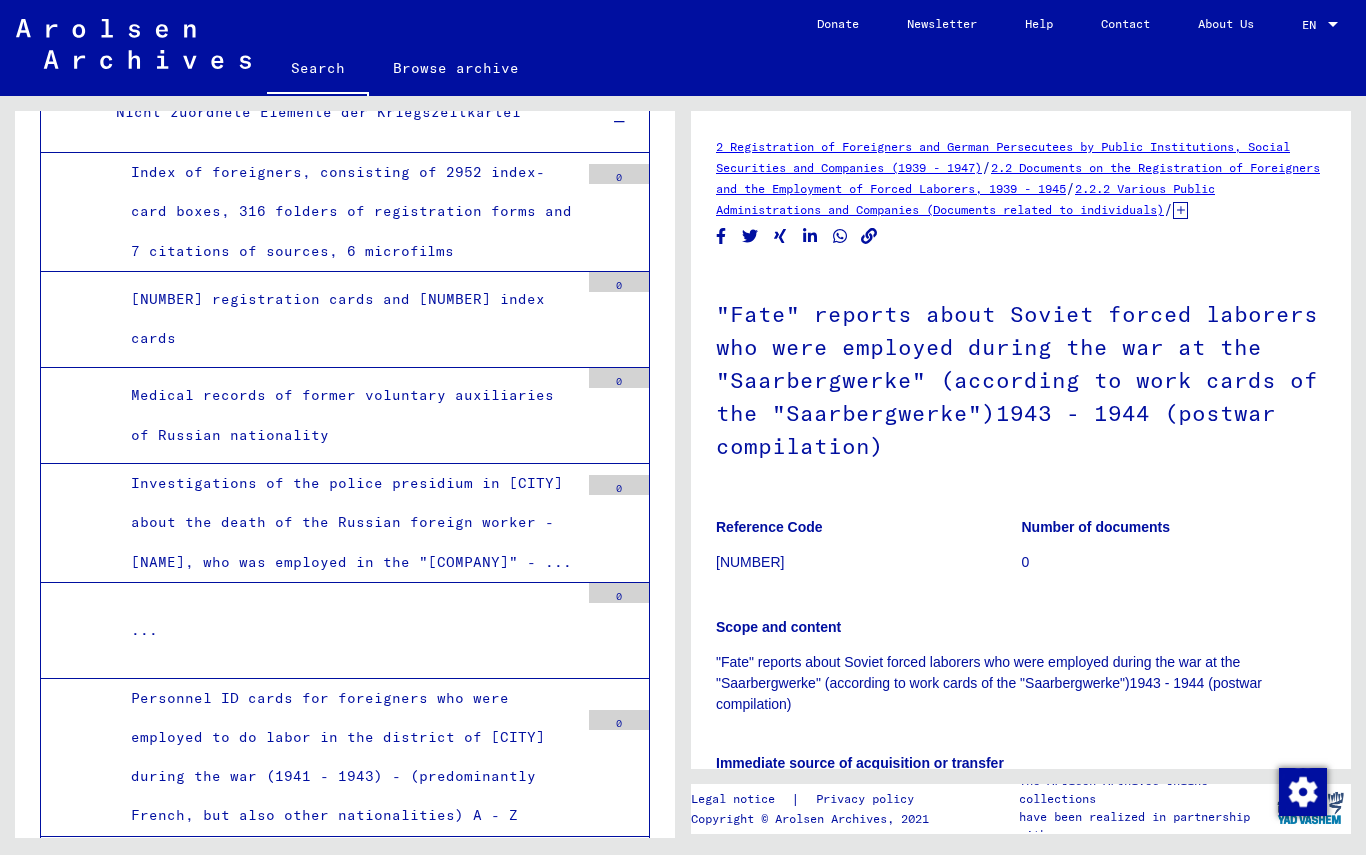 scroll, scrollTop: 970, scrollLeft: 0, axis: vertical 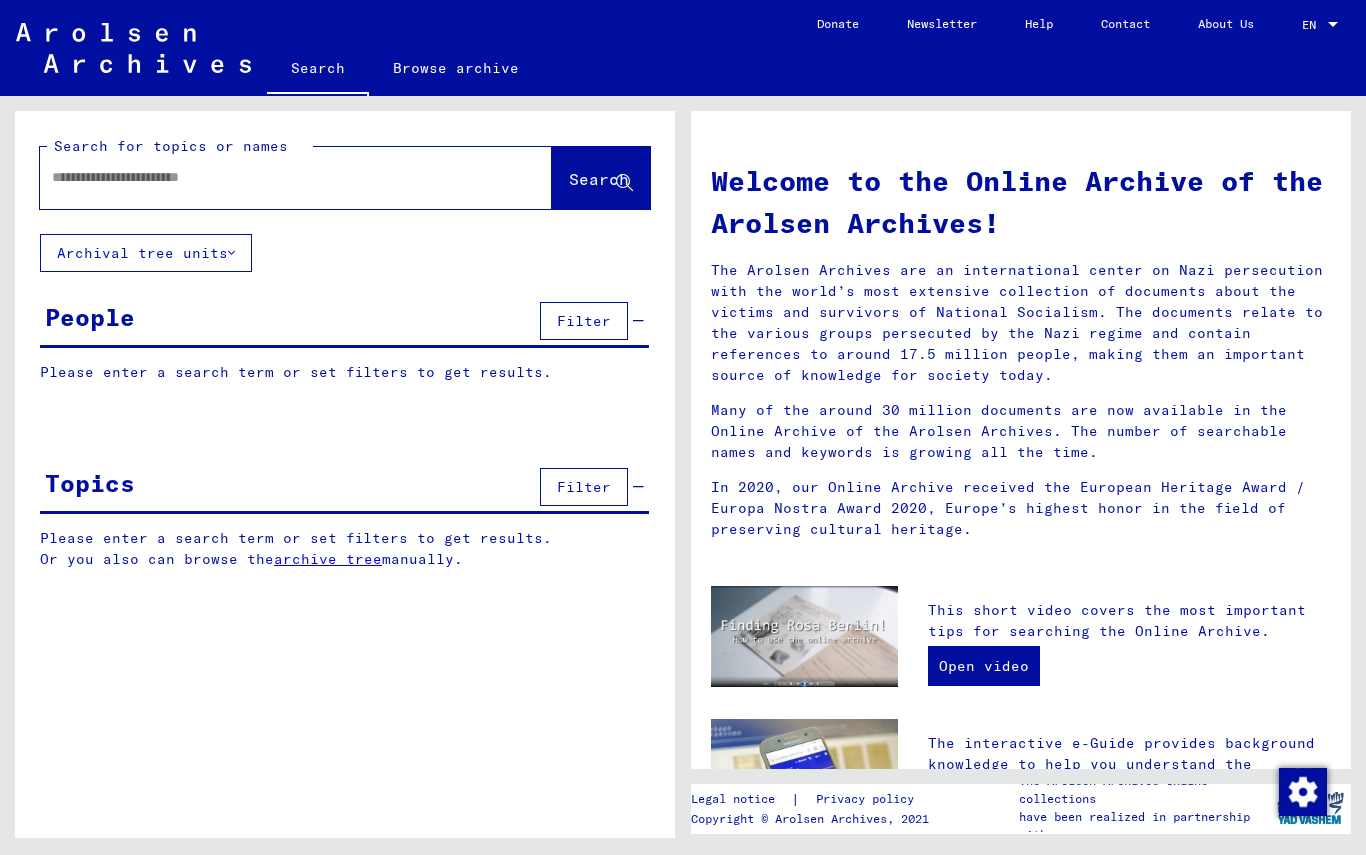 click at bounding box center [272, 177] 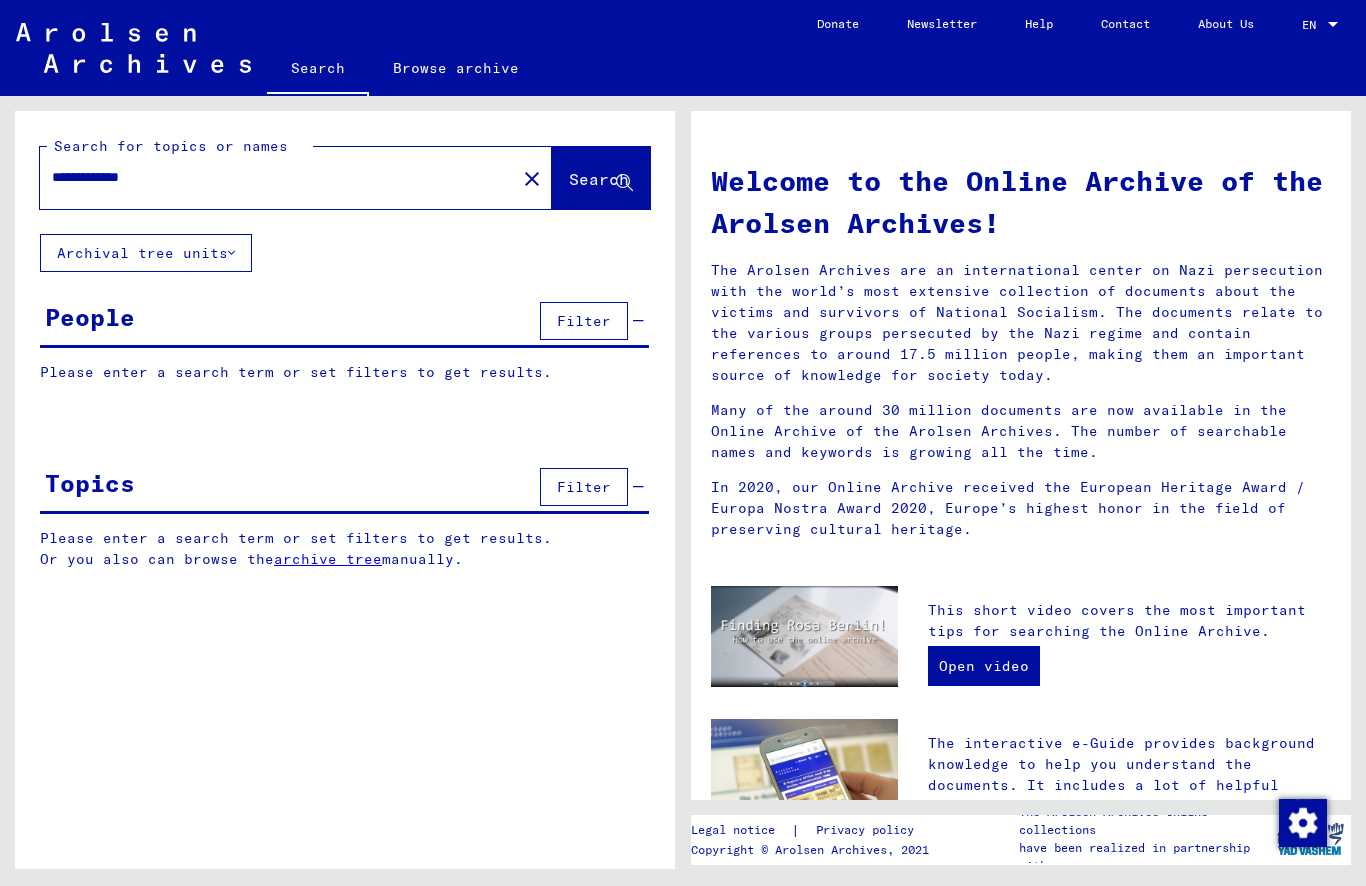 click on "Search" at bounding box center (599, 179) 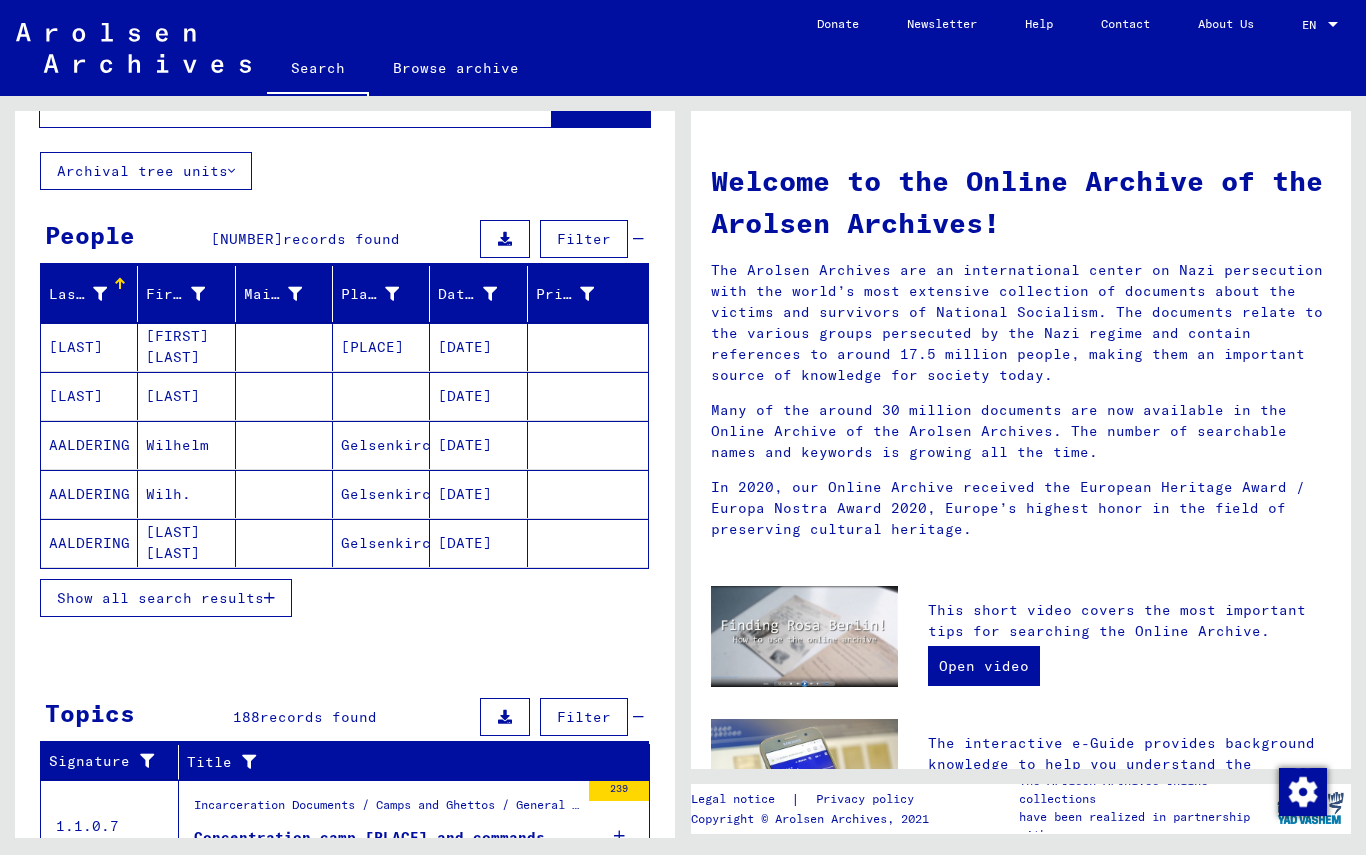 scroll, scrollTop: 80, scrollLeft: 0, axis: vertical 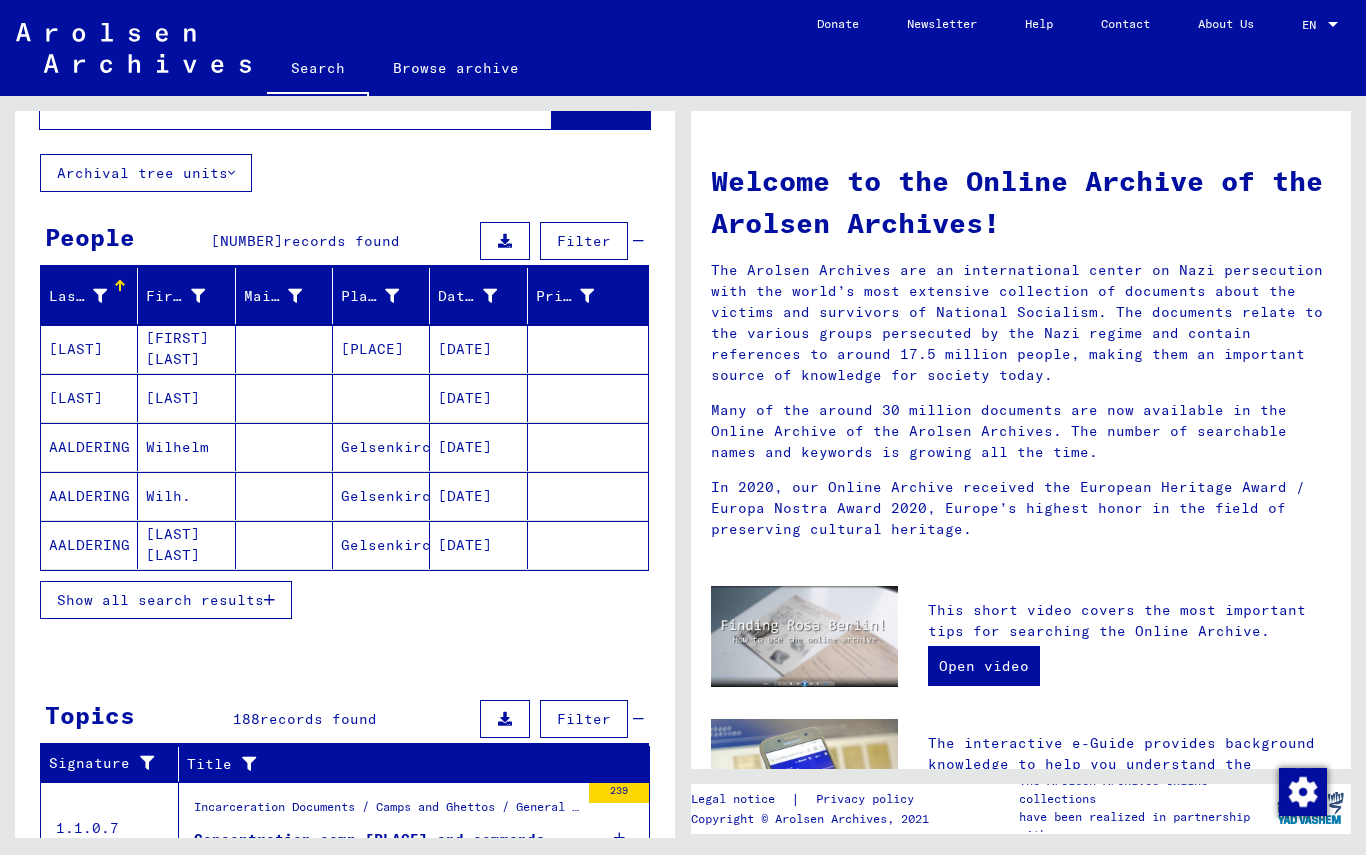 click on "Show all search results" at bounding box center (160, 600) 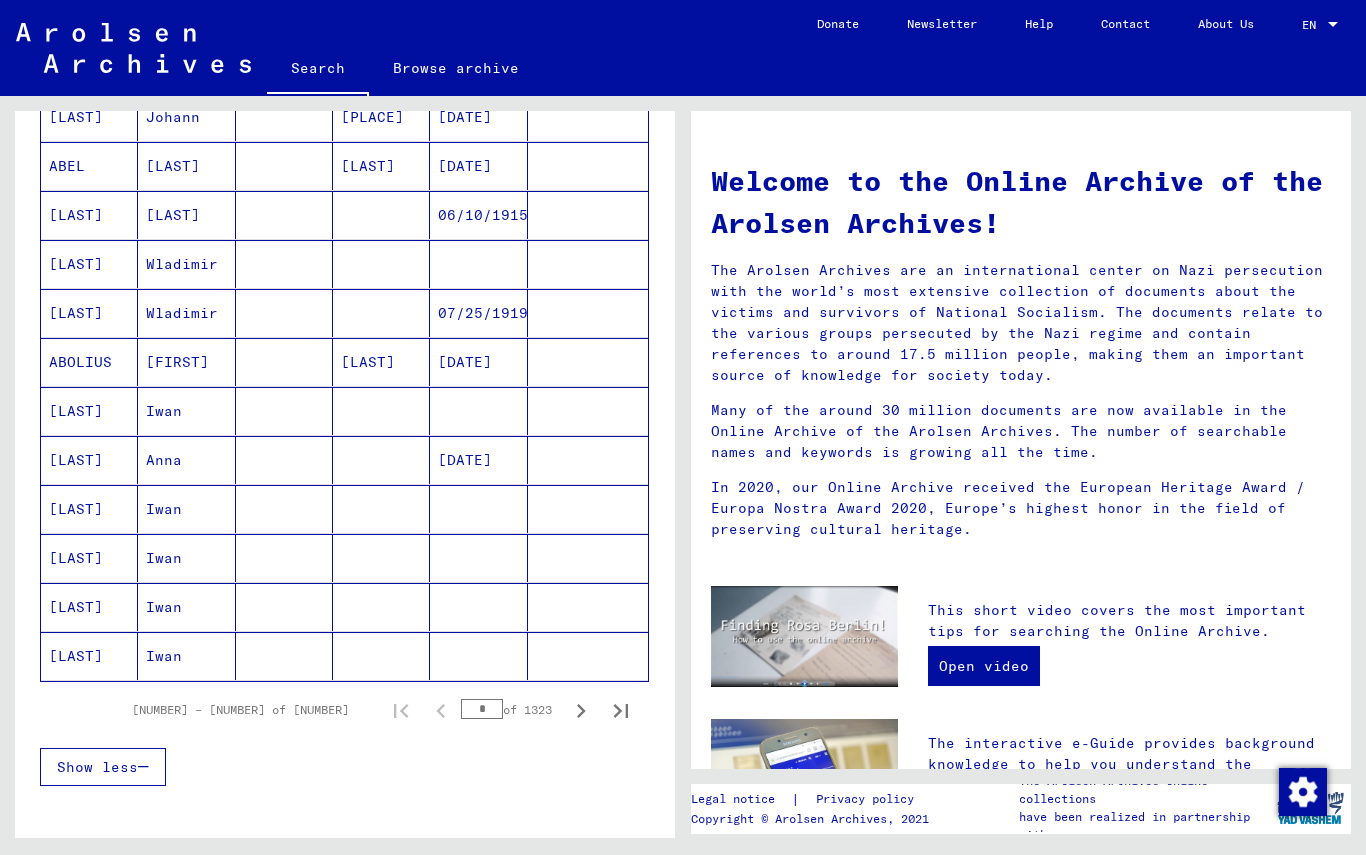 scroll, scrollTop: 950, scrollLeft: 0, axis: vertical 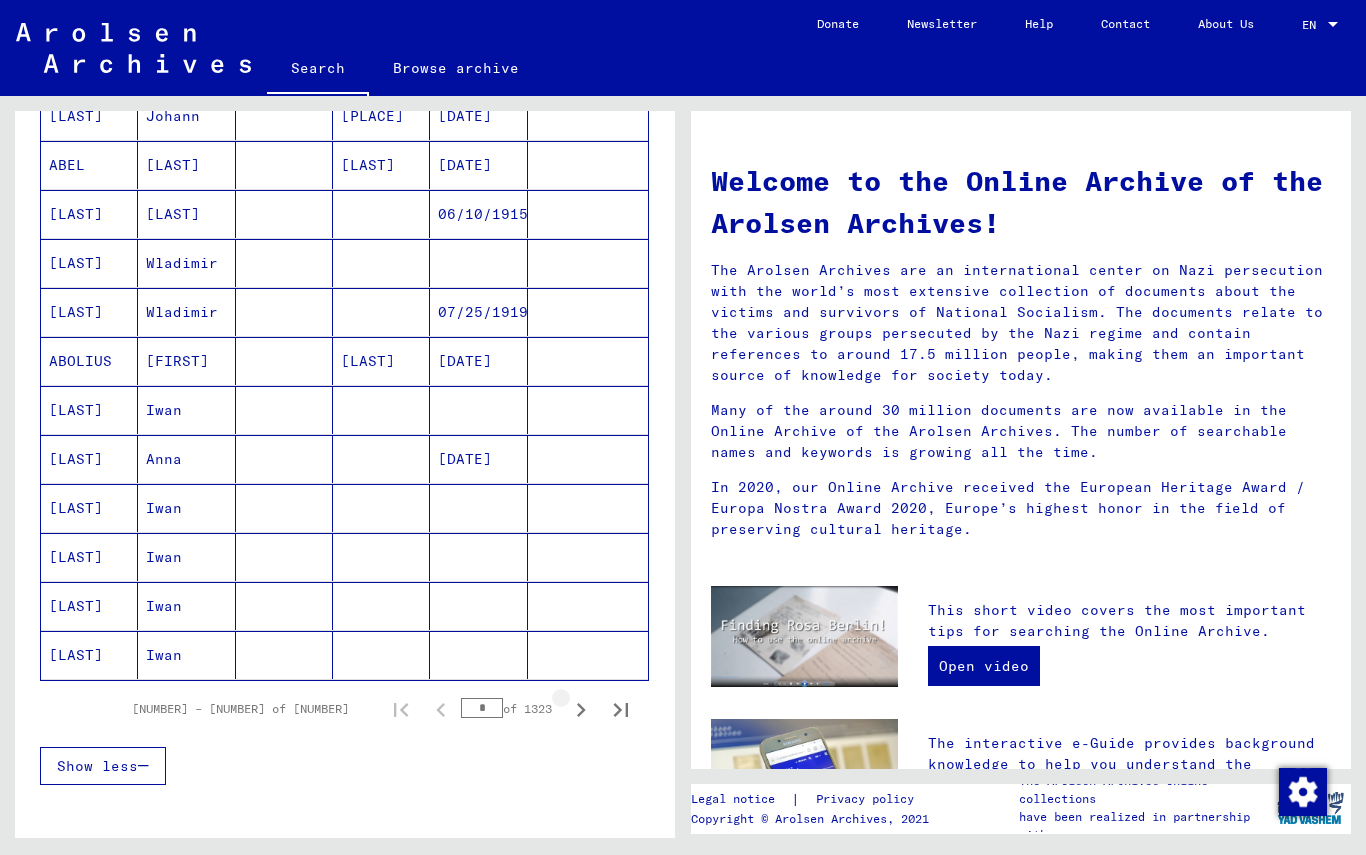 click at bounding box center [581, 710] 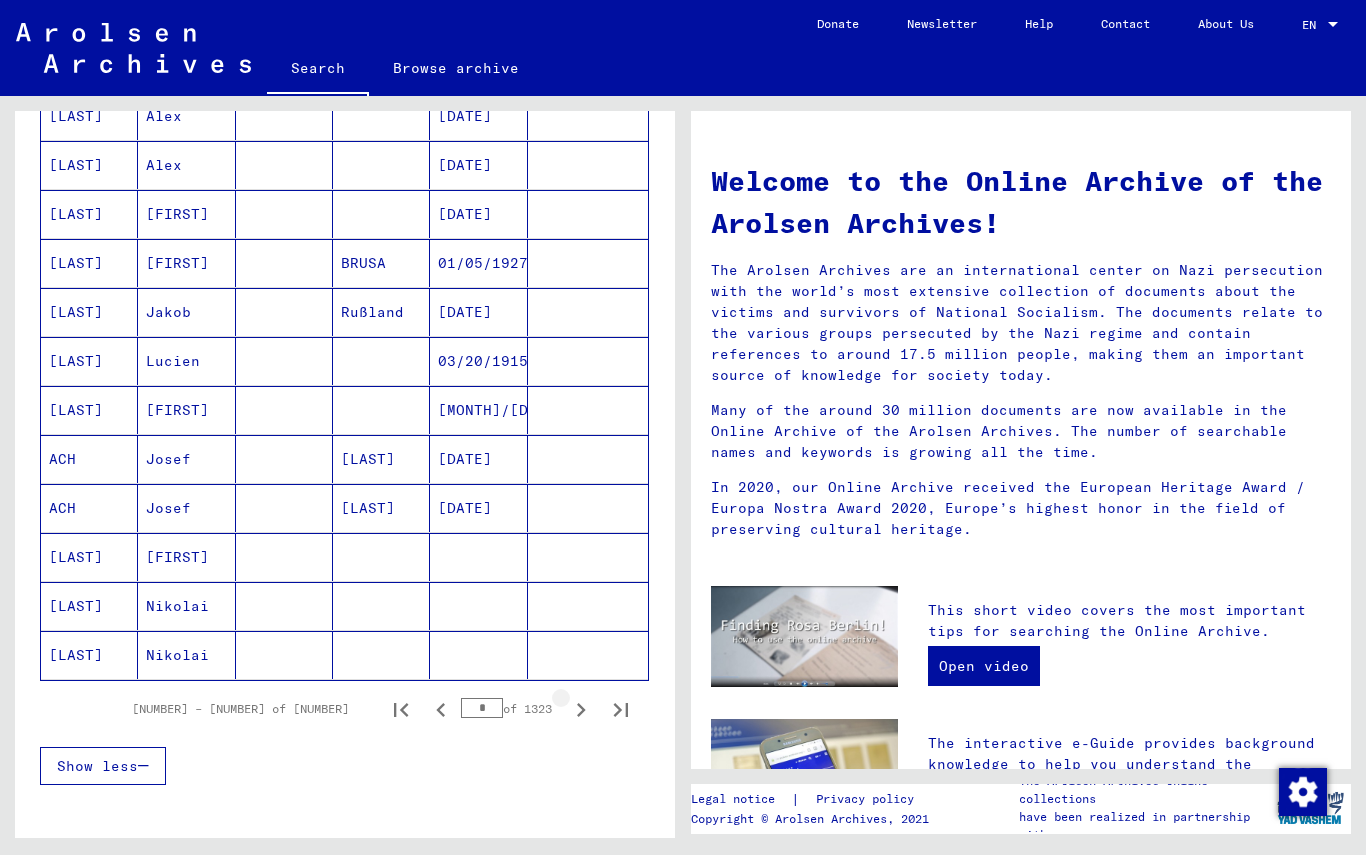 click at bounding box center [581, 710] 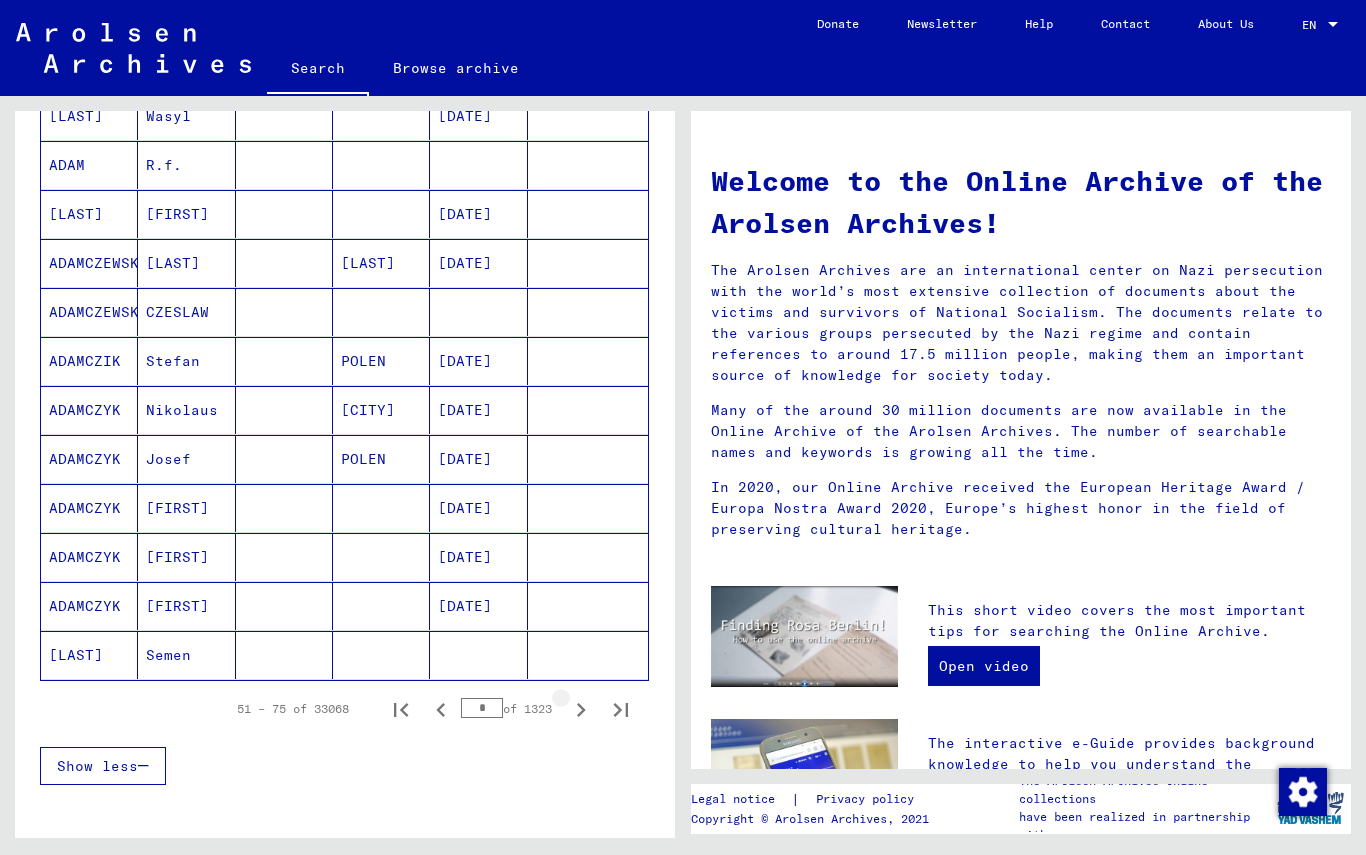 click at bounding box center (581, 710) 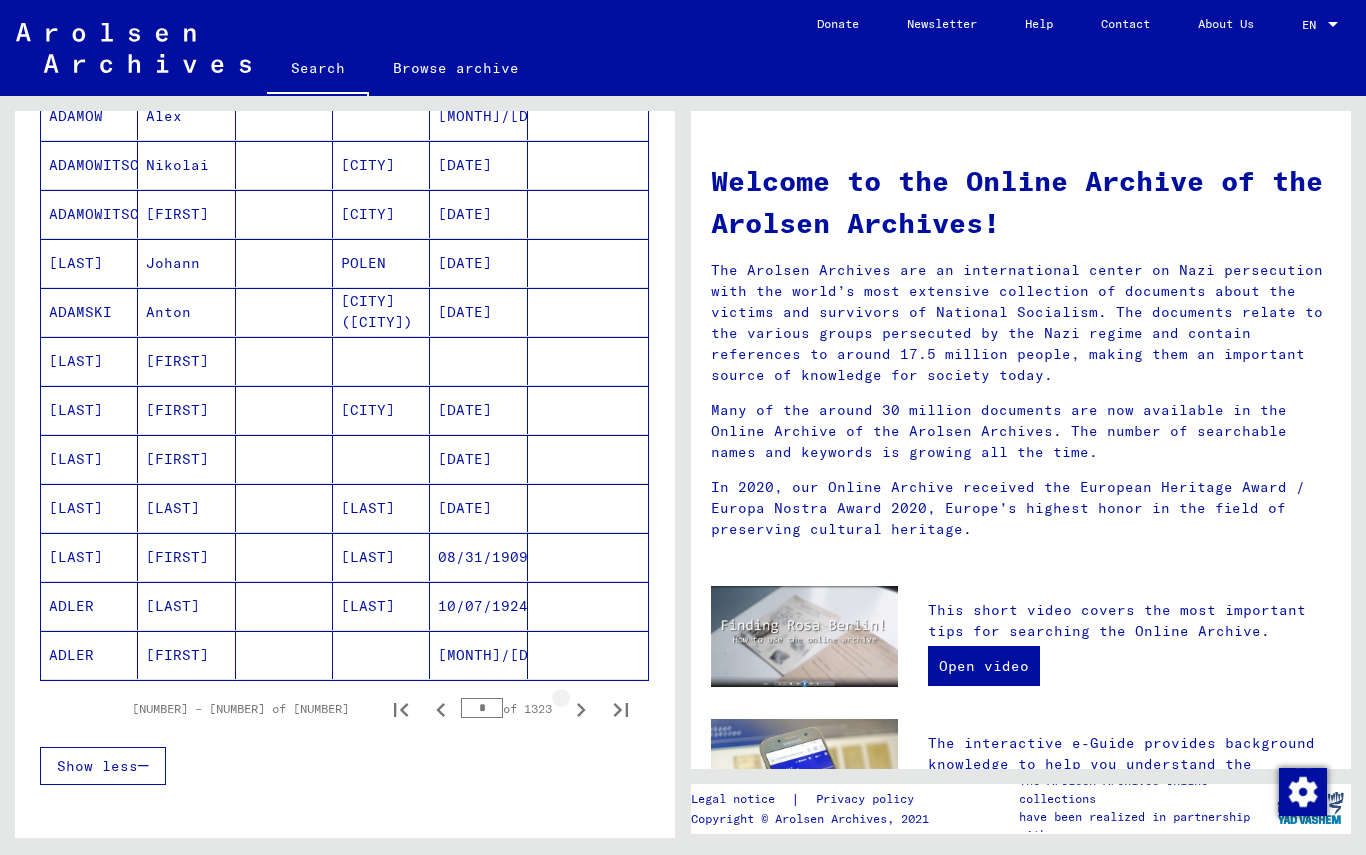 click at bounding box center (581, 710) 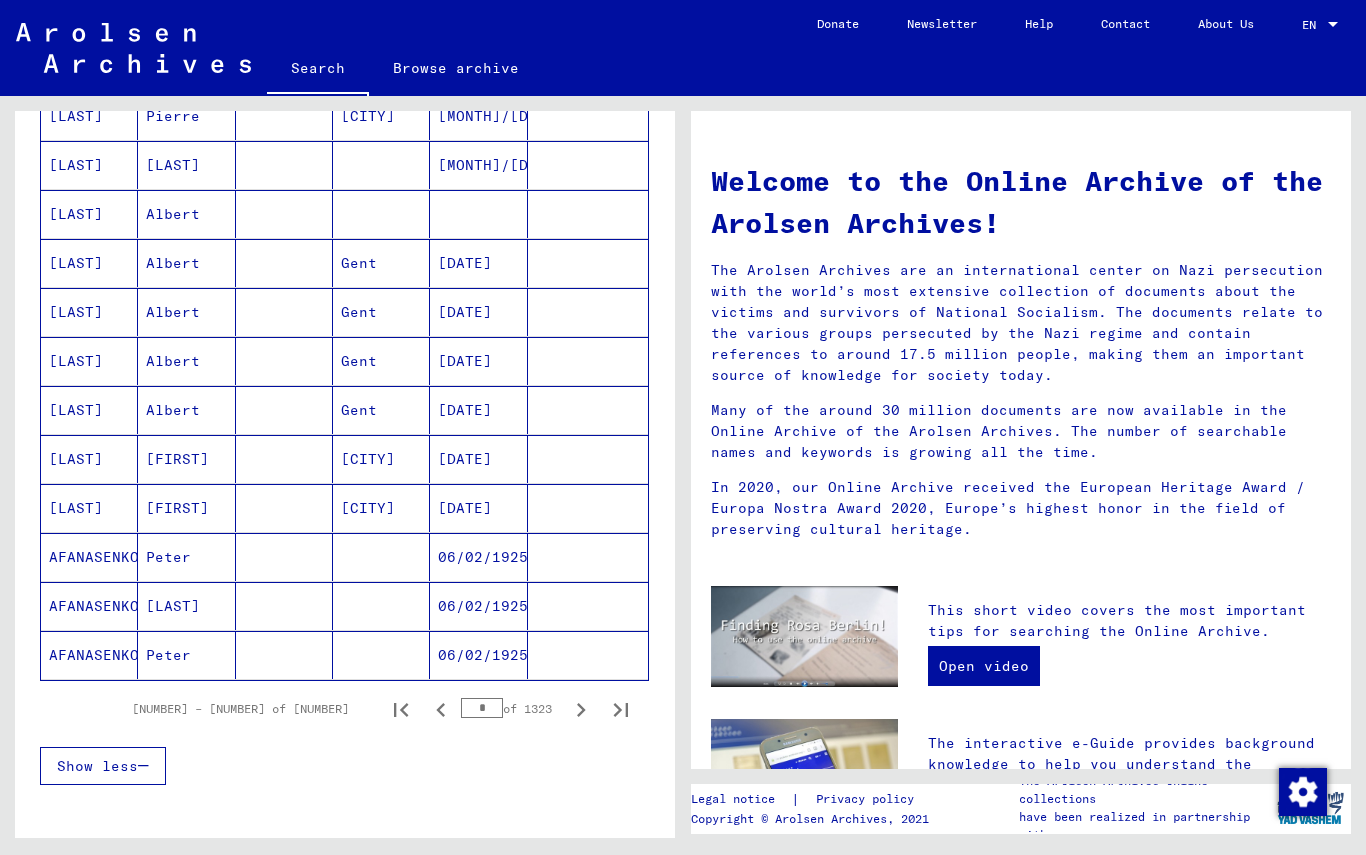 click at bounding box center [581, 710] 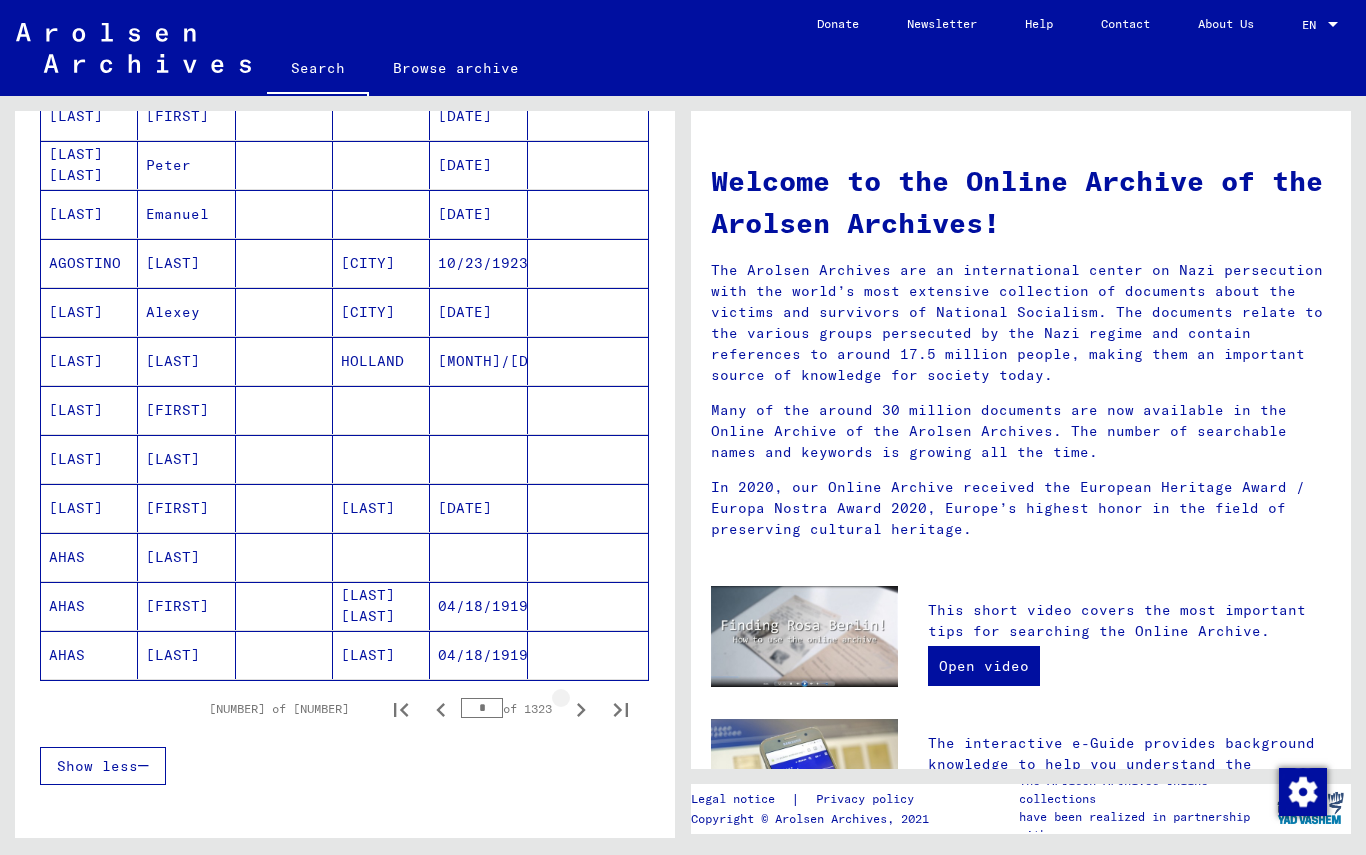 click at bounding box center (581, 710) 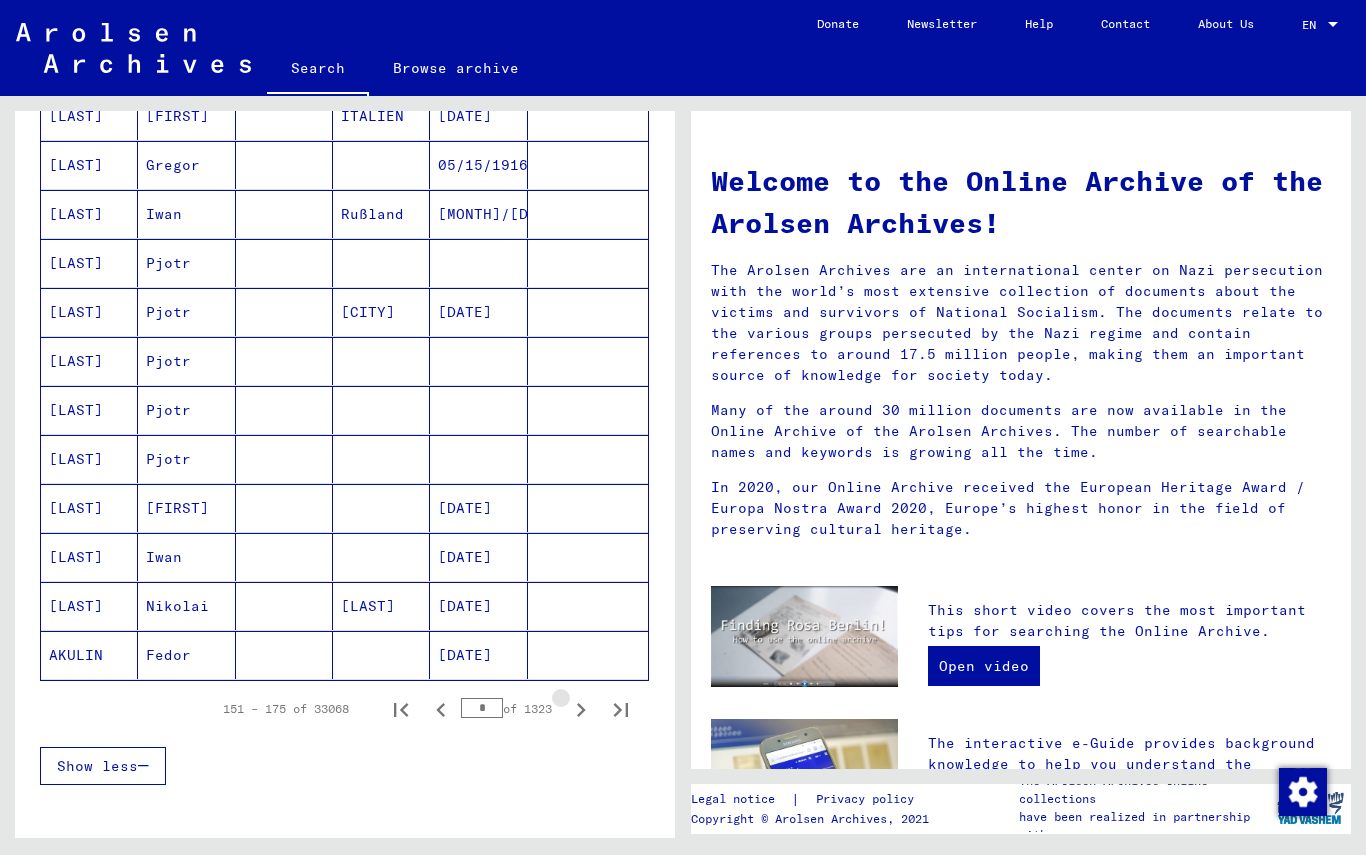click at bounding box center [581, 710] 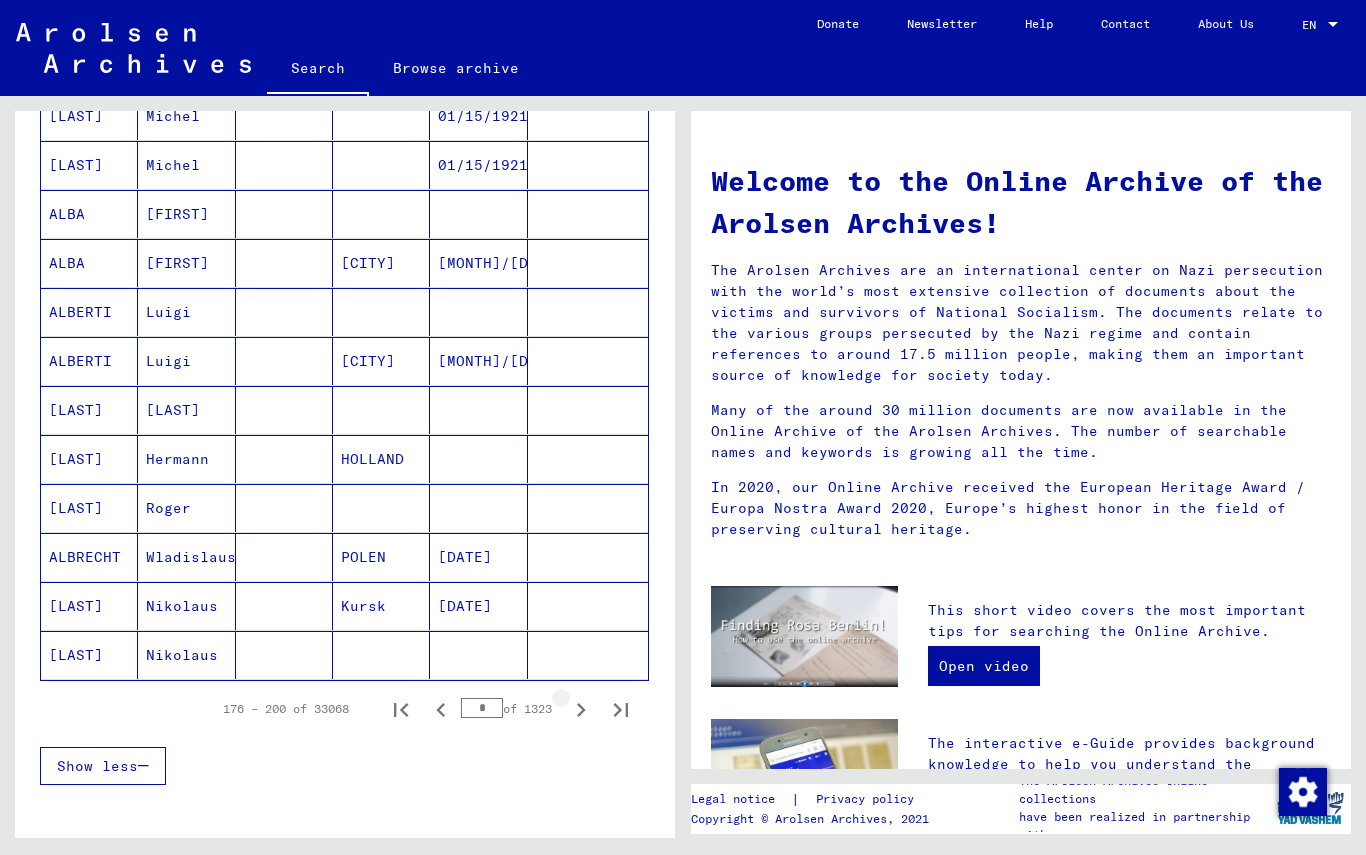 click at bounding box center (581, 709) 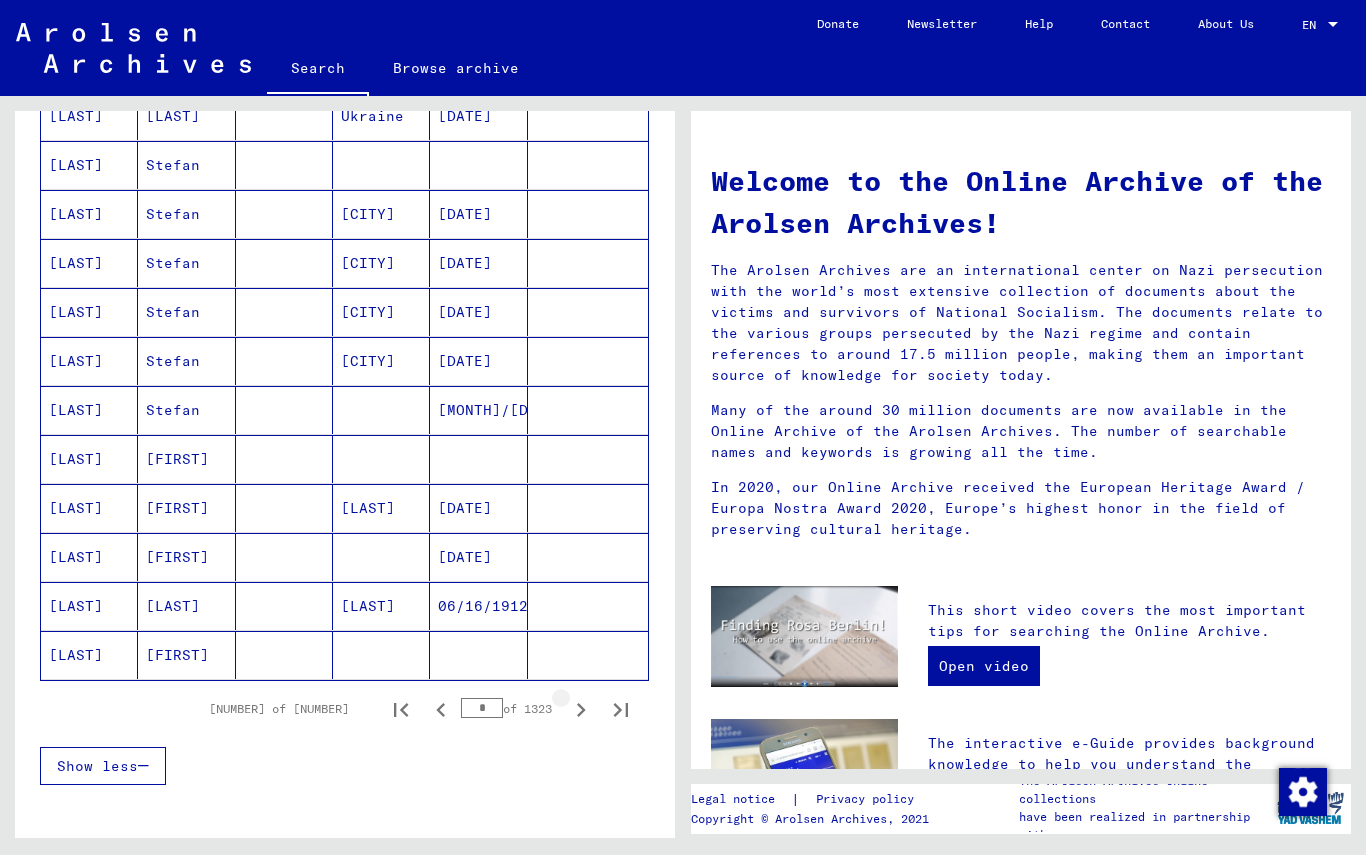 click at bounding box center [581, 709] 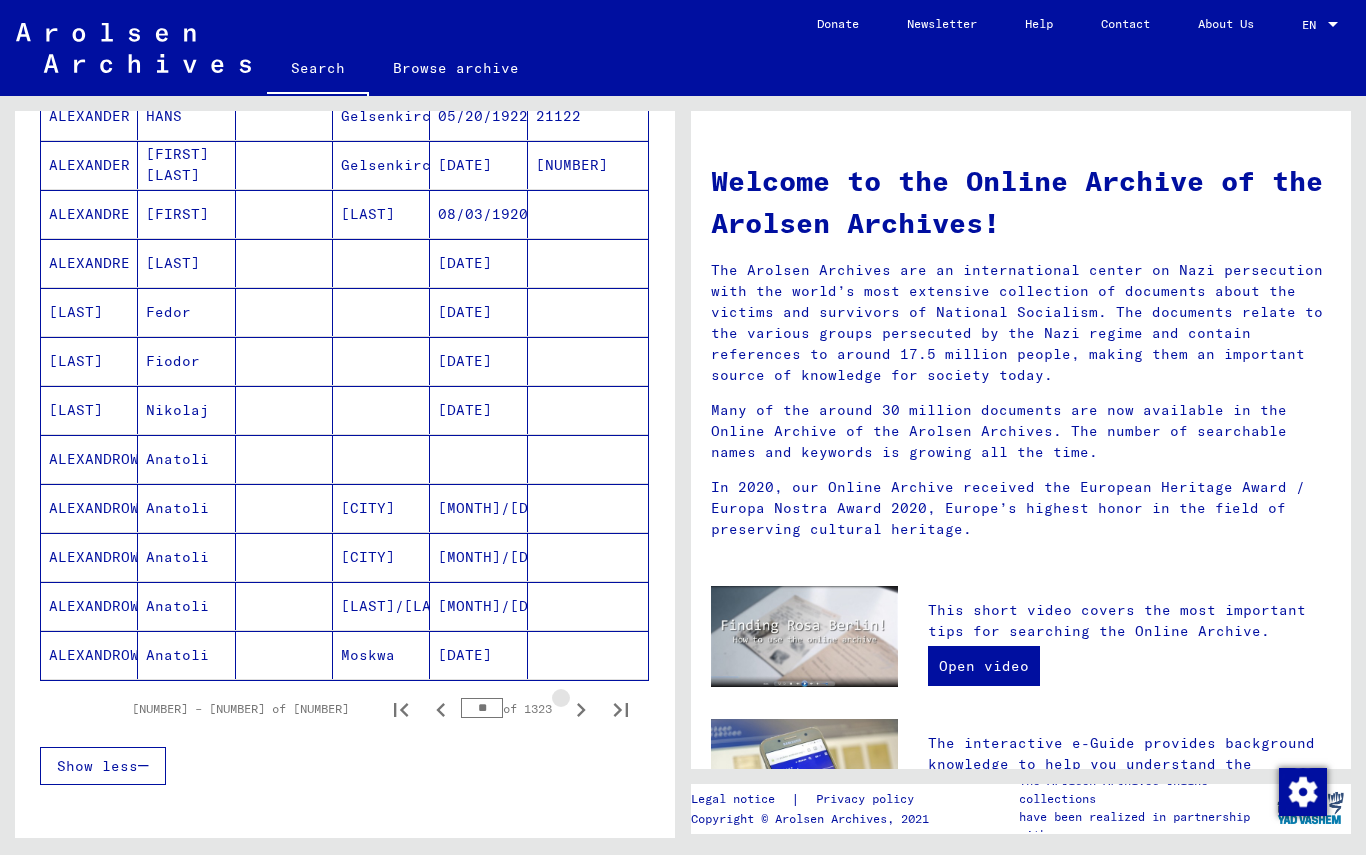 click at bounding box center (581, 709) 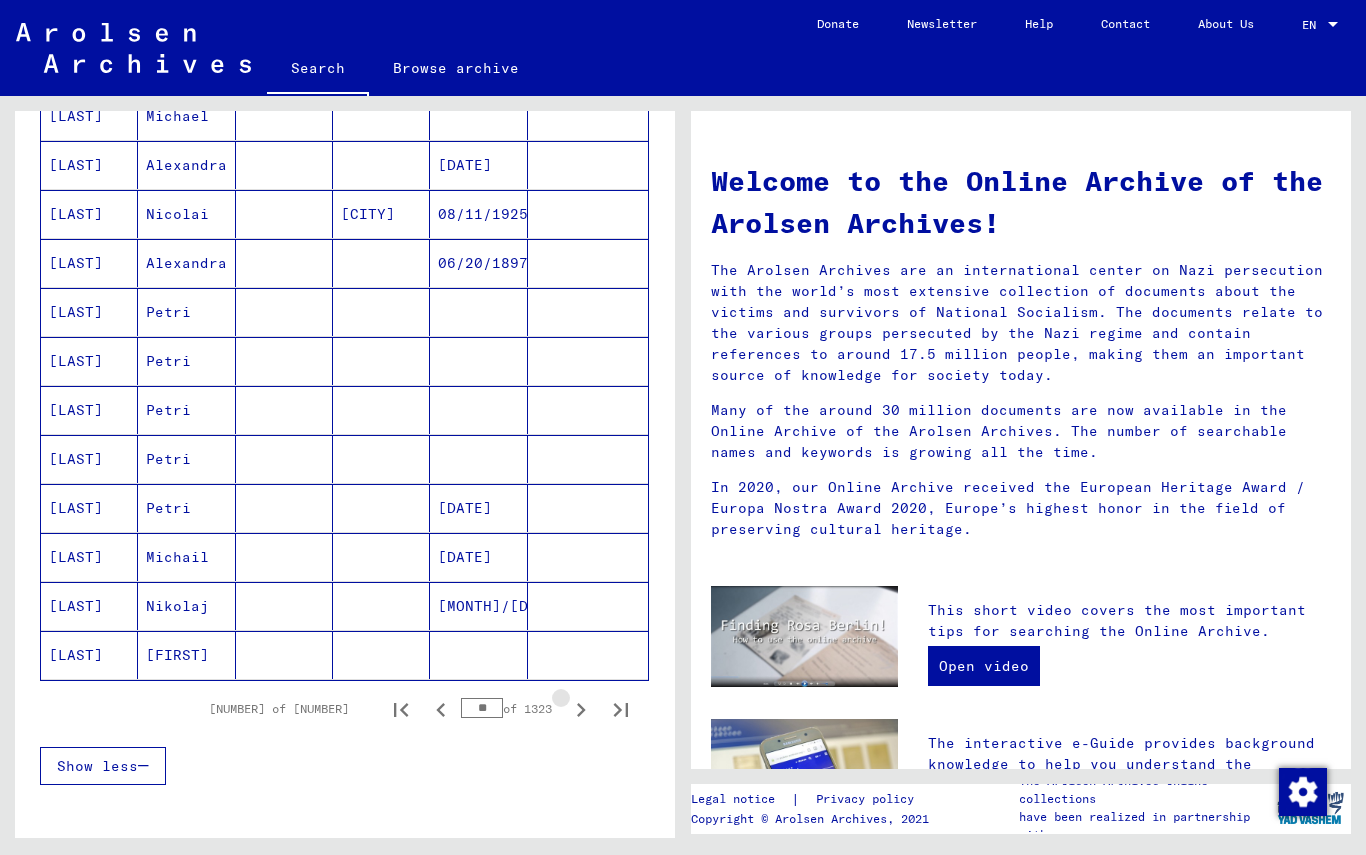 click at bounding box center (581, 709) 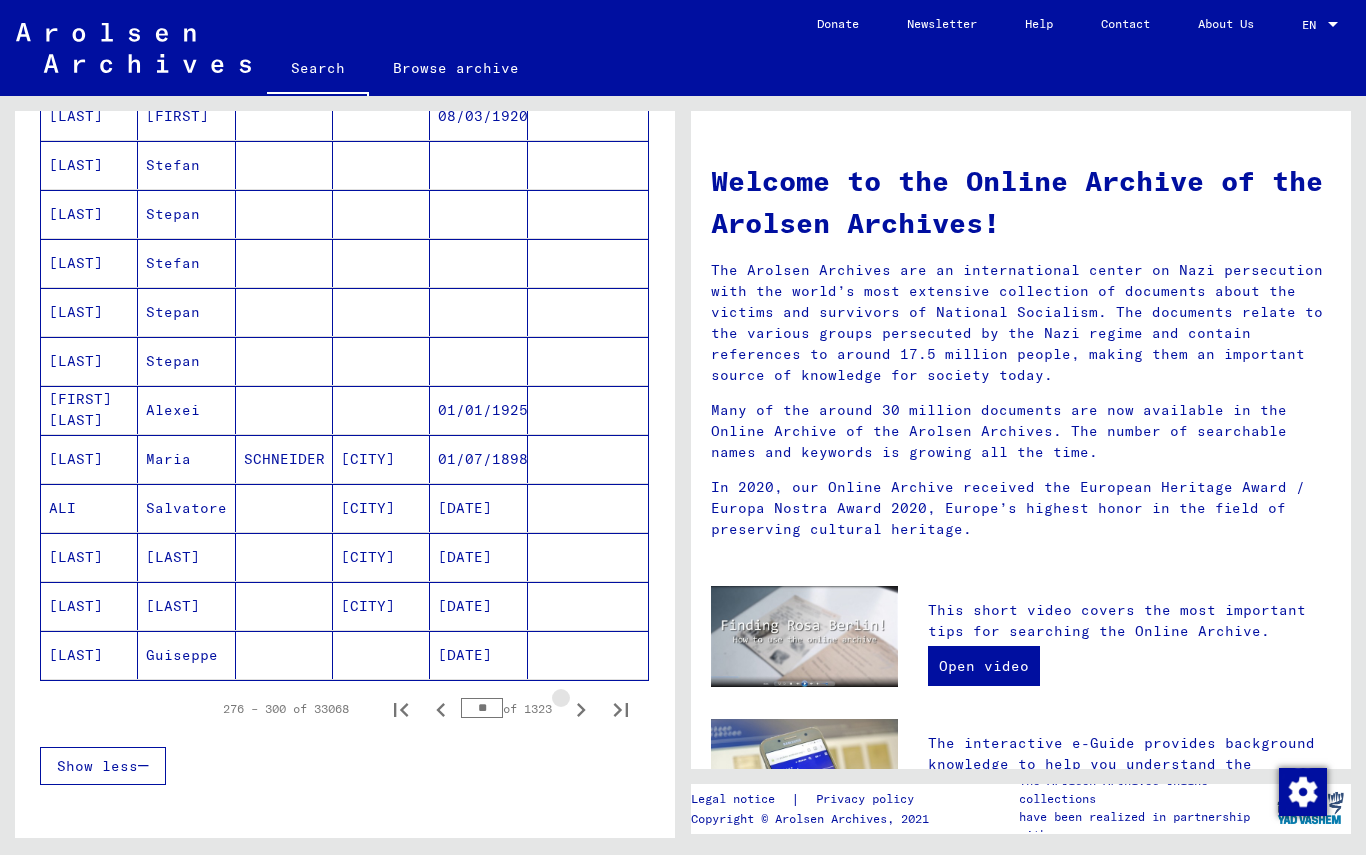 click at bounding box center (581, 710) 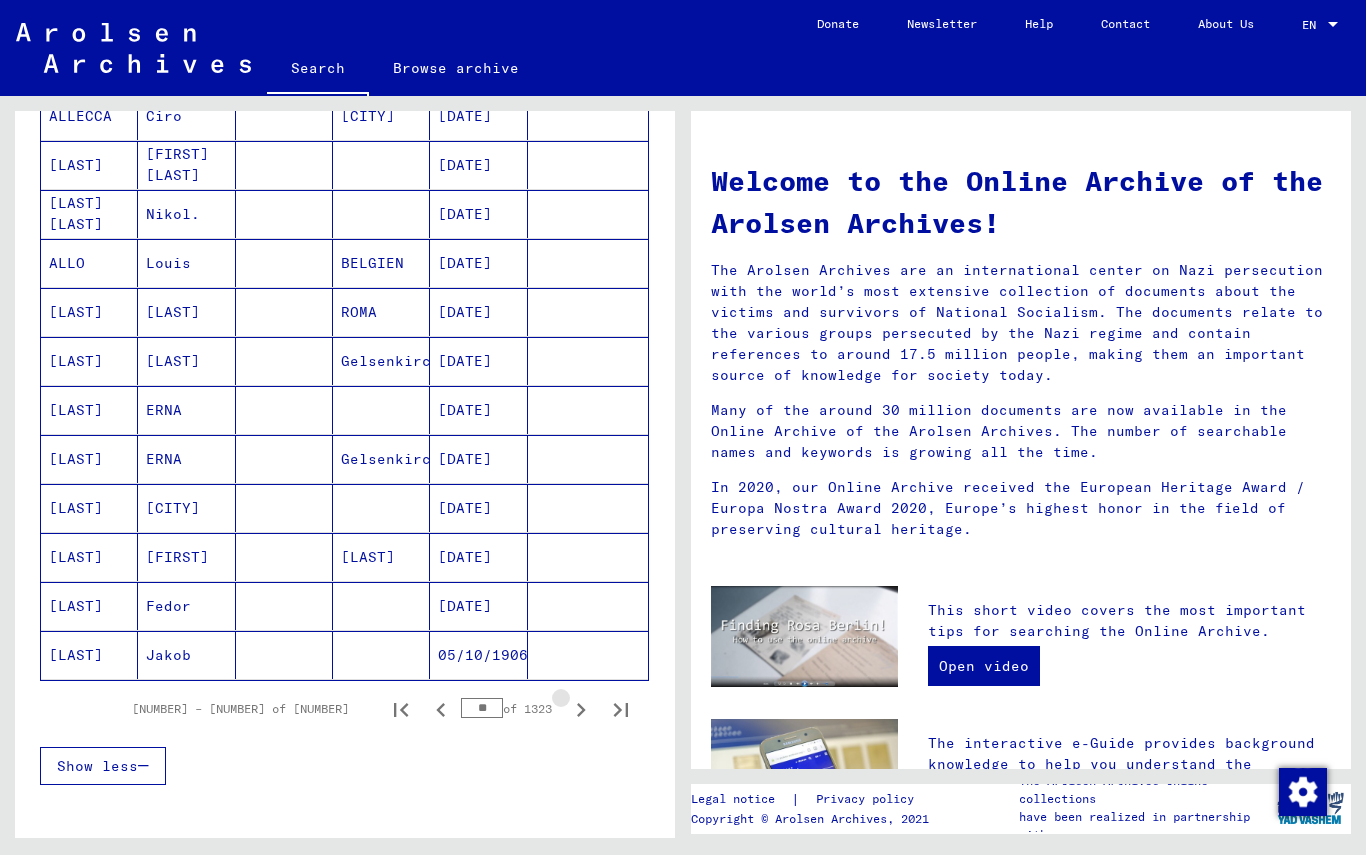 click at bounding box center [581, 709] 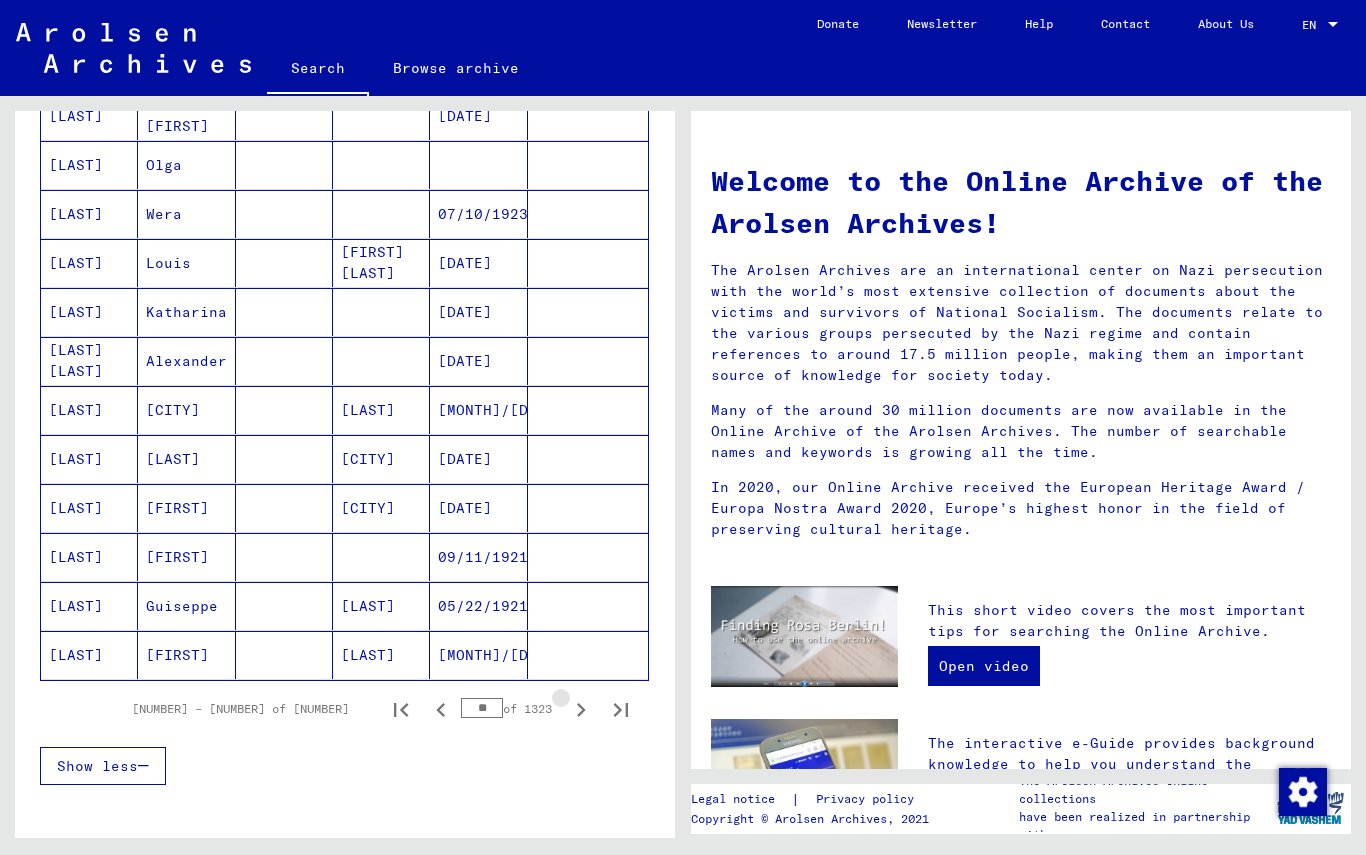 click at bounding box center [581, 709] 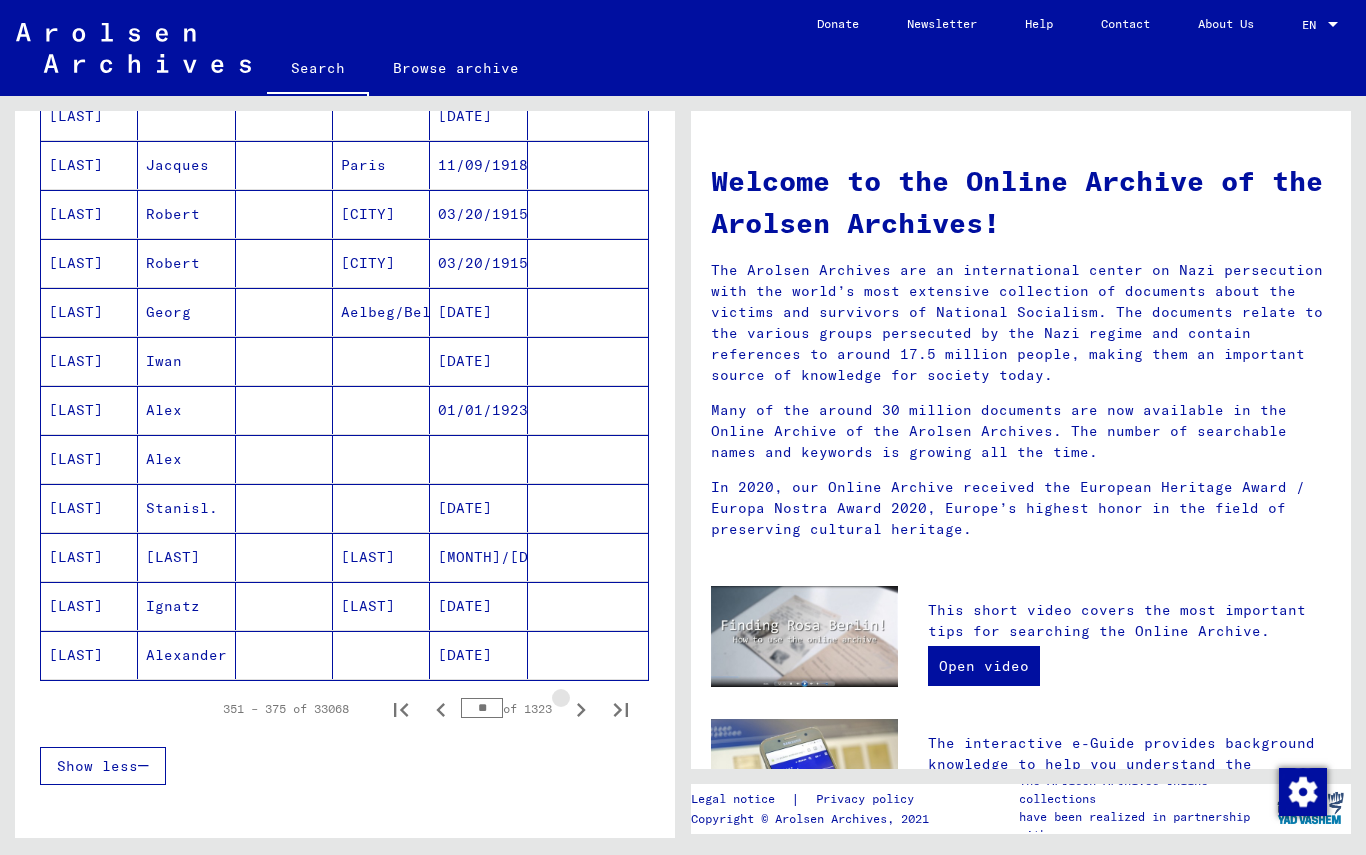 click at bounding box center (581, 709) 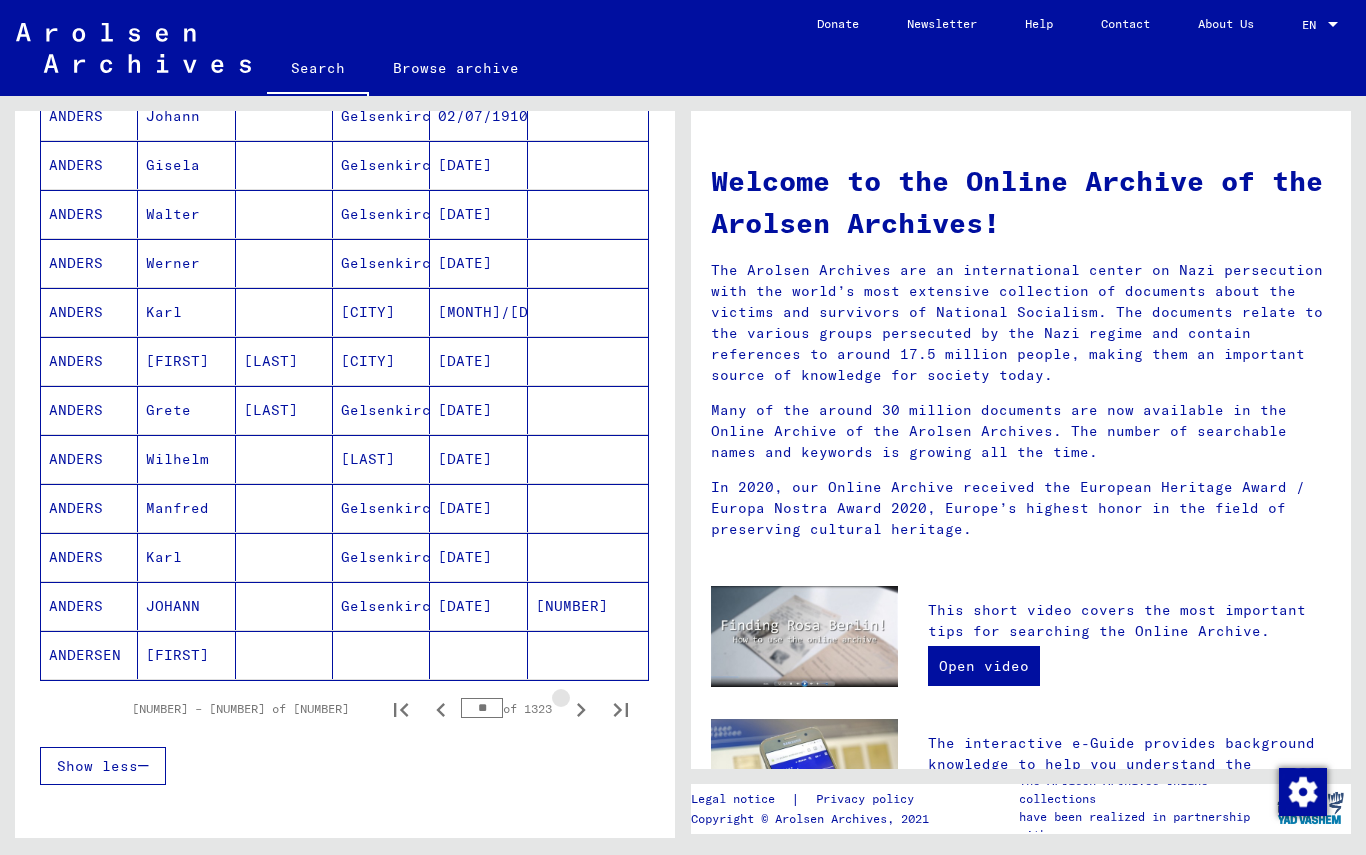 click at bounding box center [581, 709] 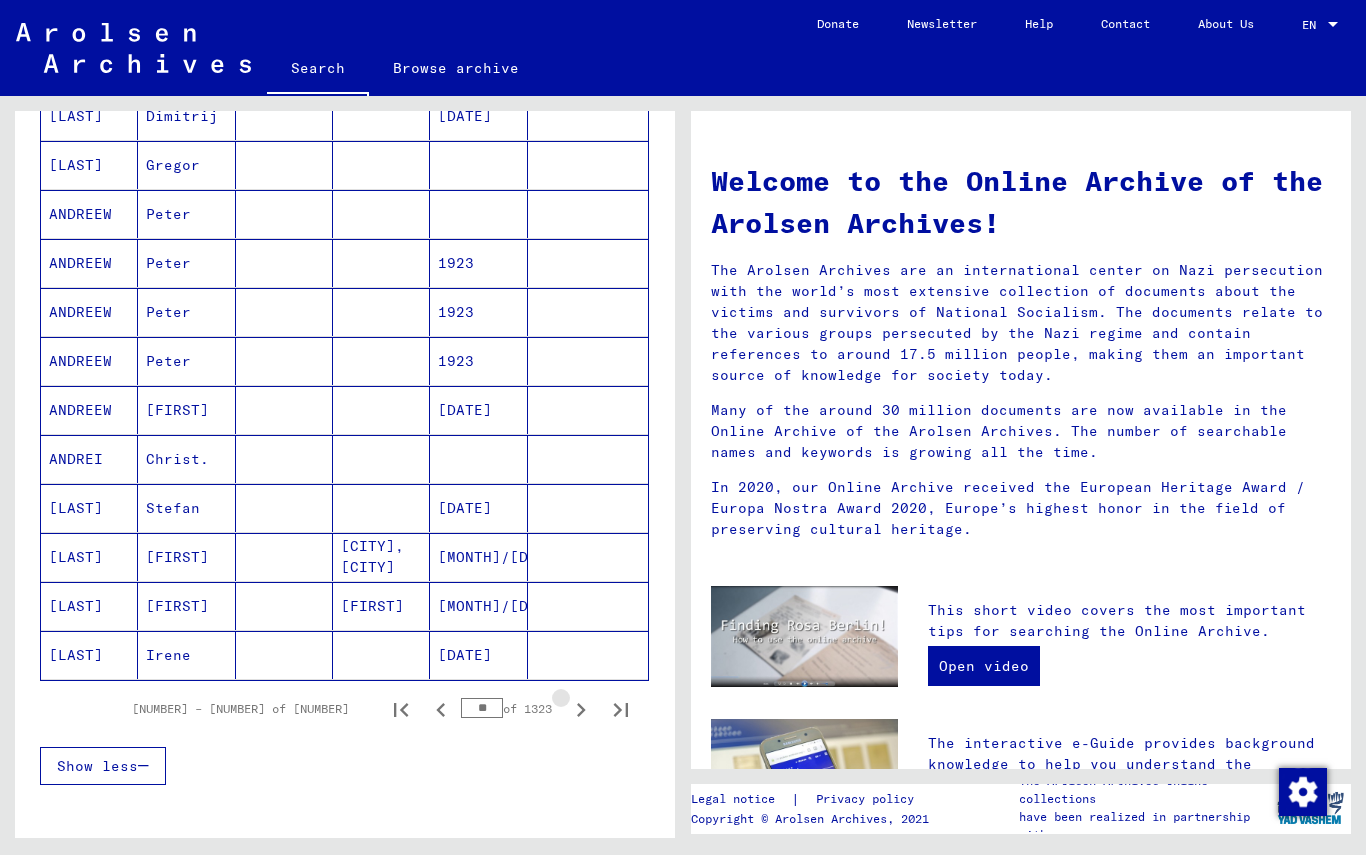 click at bounding box center [581, 710] 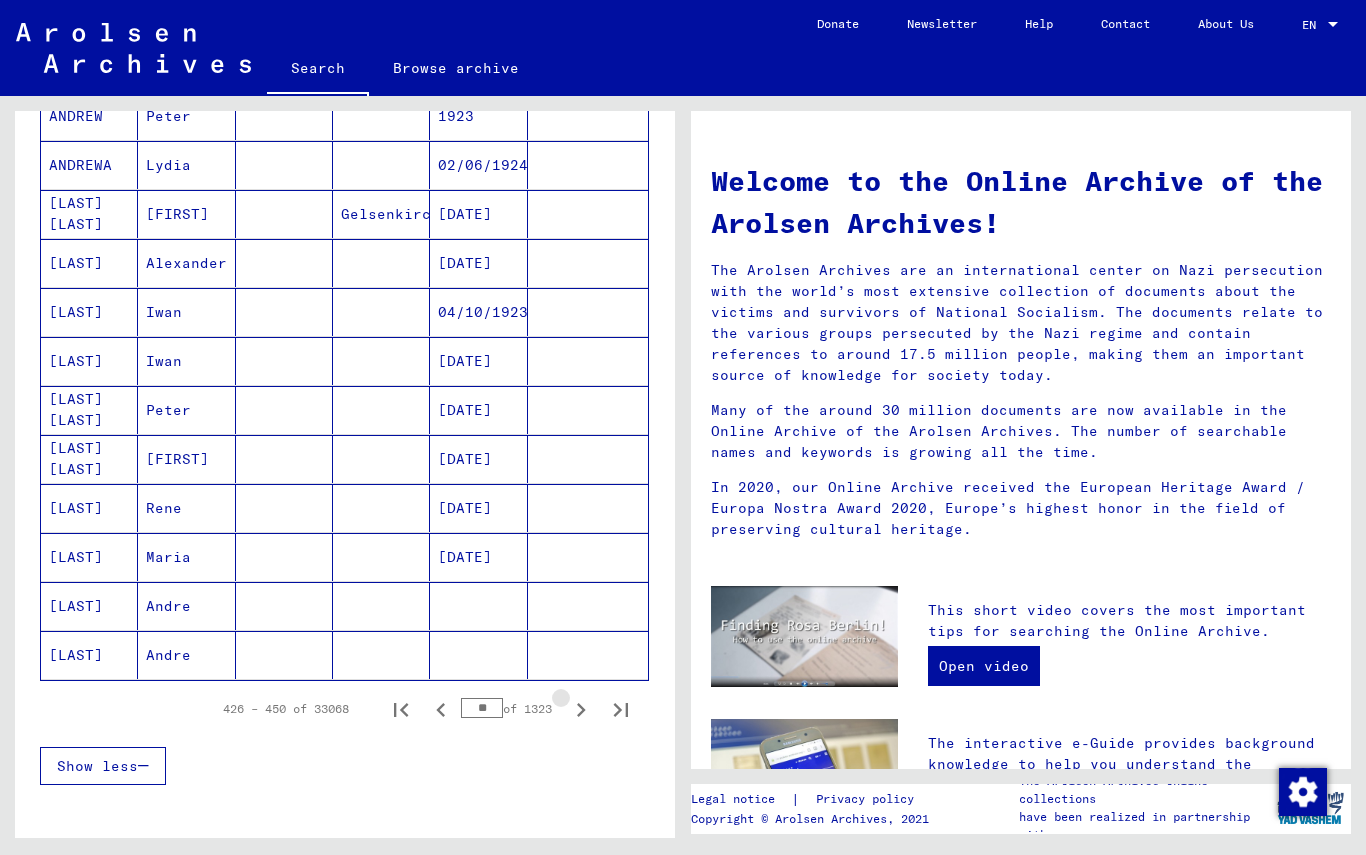 click at bounding box center [581, 709] 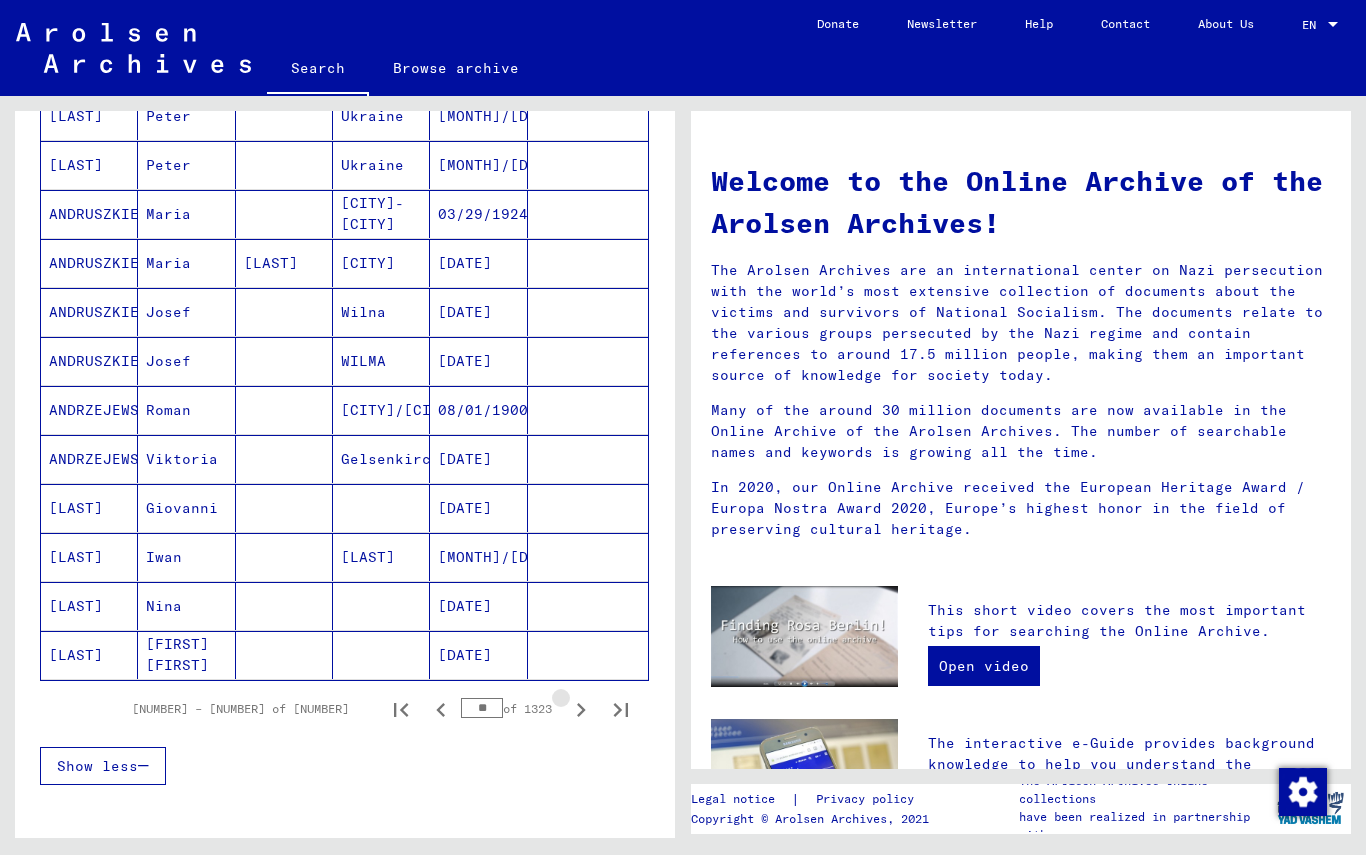 click at bounding box center [581, 709] 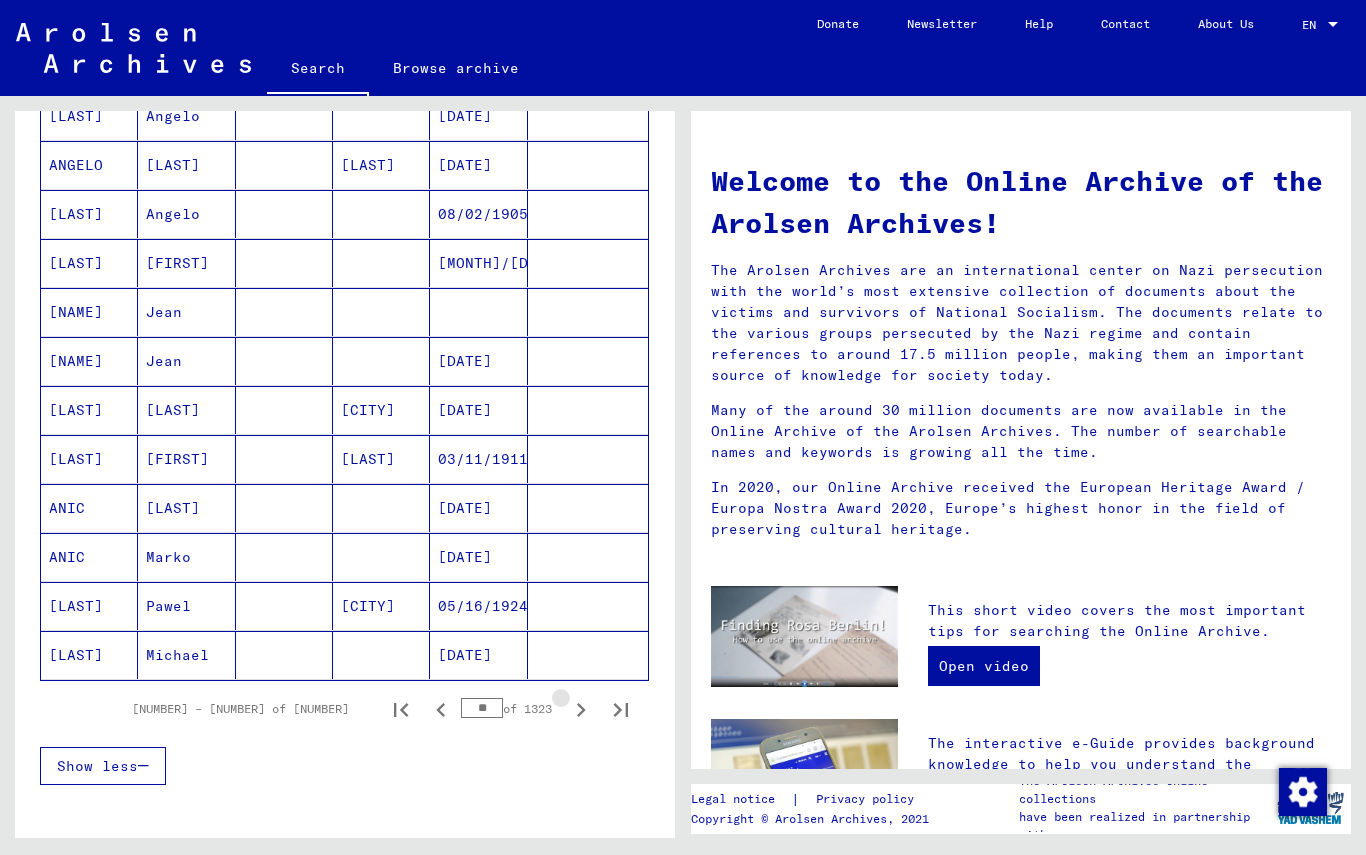 click at bounding box center (581, 709) 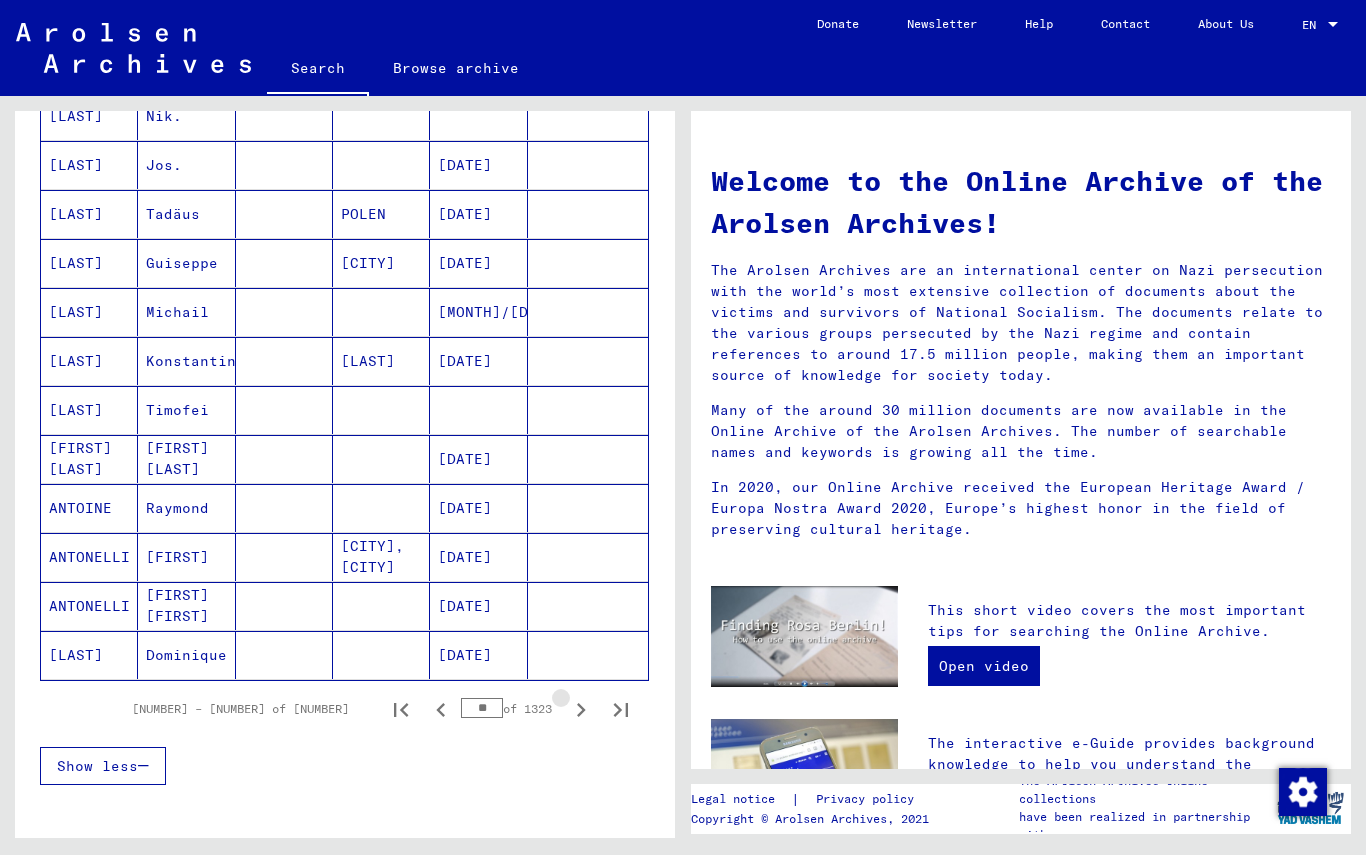 click at bounding box center [581, 710] 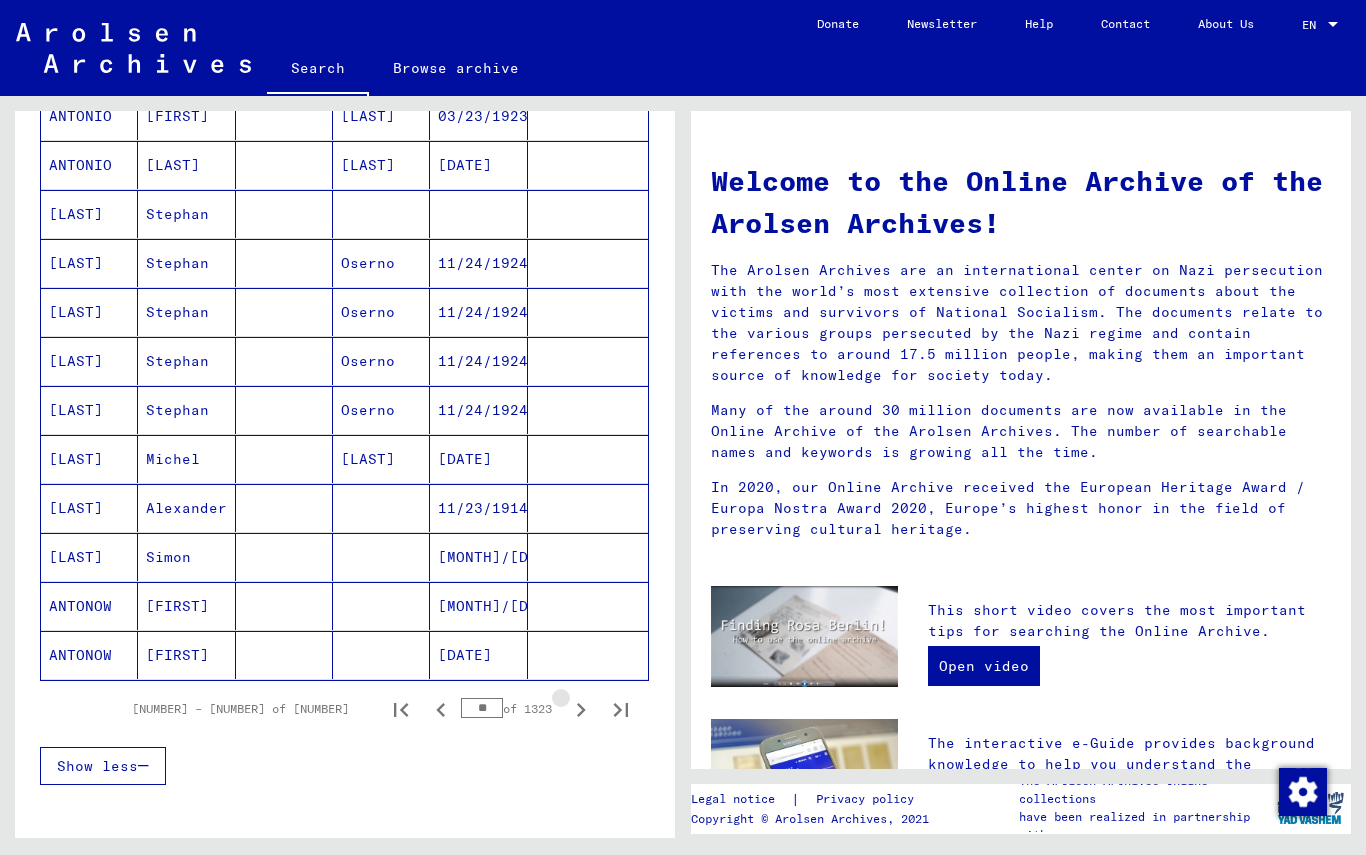 click at bounding box center [581, 710] 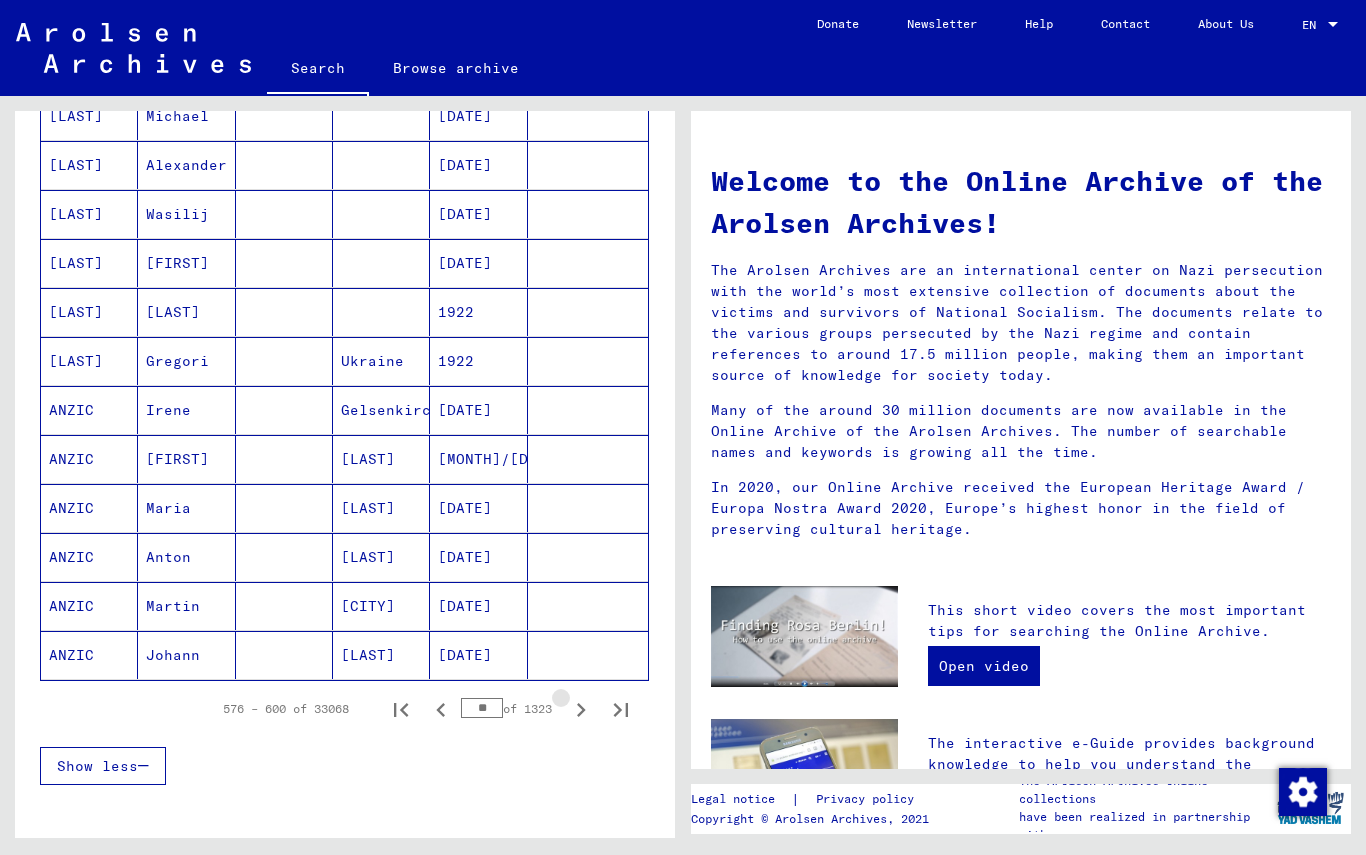click at bounding box center (581, 710) 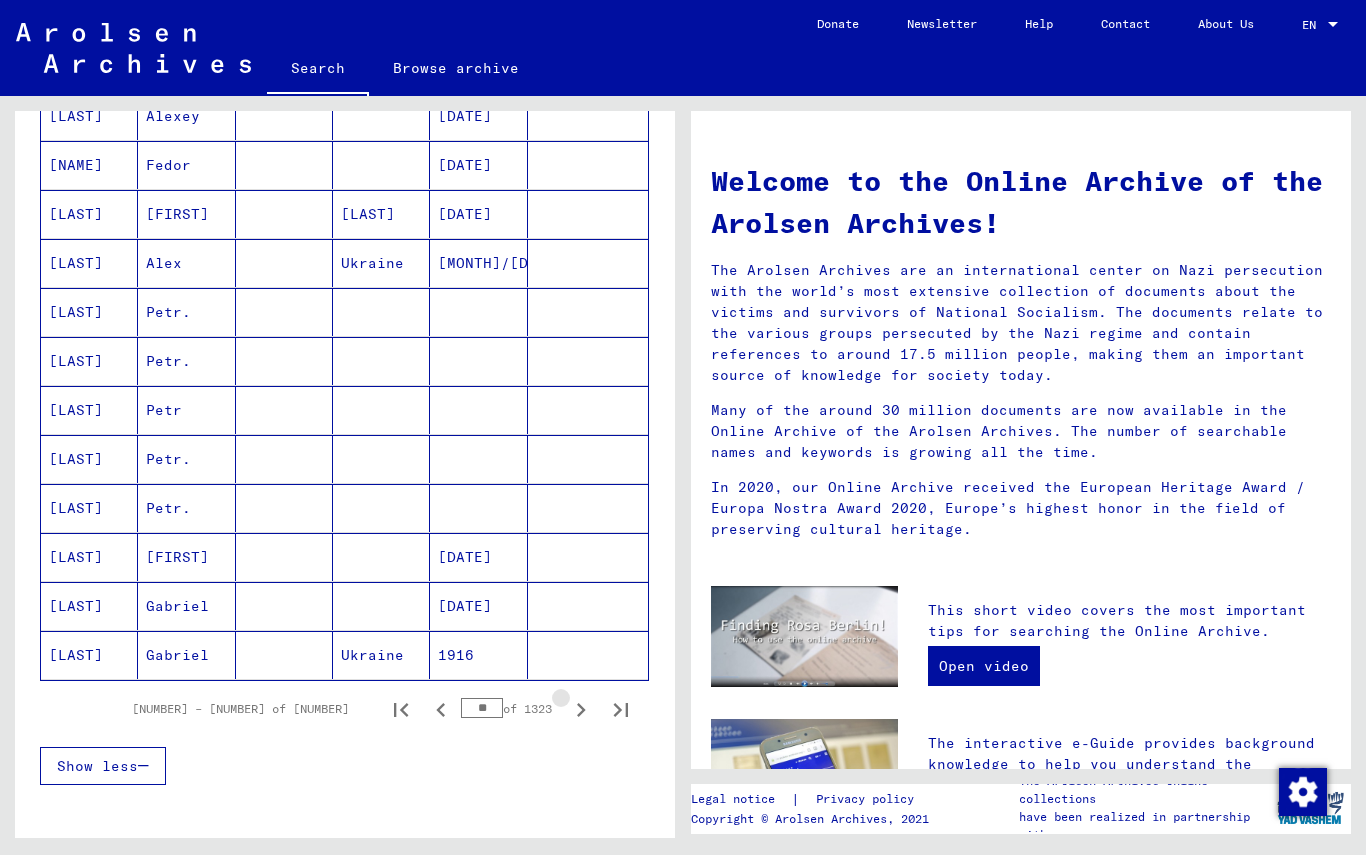 click at bounding box center [581, 710] 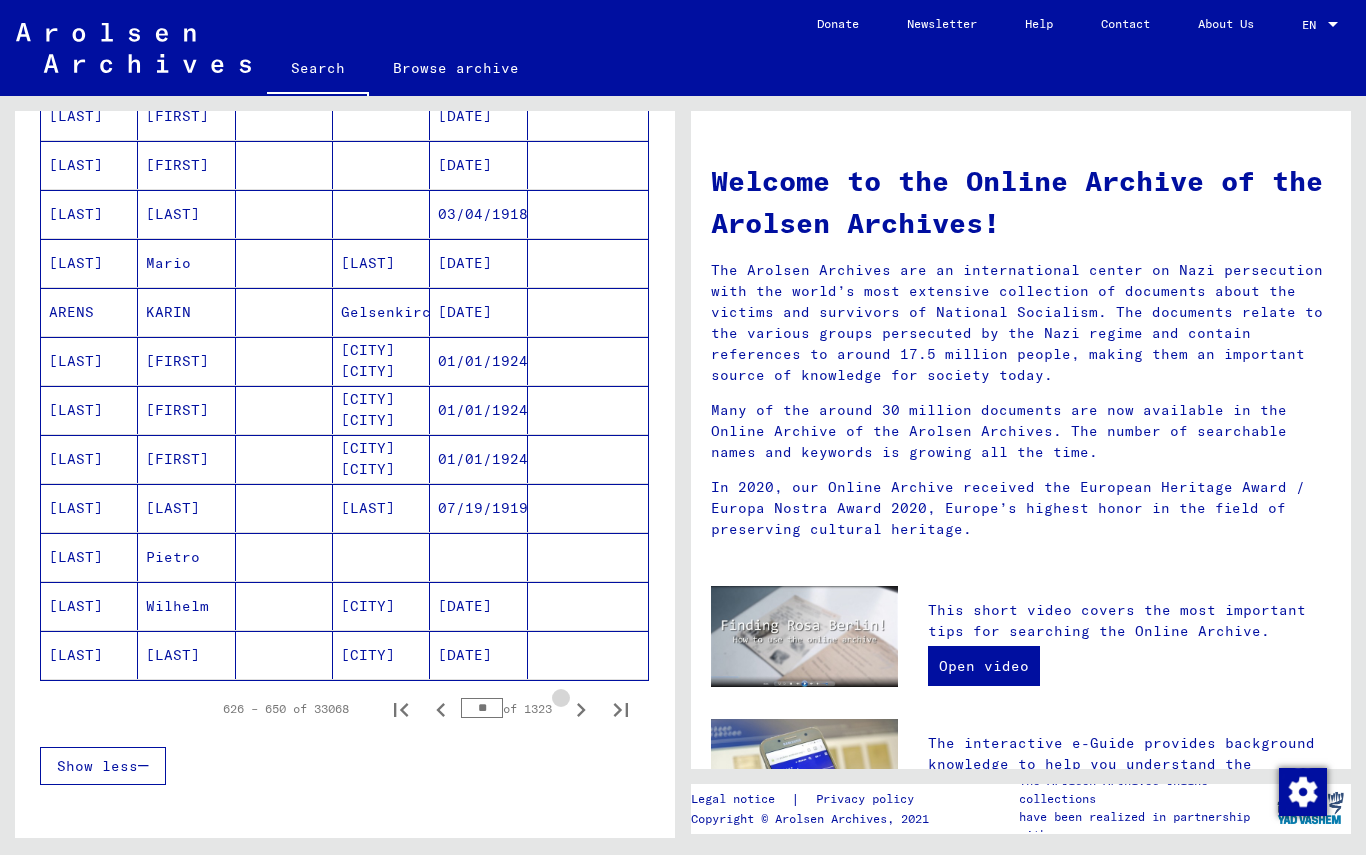 click at bounding box center [581, 710] 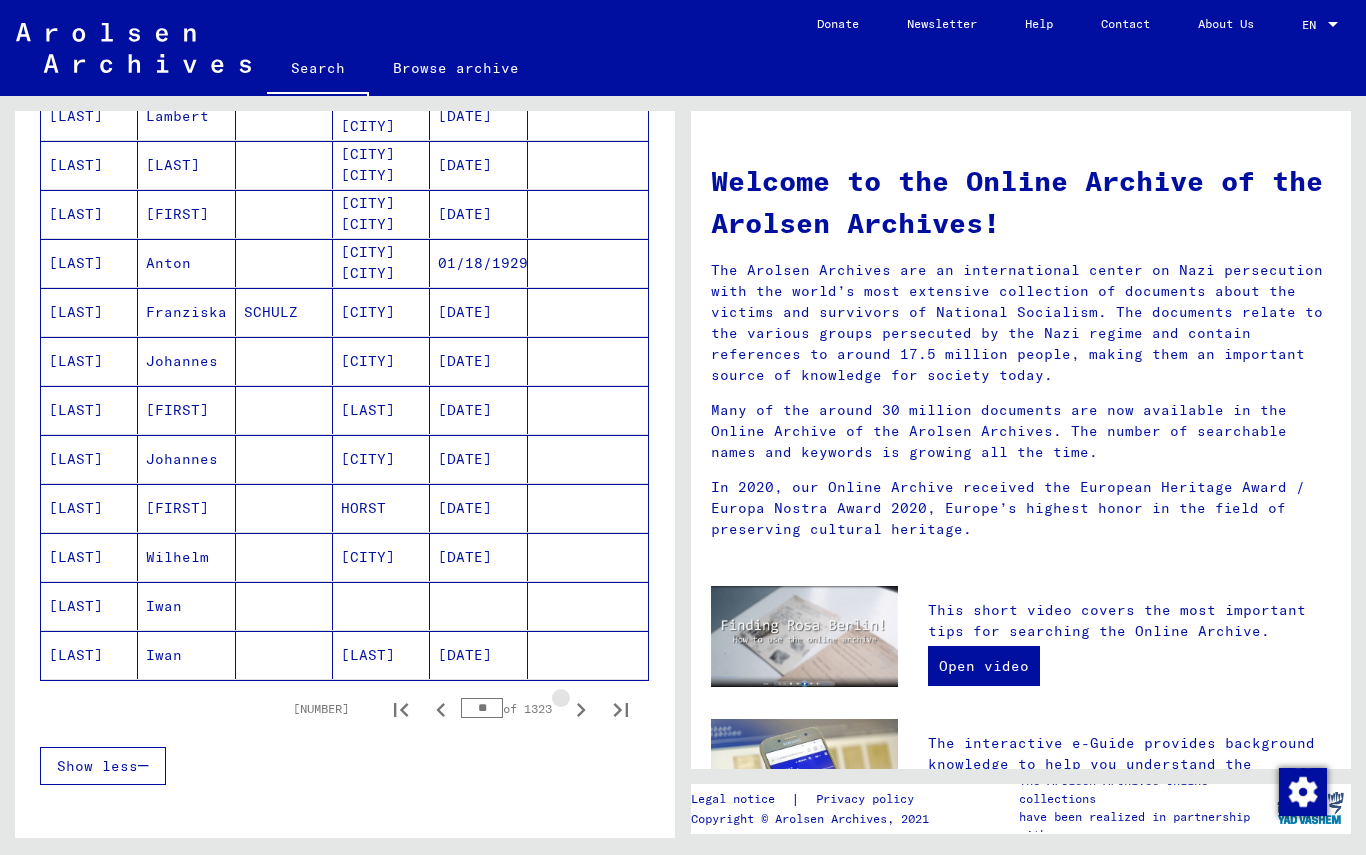 click at bounding box center (581, 709) 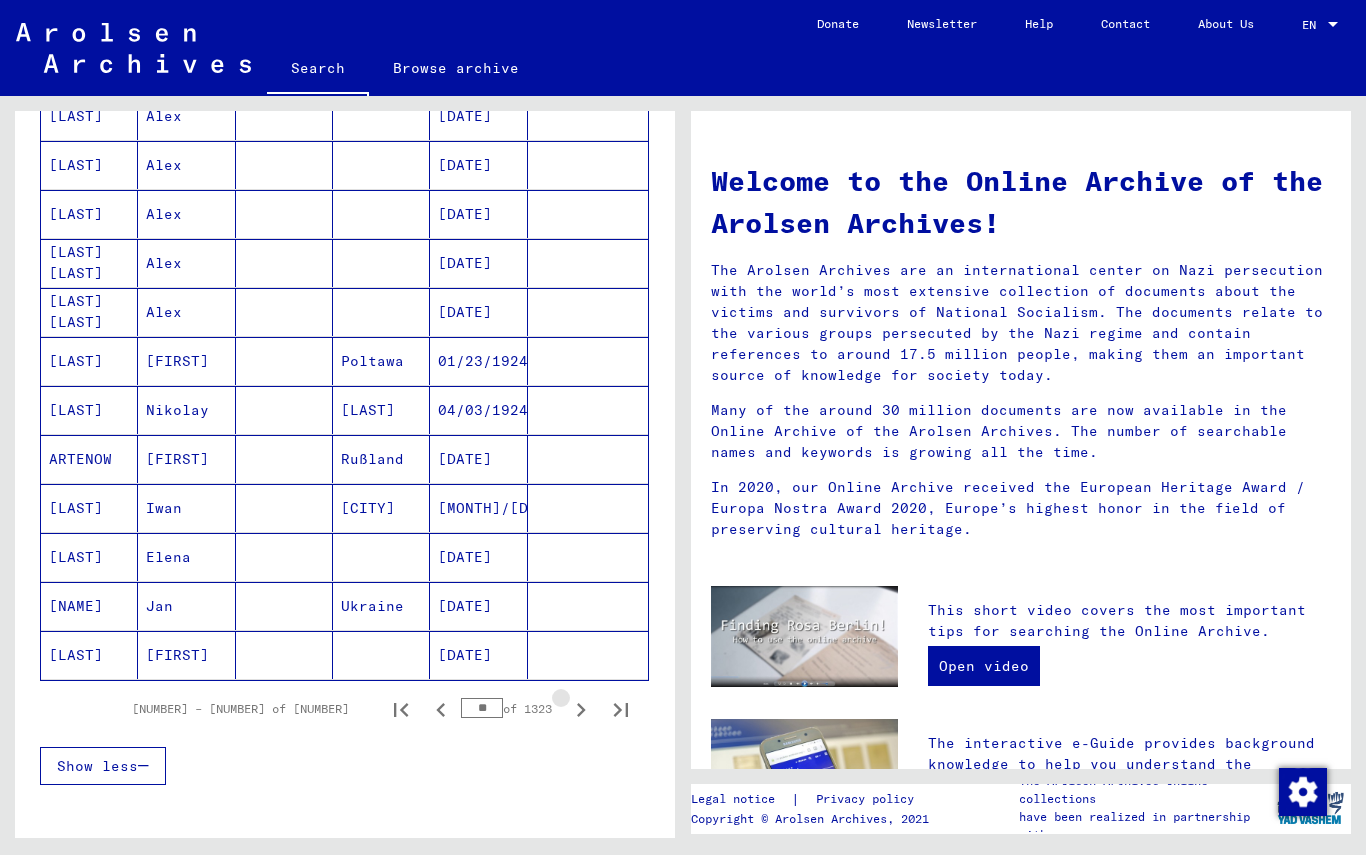 click at bounding box center [581, 710] 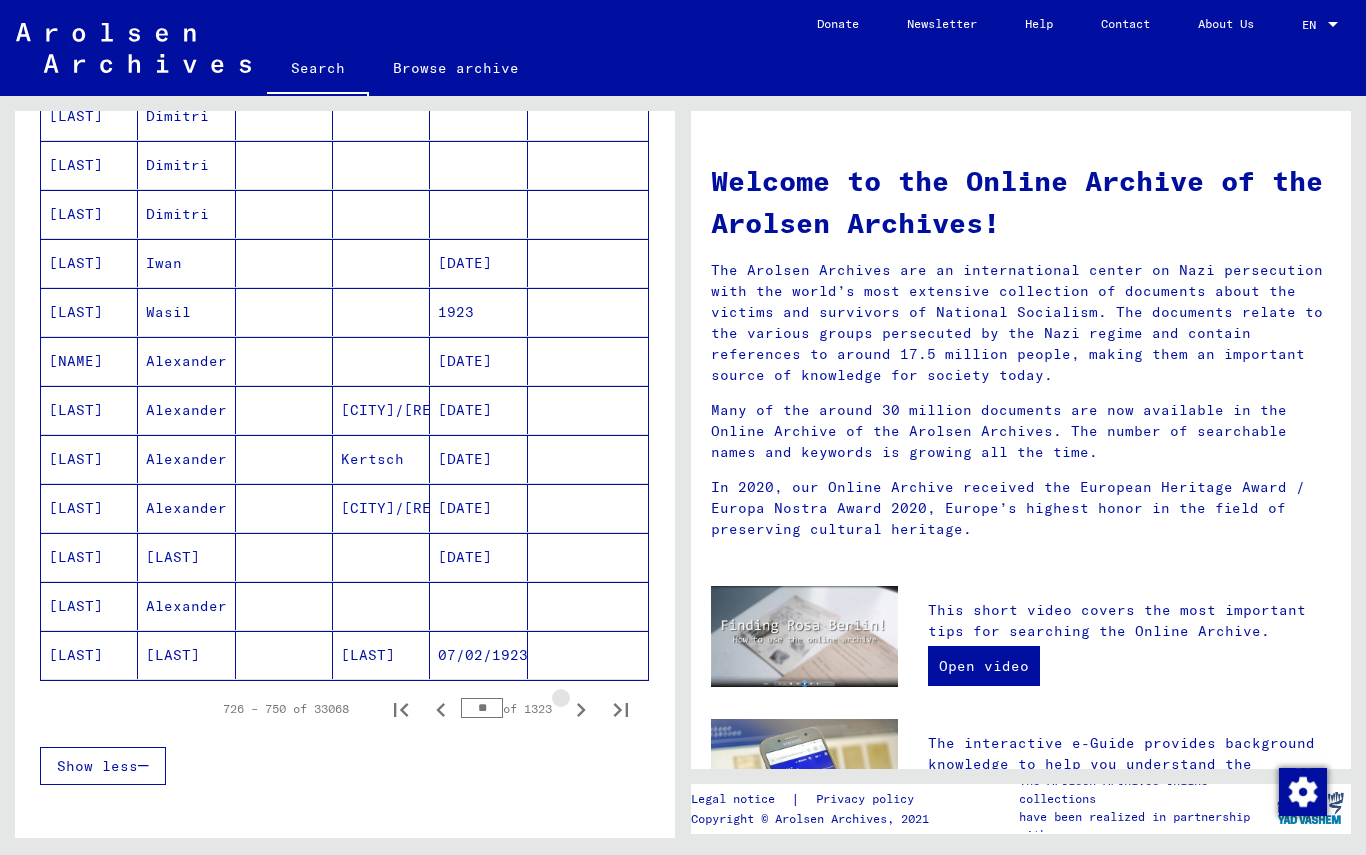 click at bounding box center [581, 709] 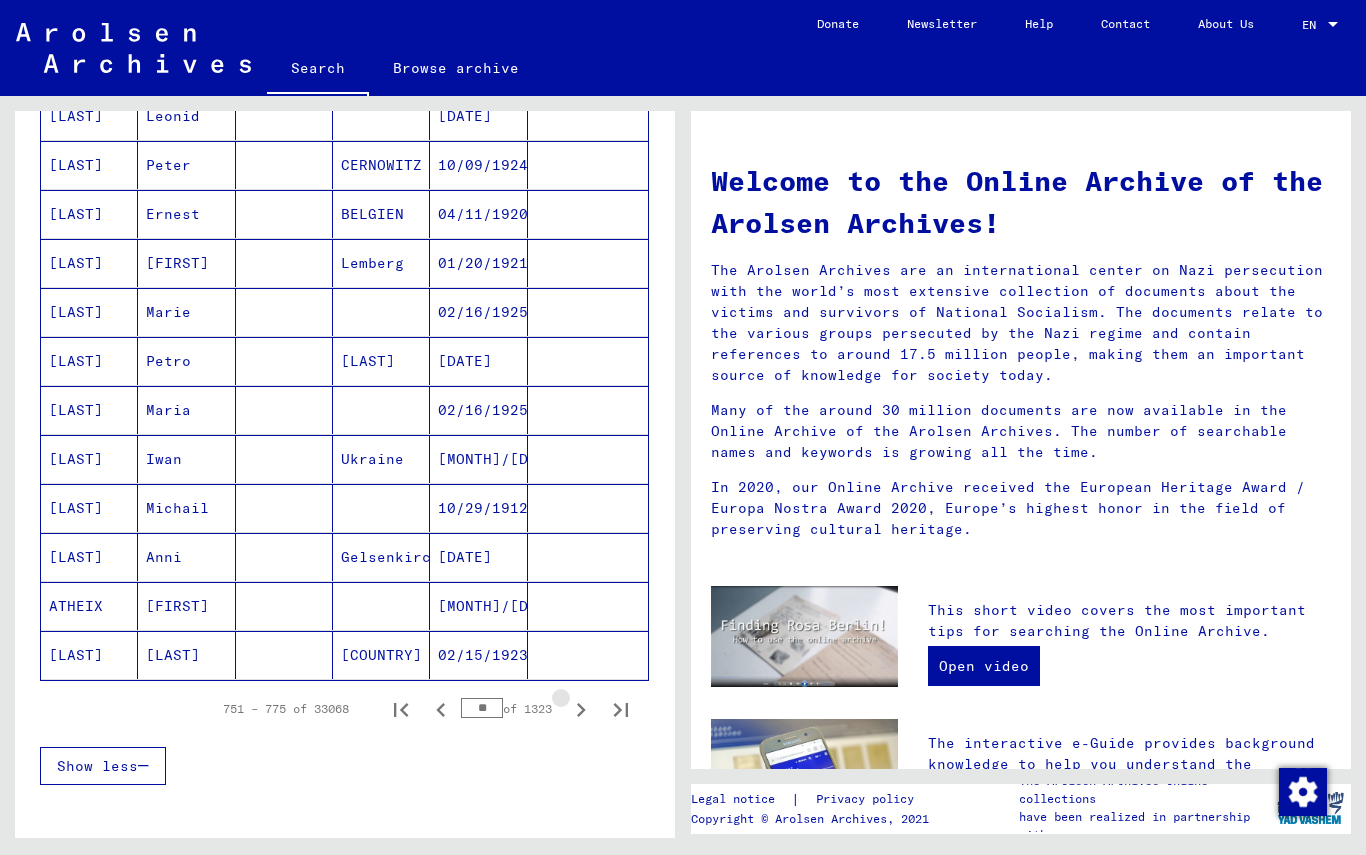 click at bounding box center (581, 709) 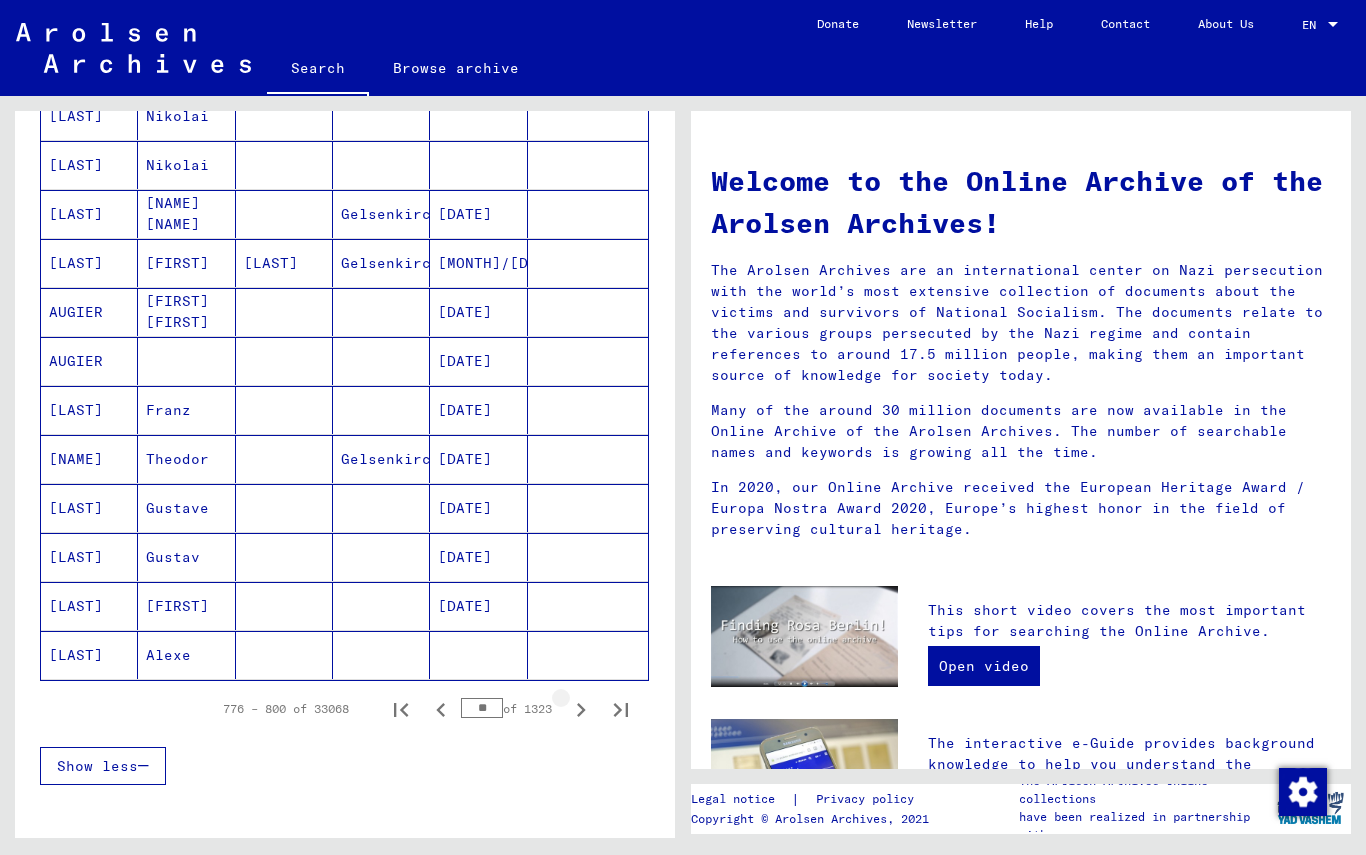 click at bounding box center (581, 709) 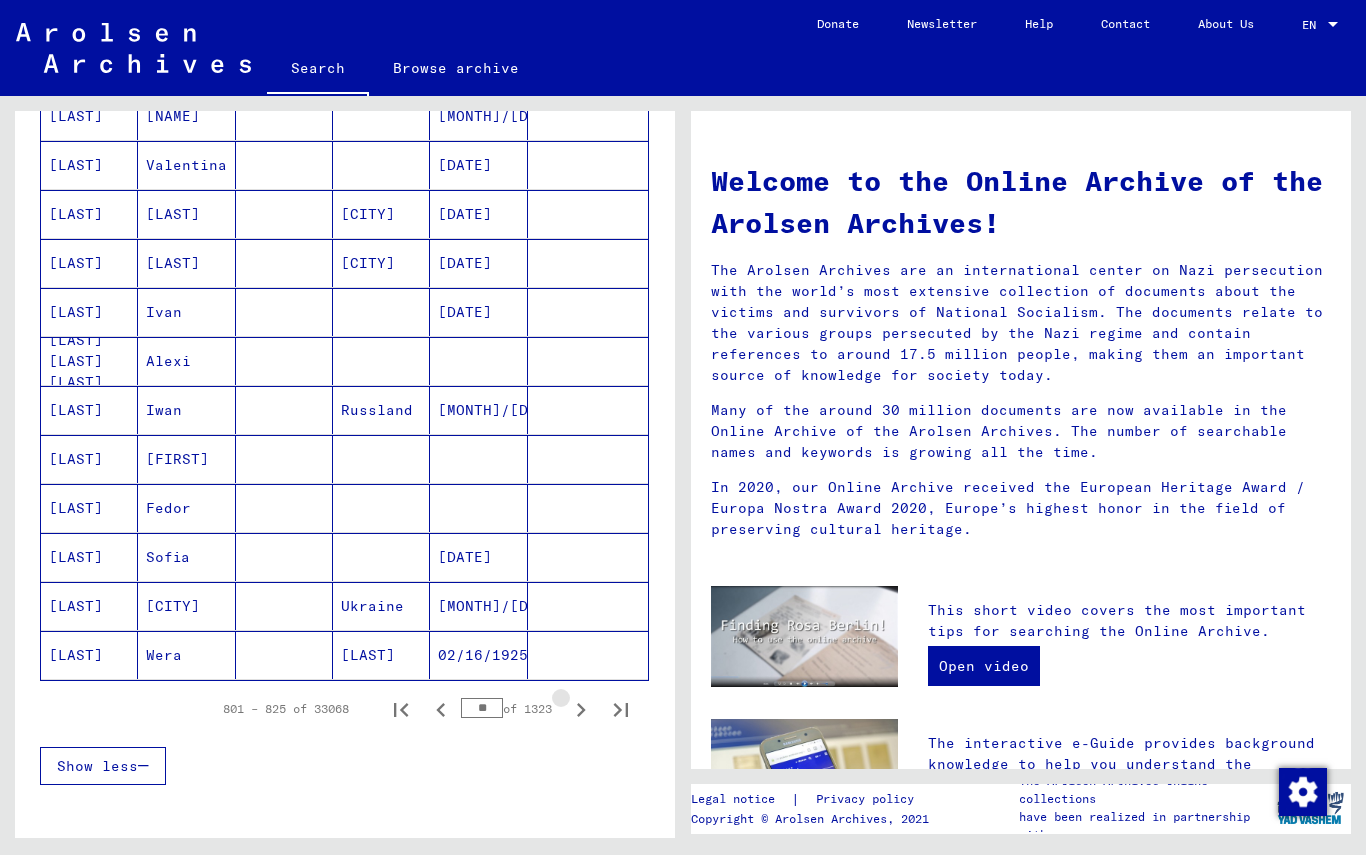 click at bounding box center (581, 710) 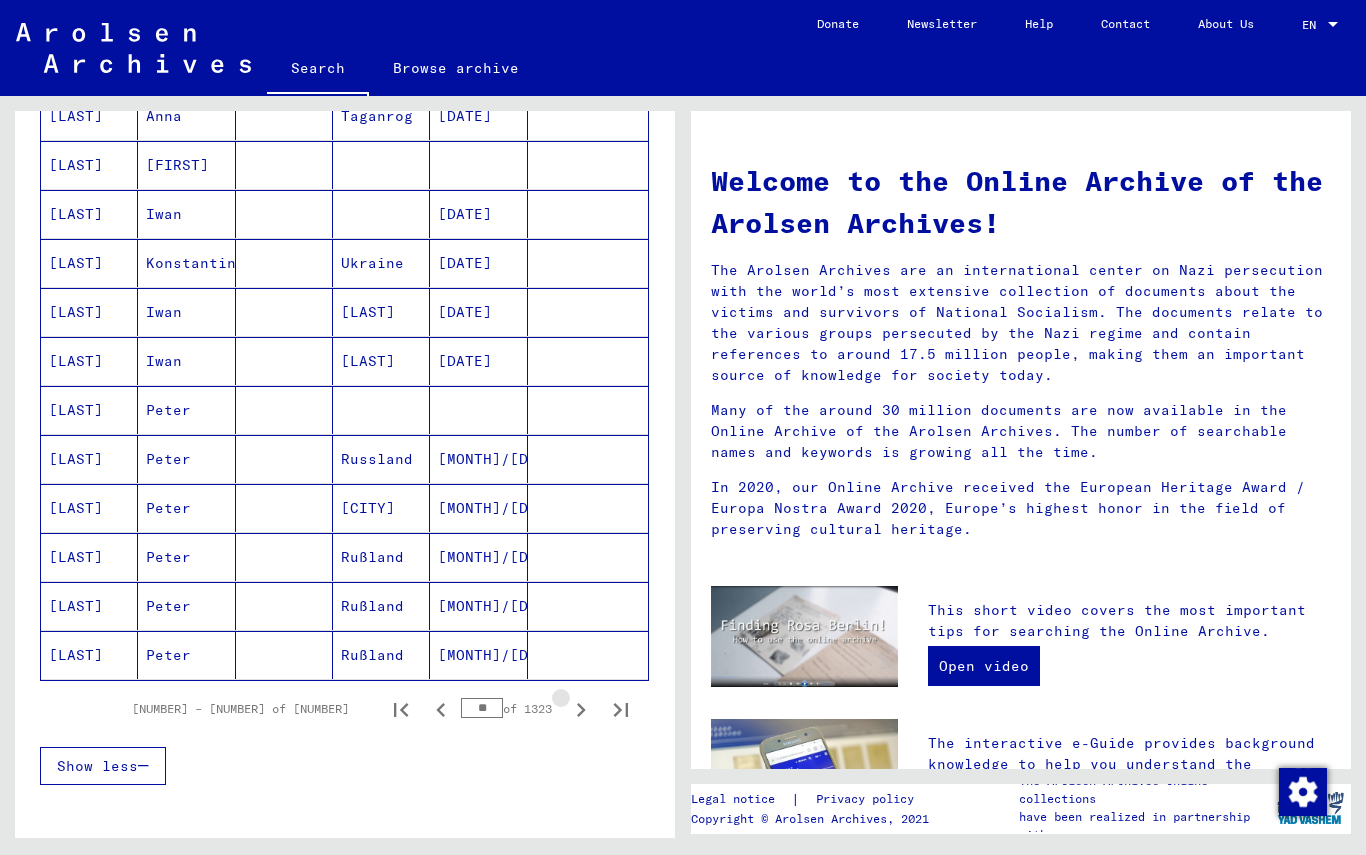 click at bounding box center (581, 710) 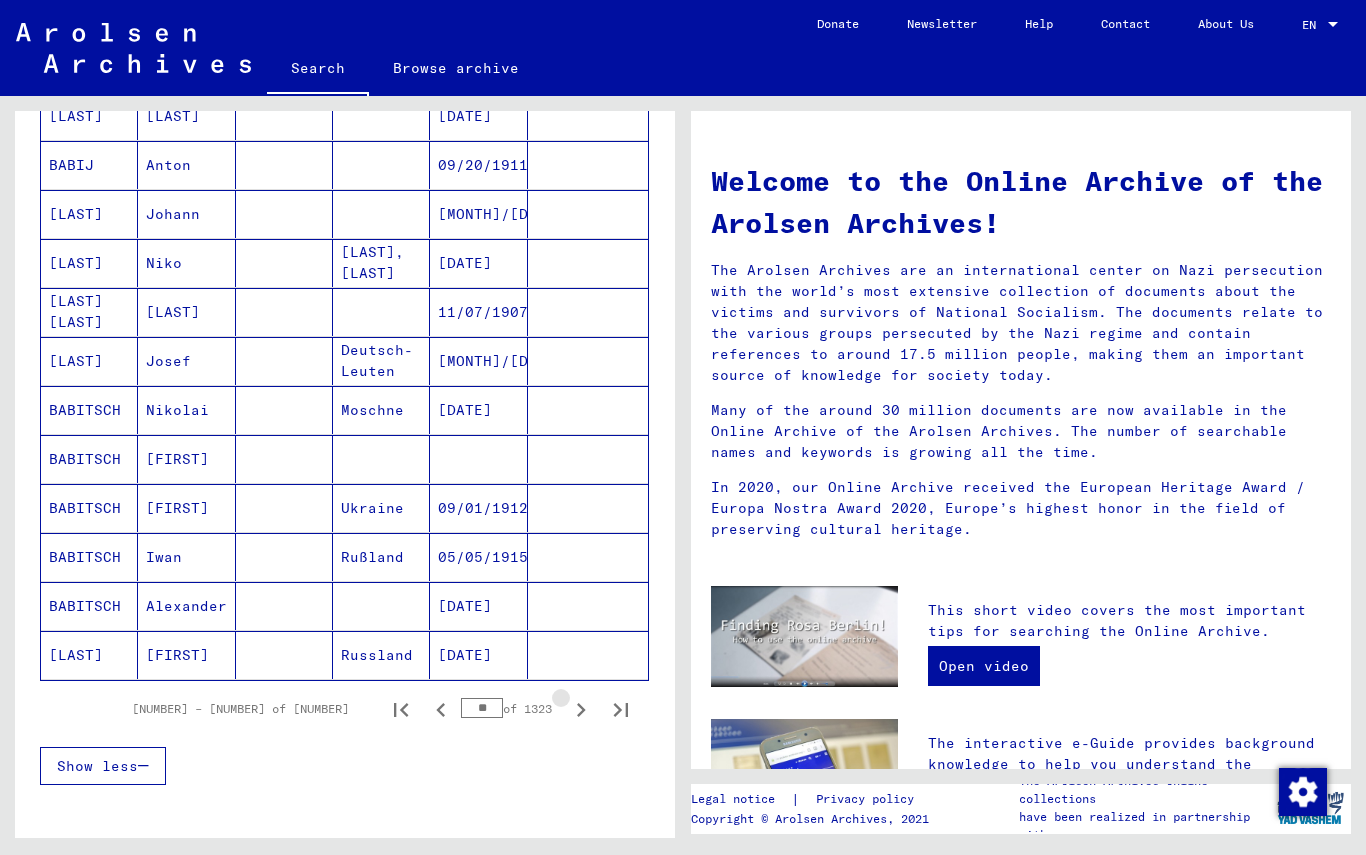 click at bounding box center (581, 710) 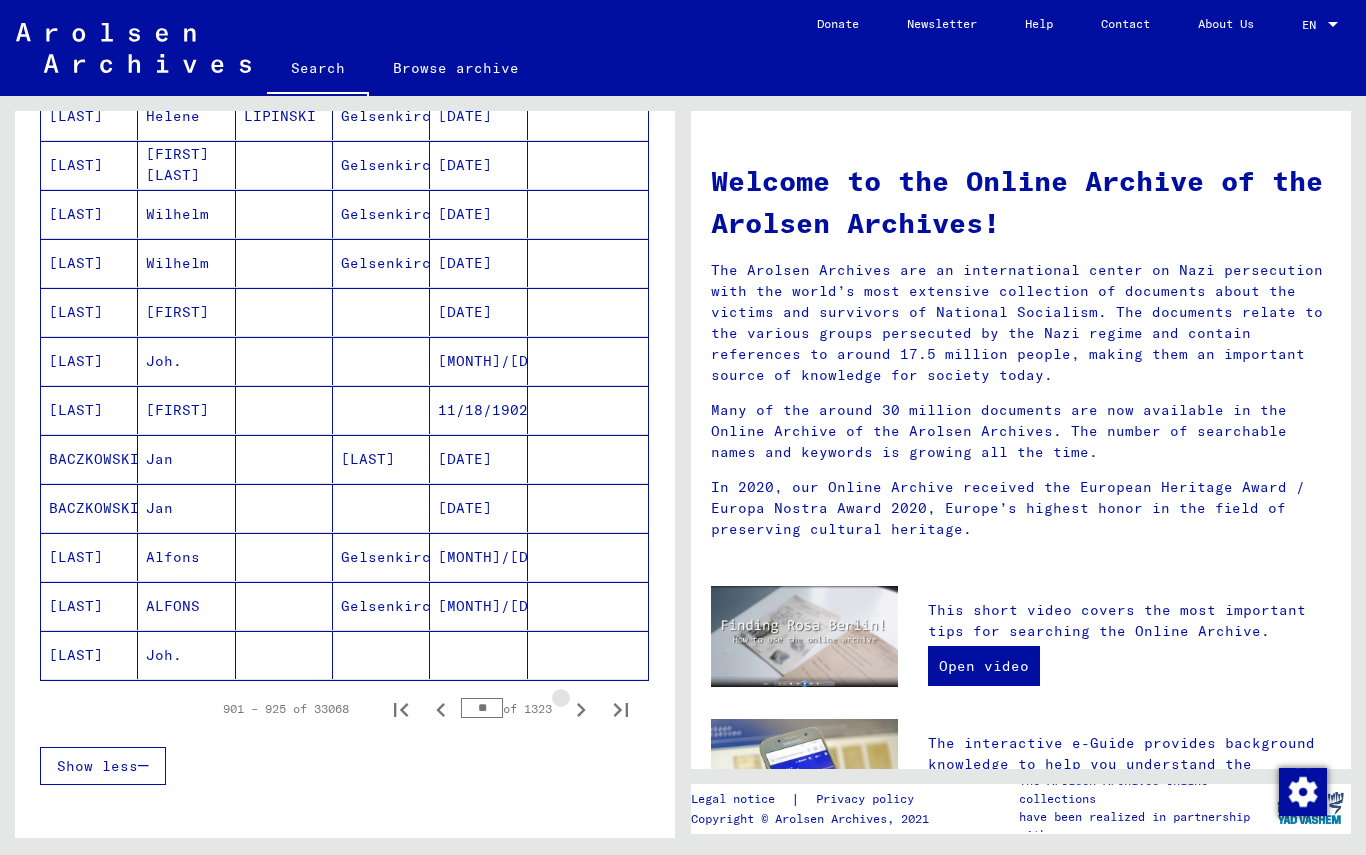 click at bounding box center (581, 709) 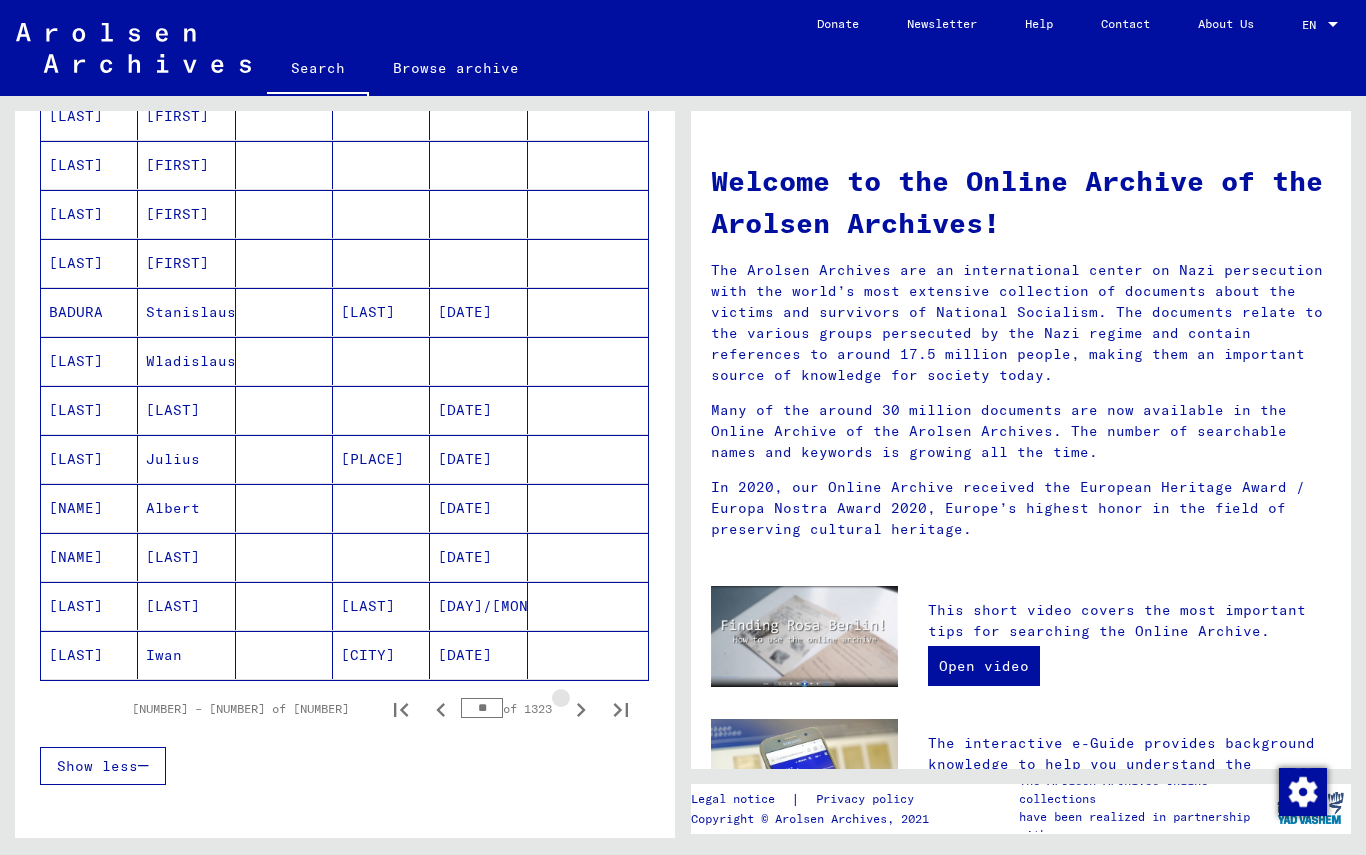 click at bounding box center [581, 709] 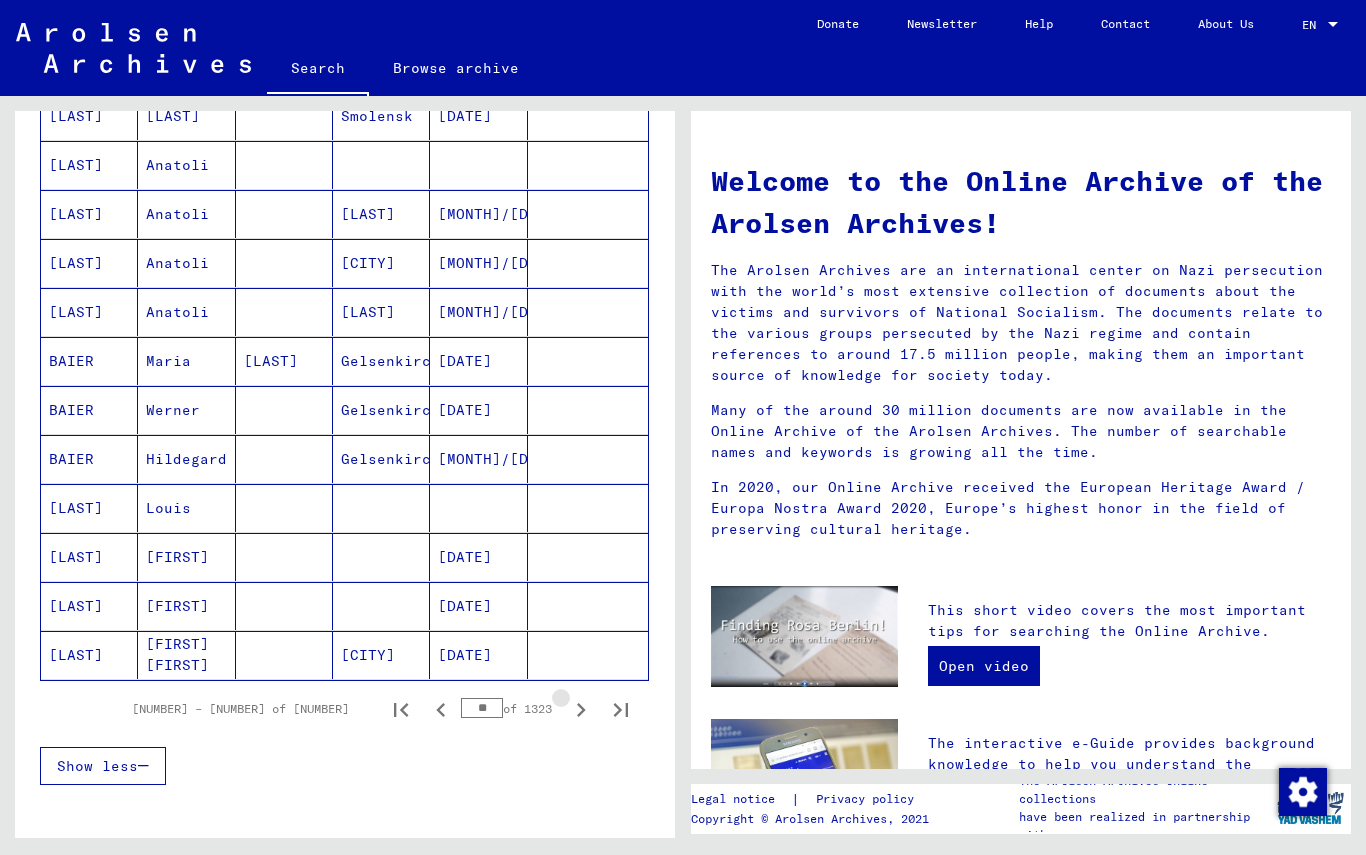 click at bounding box center [581, 709] 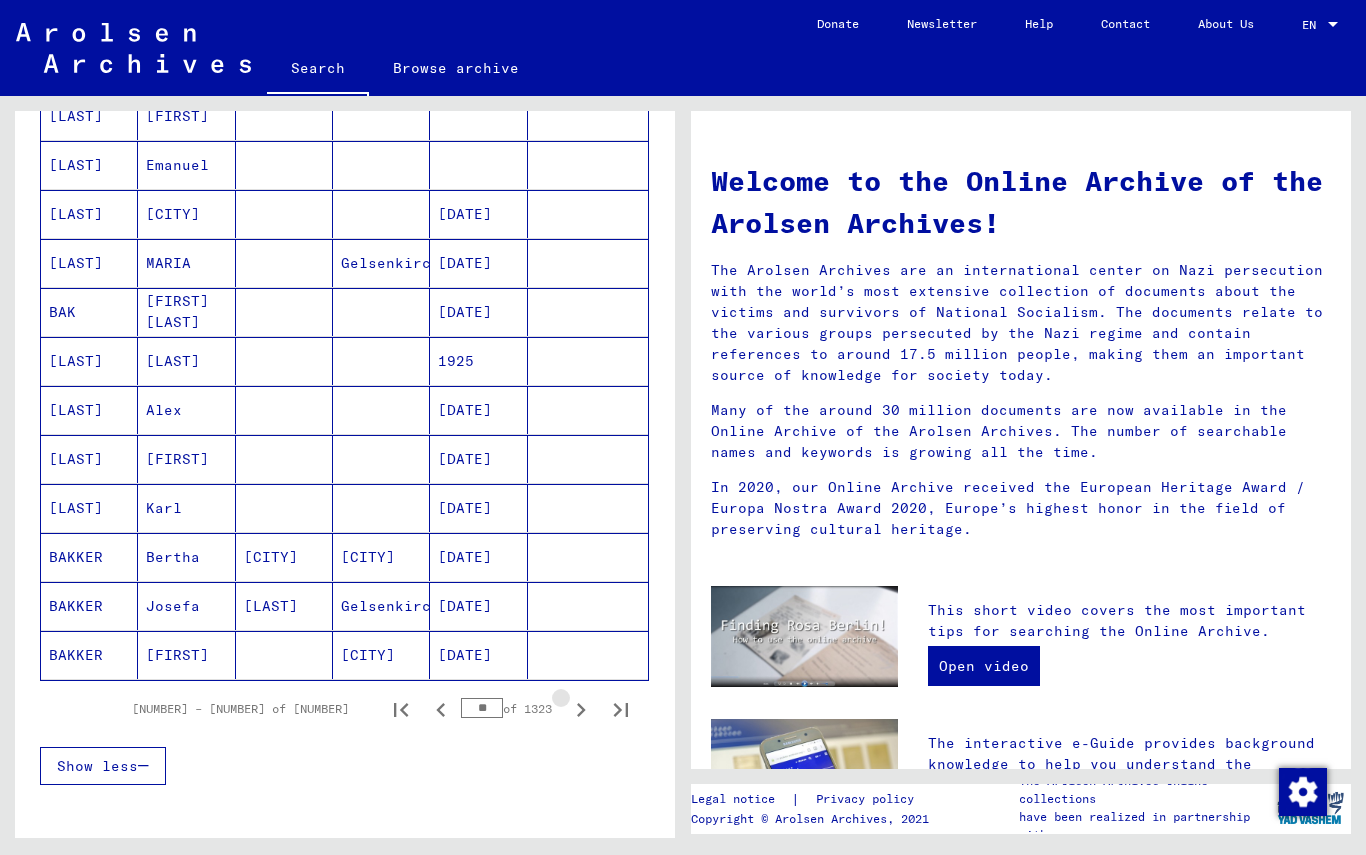 click at bounding box center (581, 709) 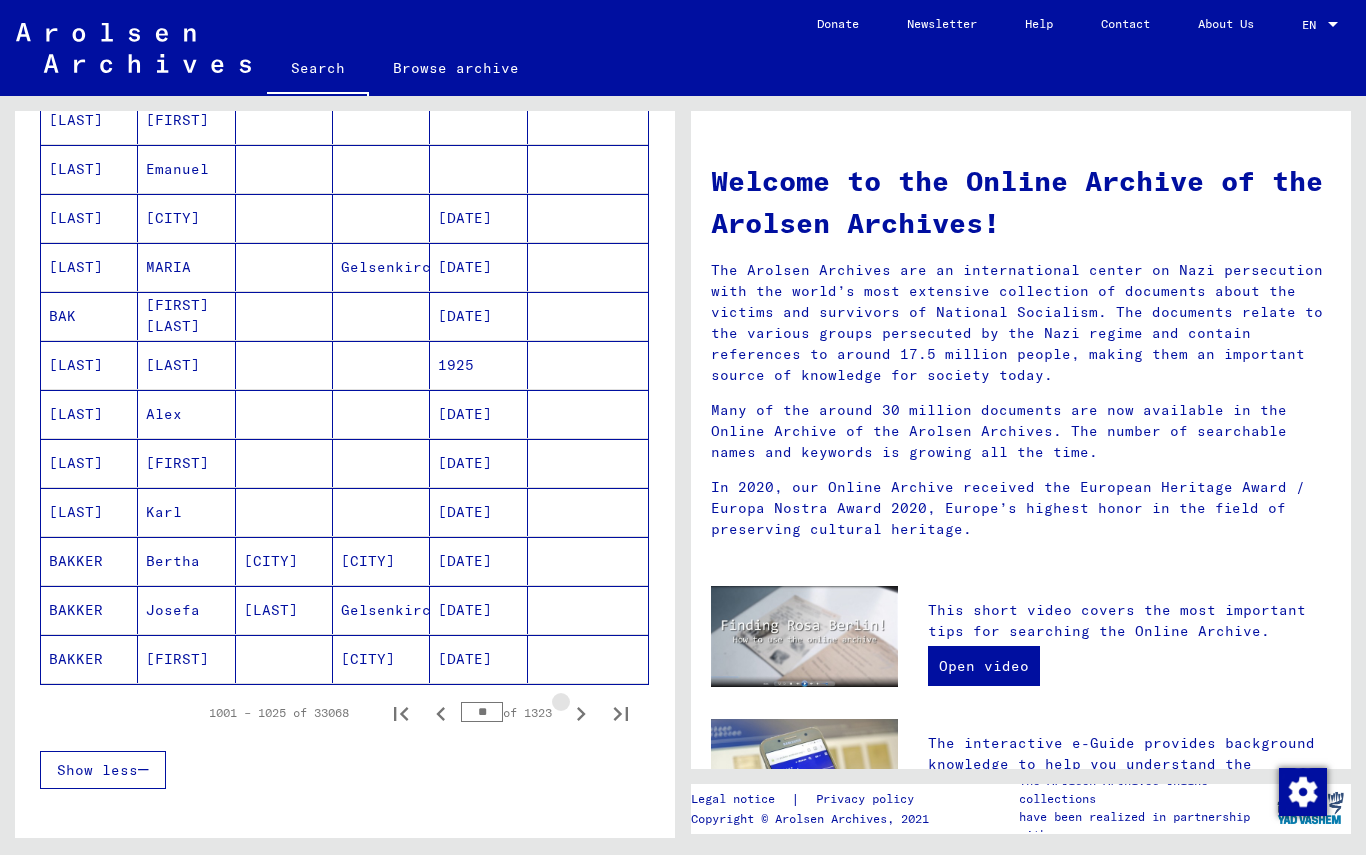 click at bounding box center [581, 713] 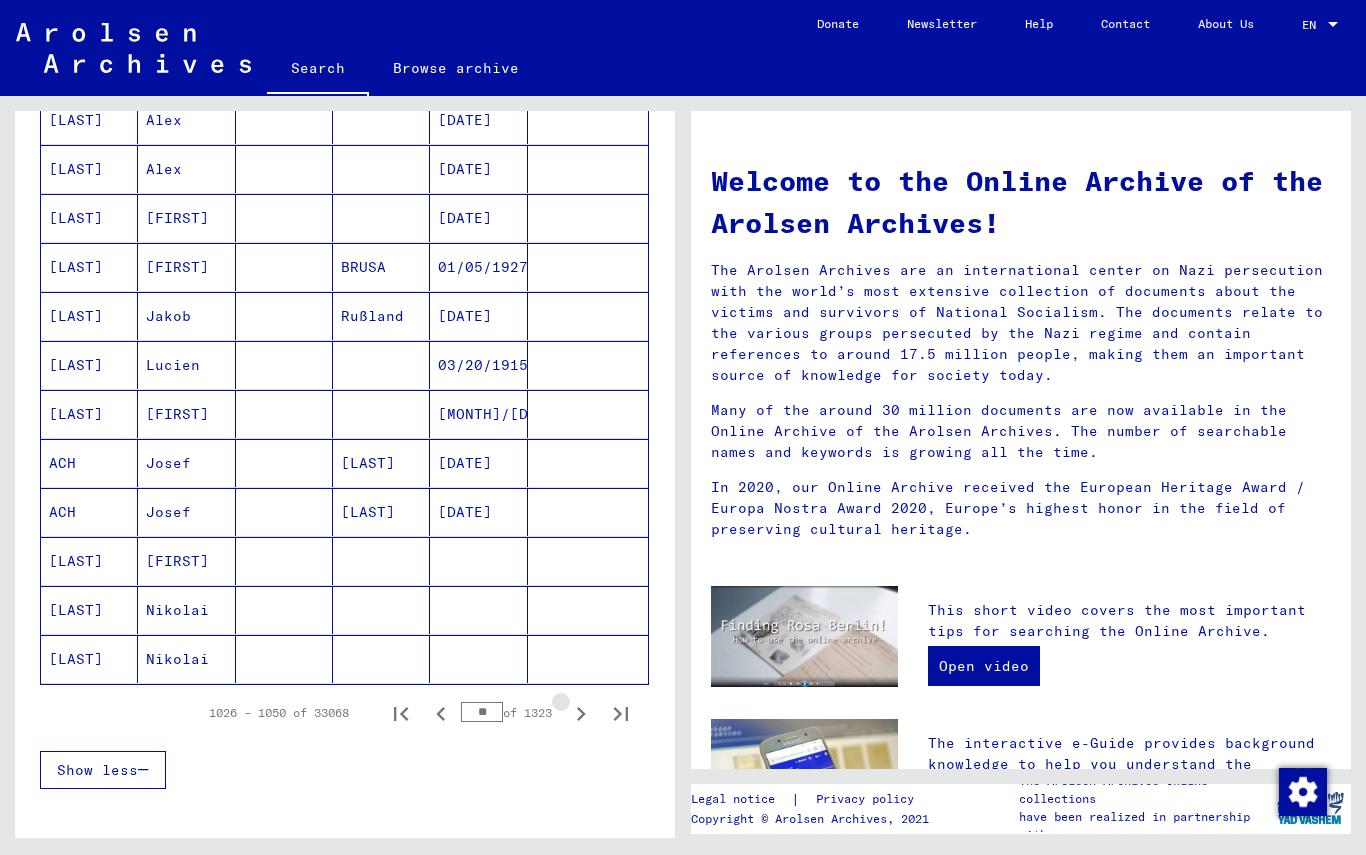 click at bounding box center (581, 713) 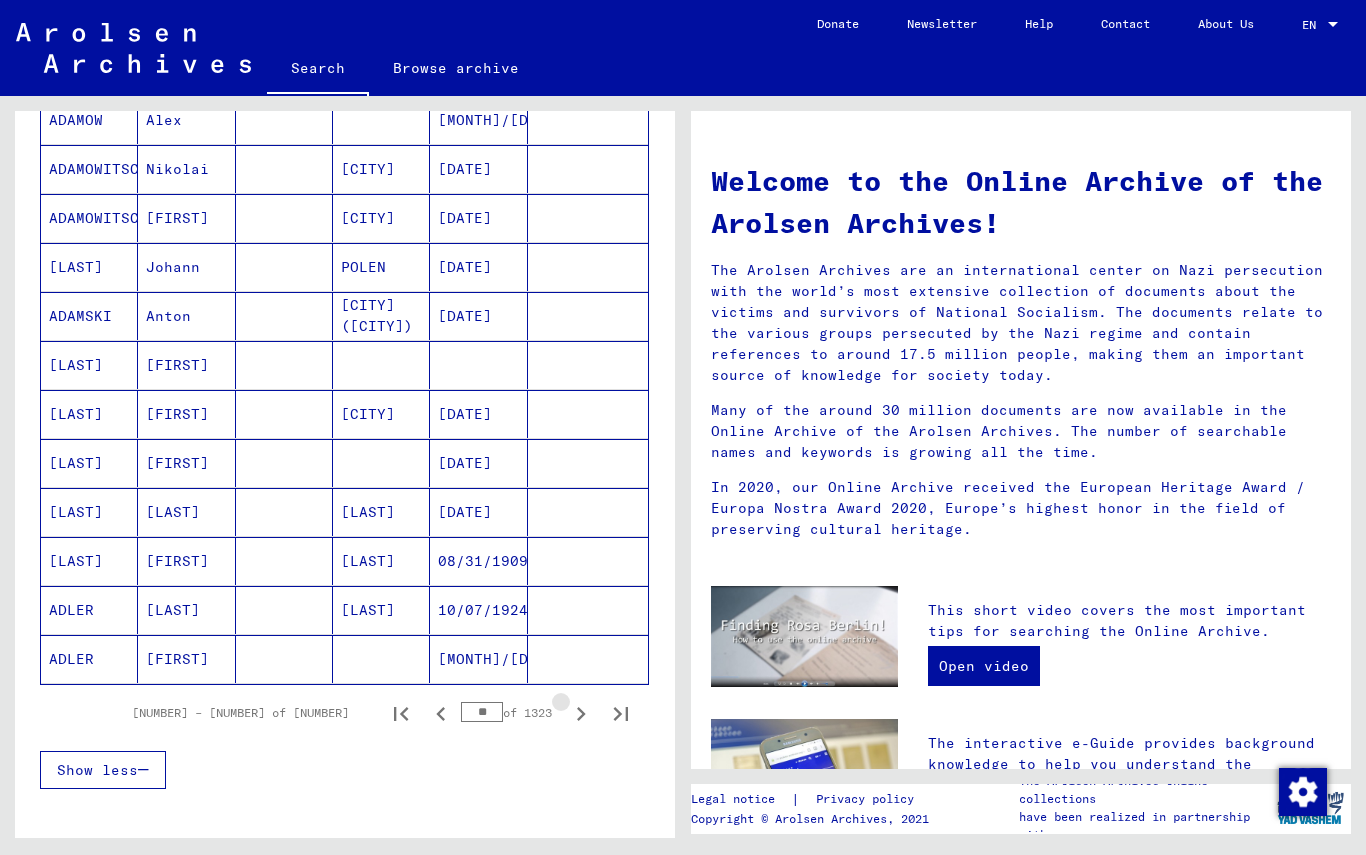 click at bounding box center [581, 713] 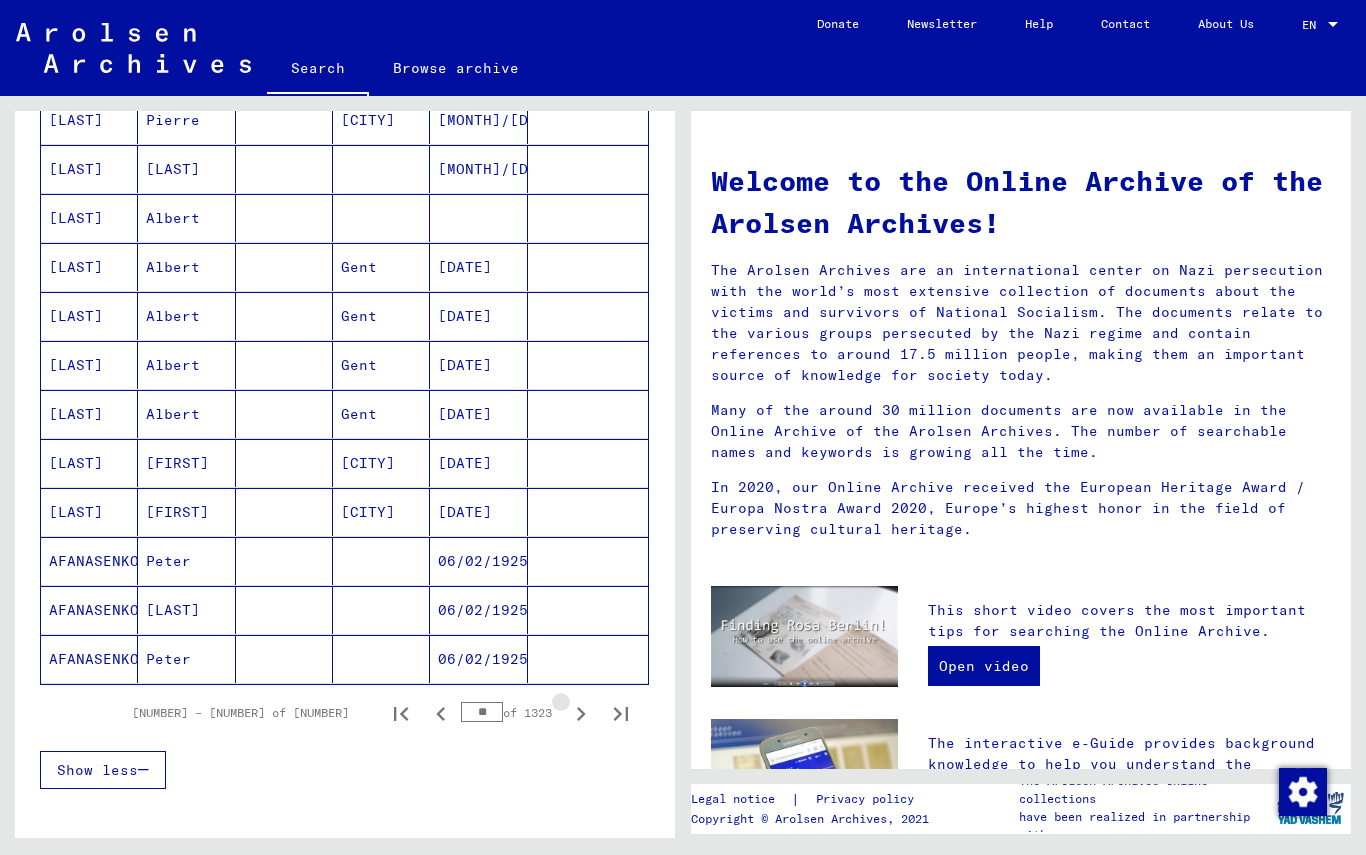 click at bounding box center (581, 713) 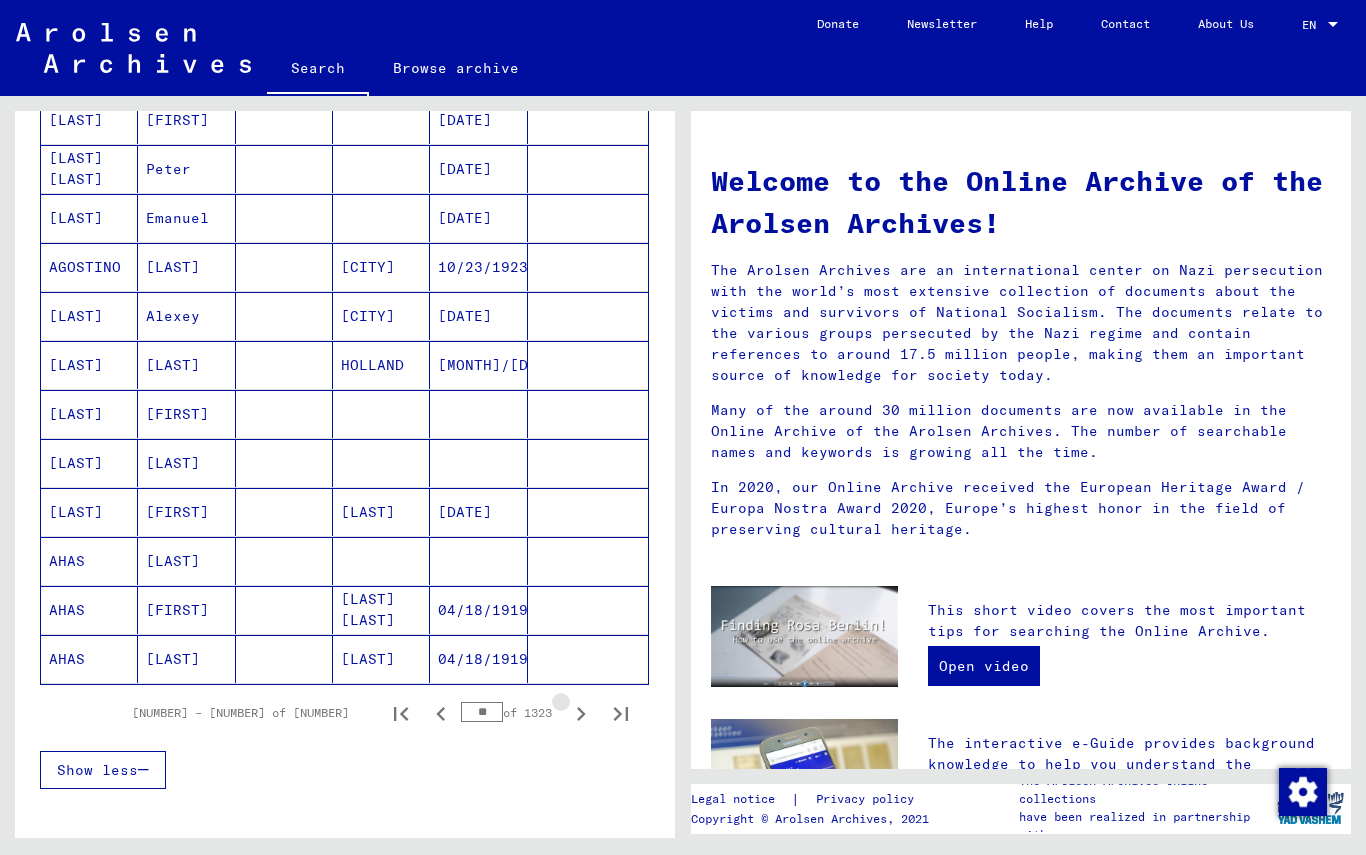 click at bounding box center (581, 713) 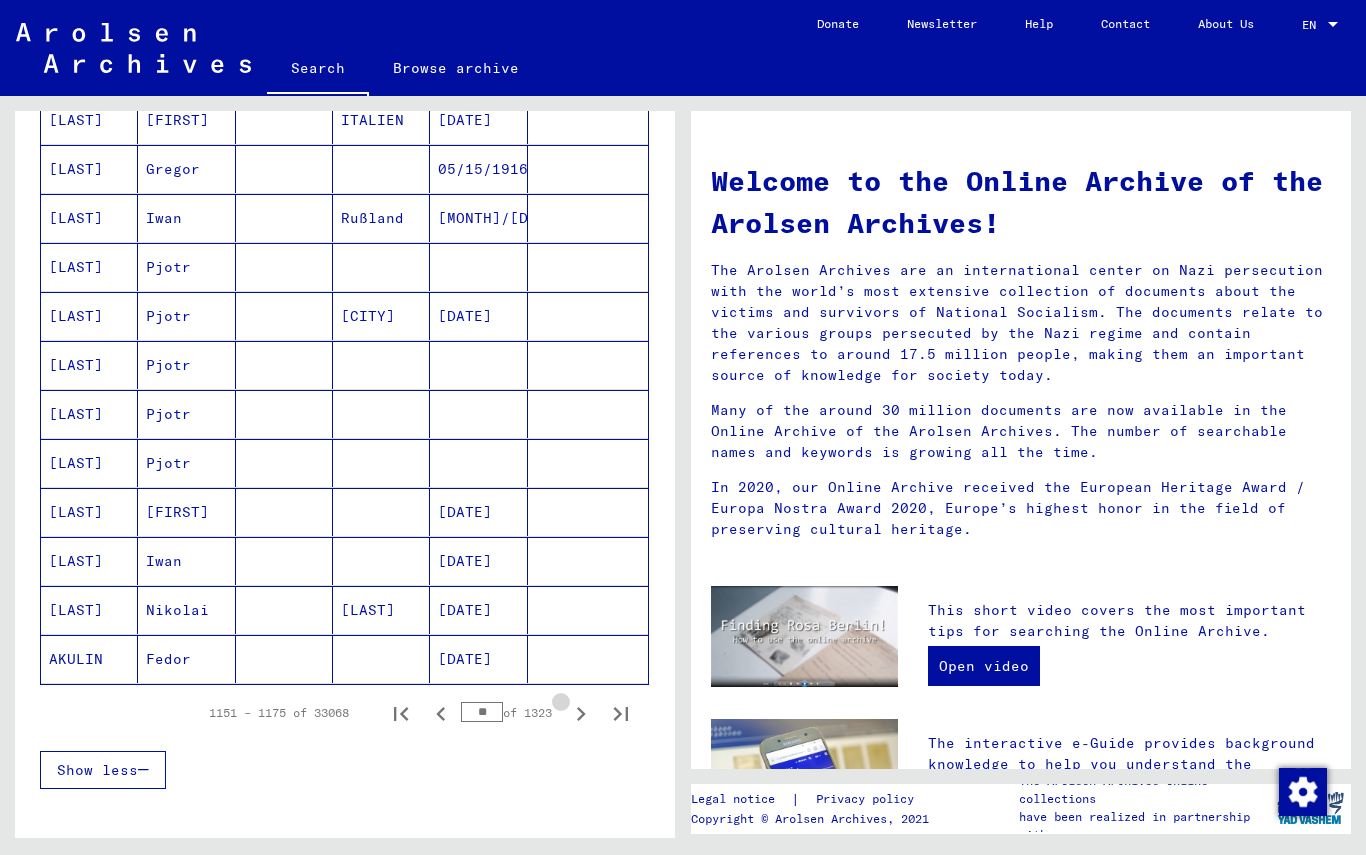 click at bounding box center (581, 713) 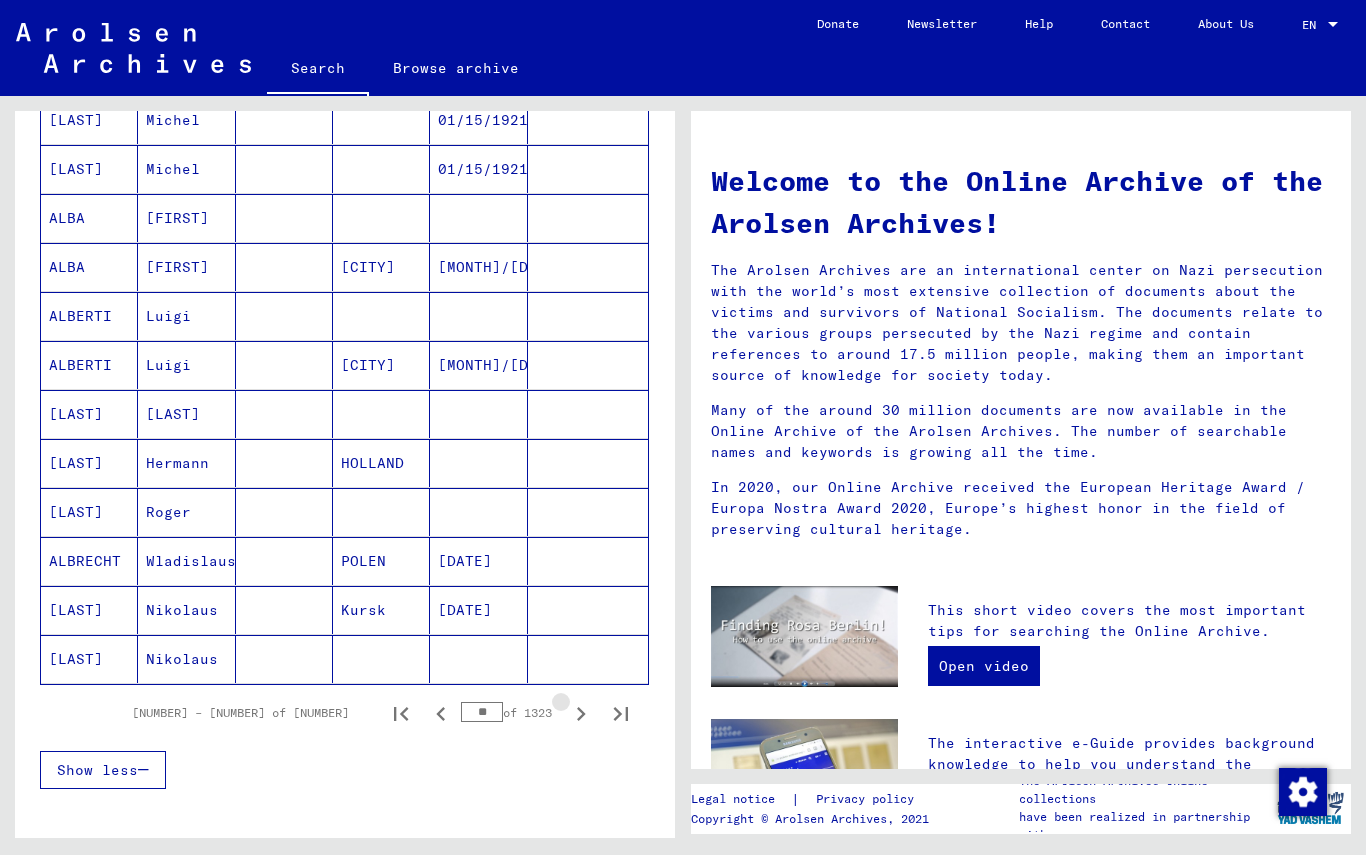 click at bounding box center (581, 713) 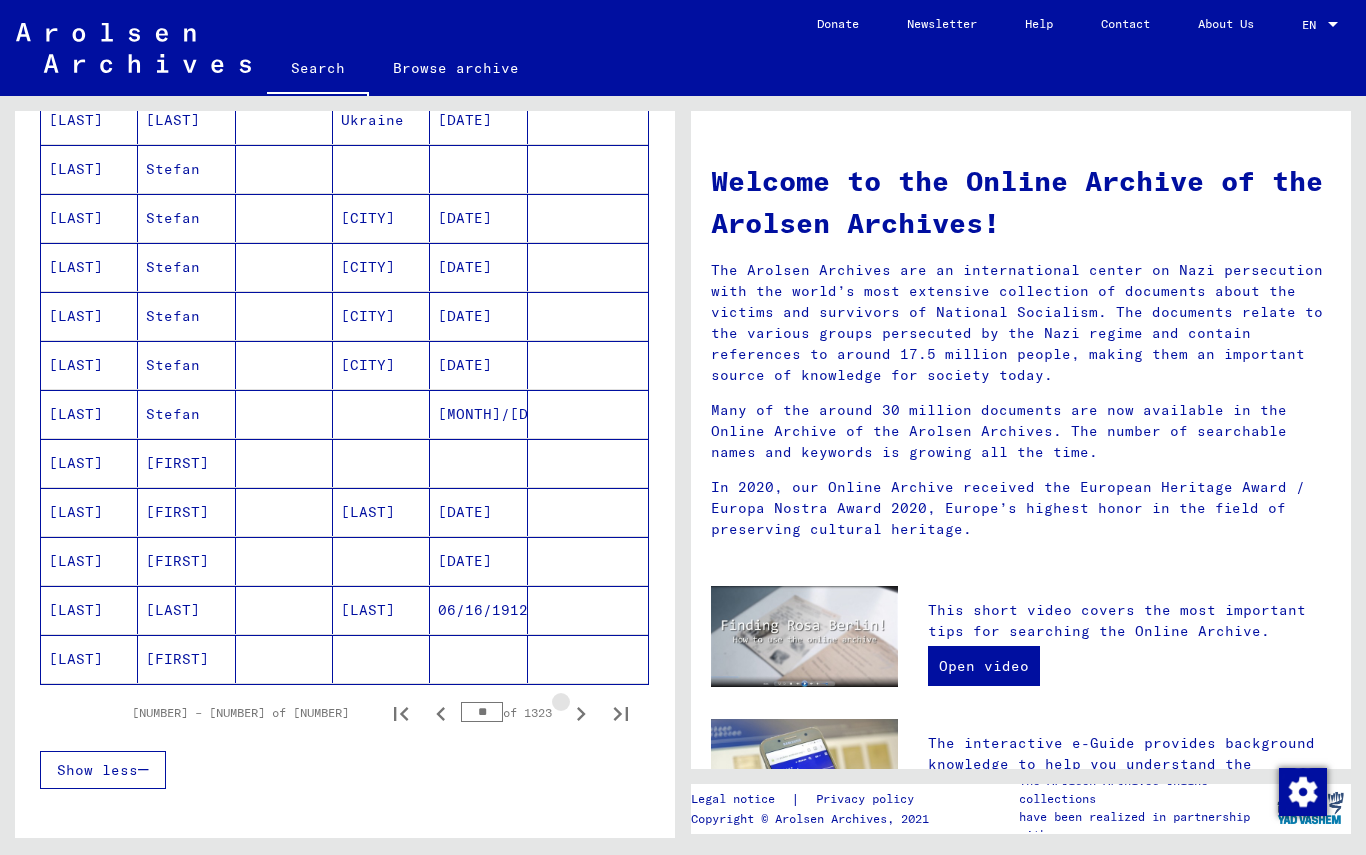 click at bounding box center [581, 713] 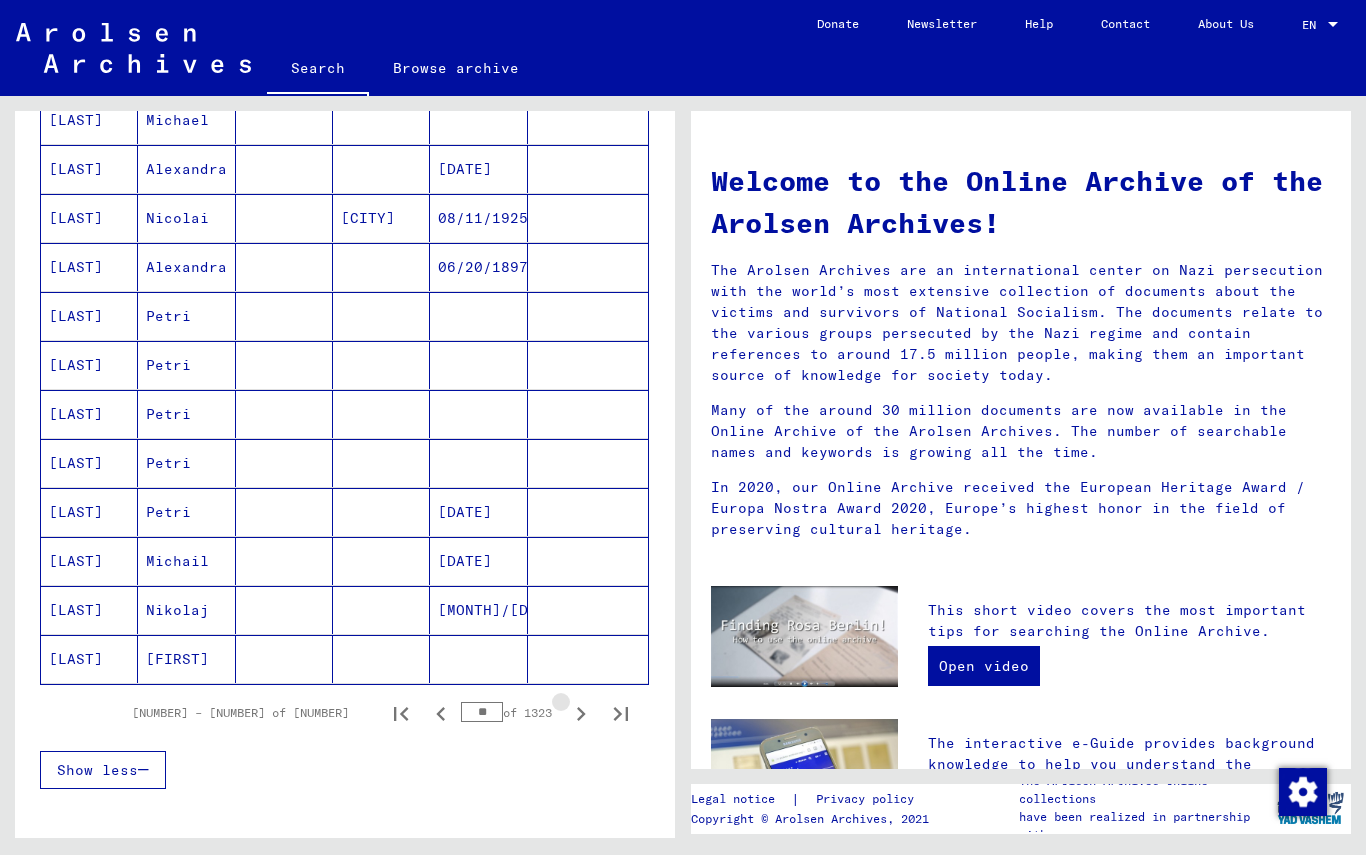 click at bounding box center (581, 713) 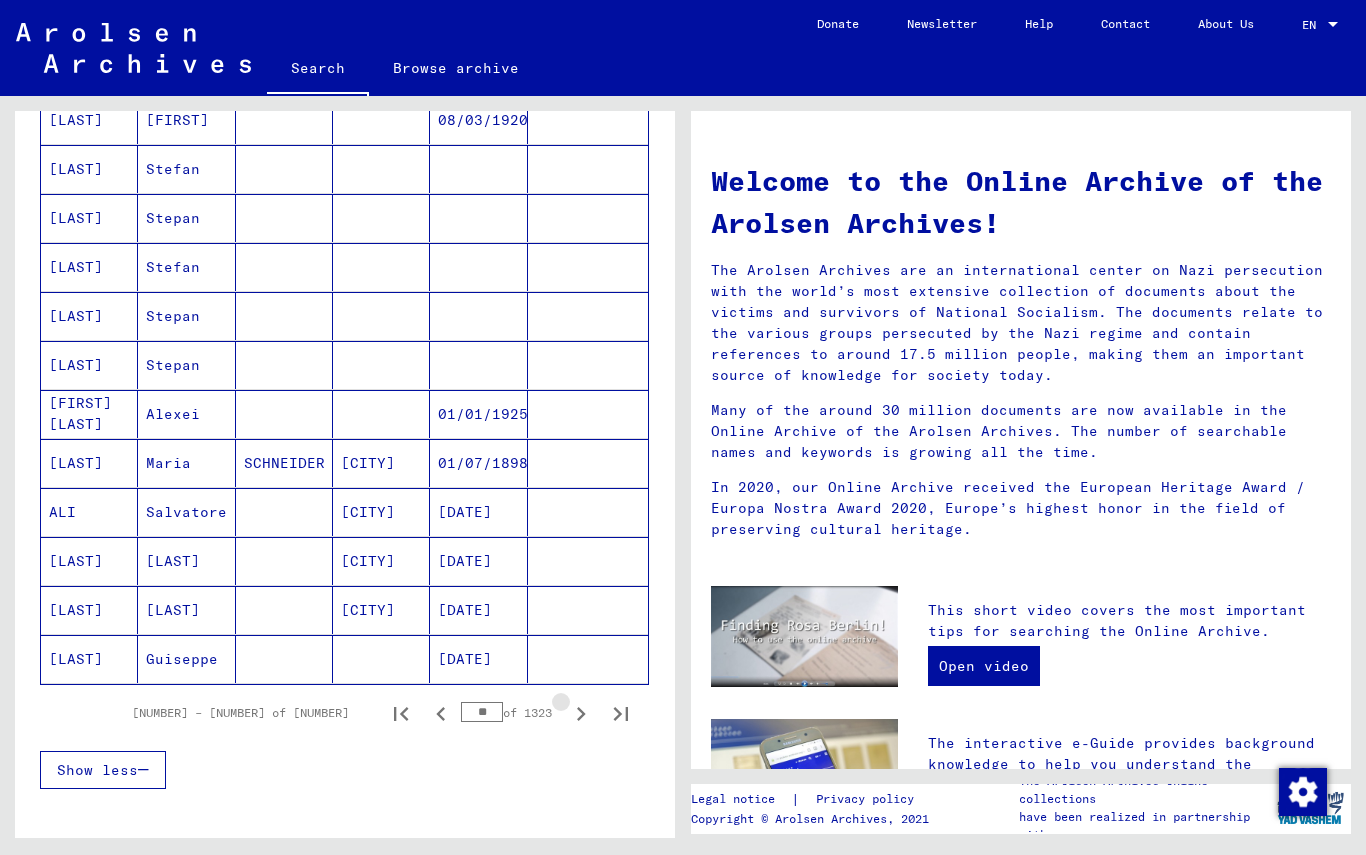 click at bounding box center (581, 713) 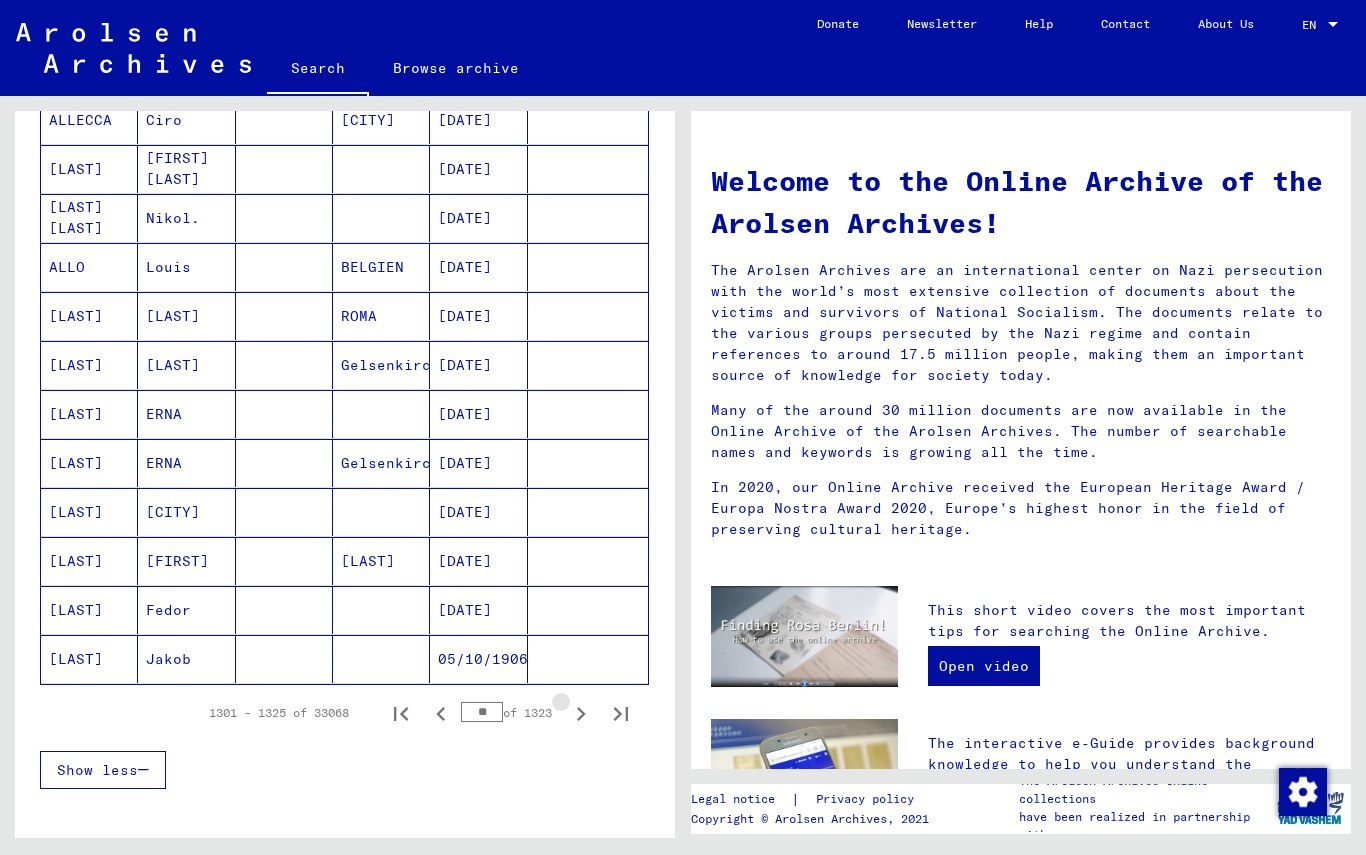 click at bounding box center [581, 713] 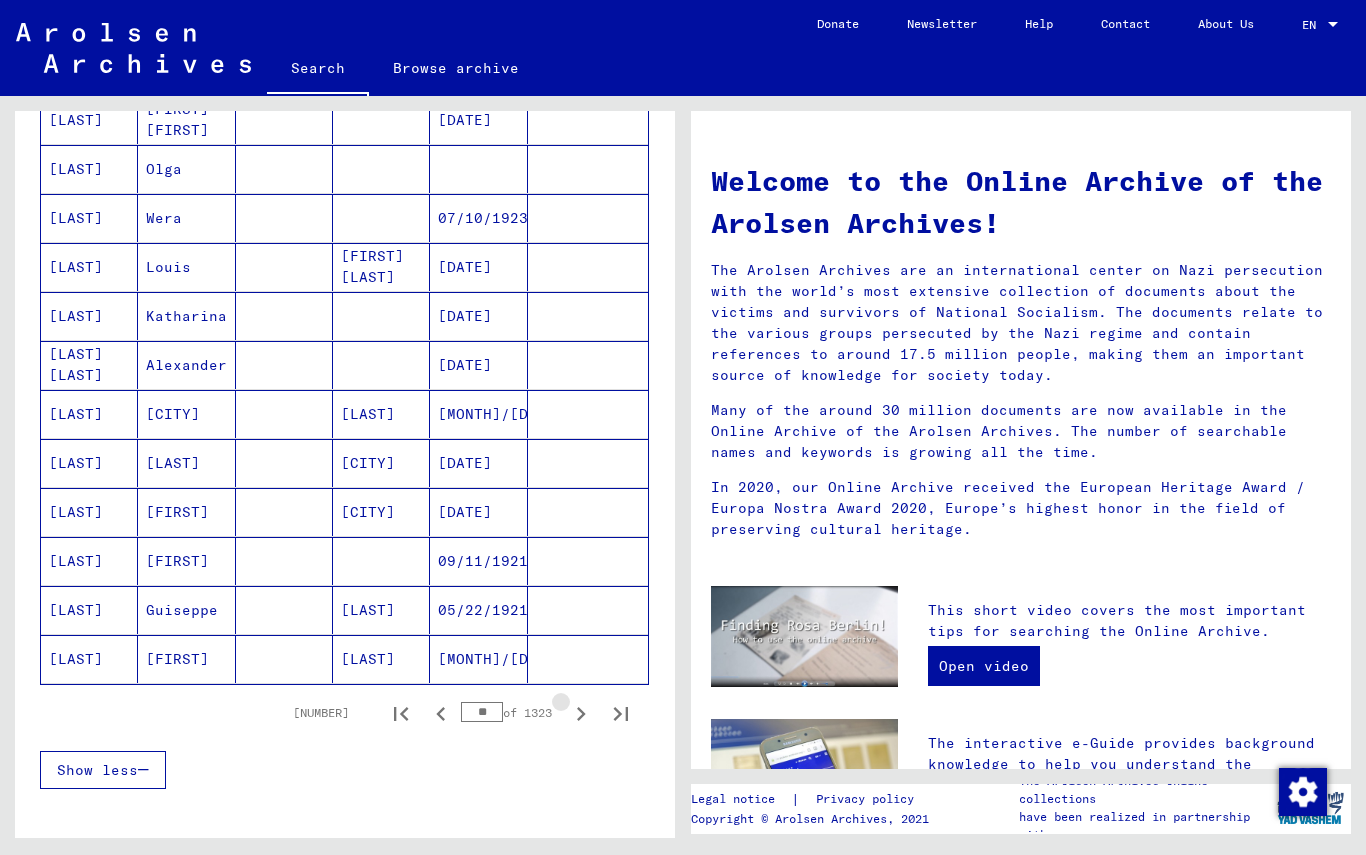 click at bounding box center [581, 713] 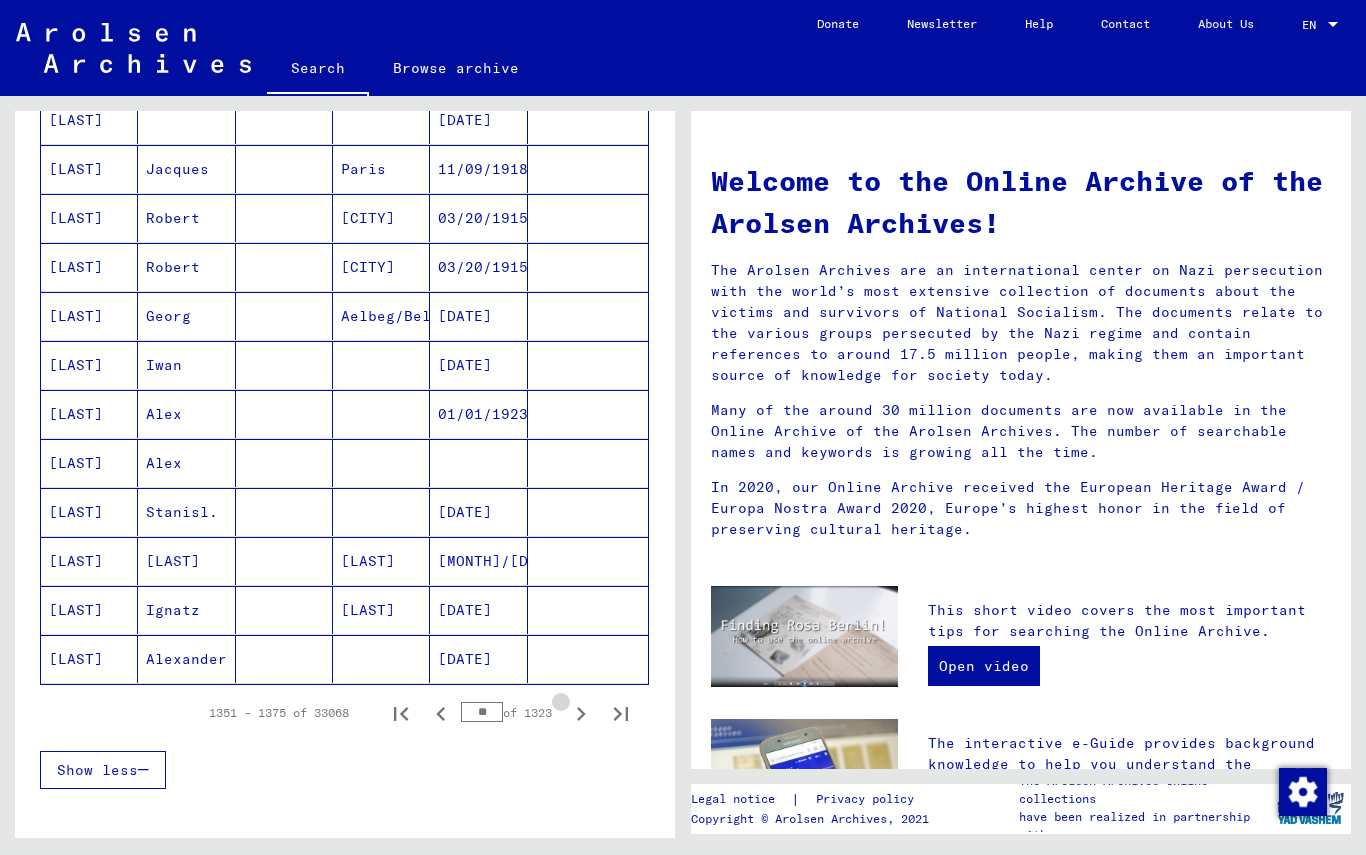 click at bounding box center (581, 713) 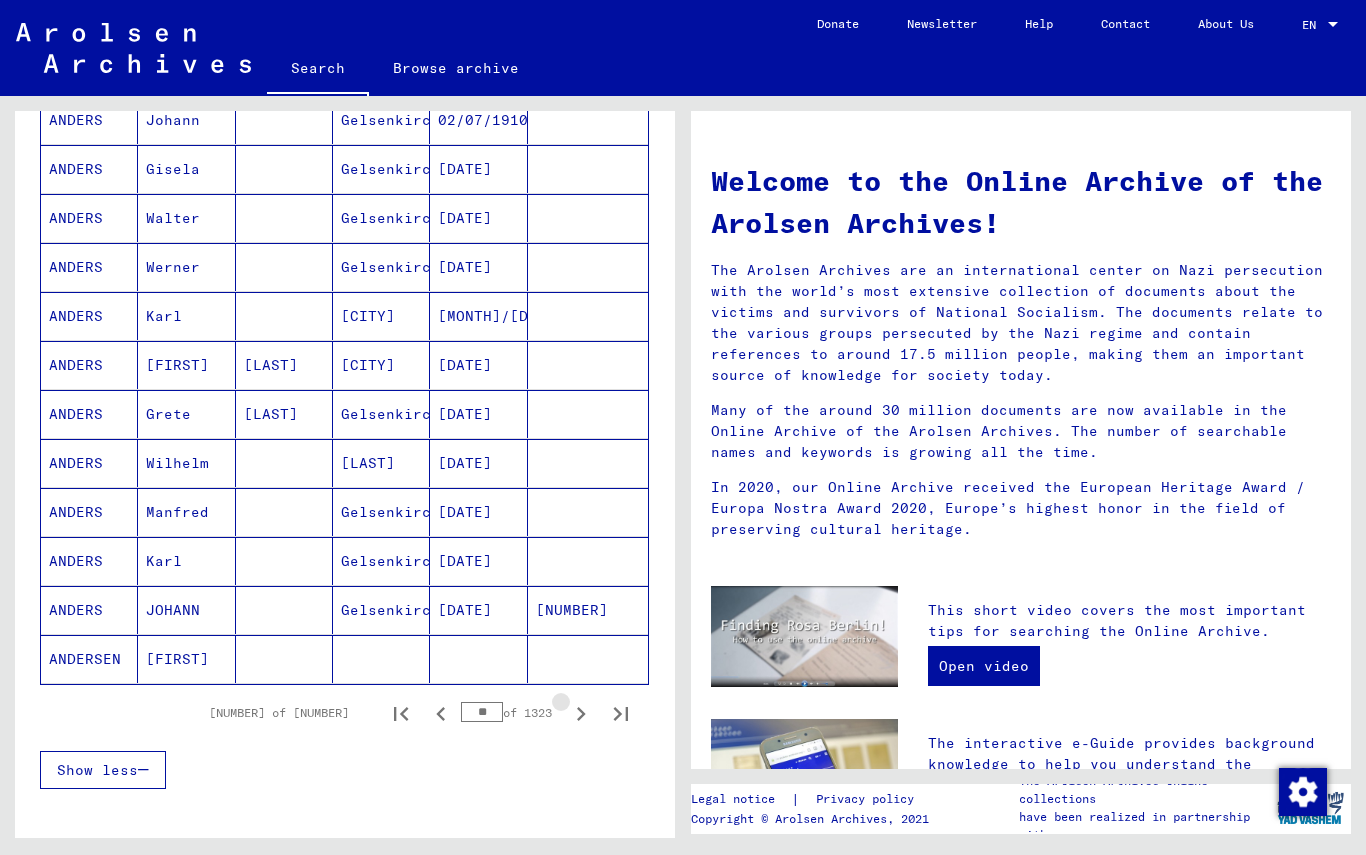 click at bounding box center [581, 713] 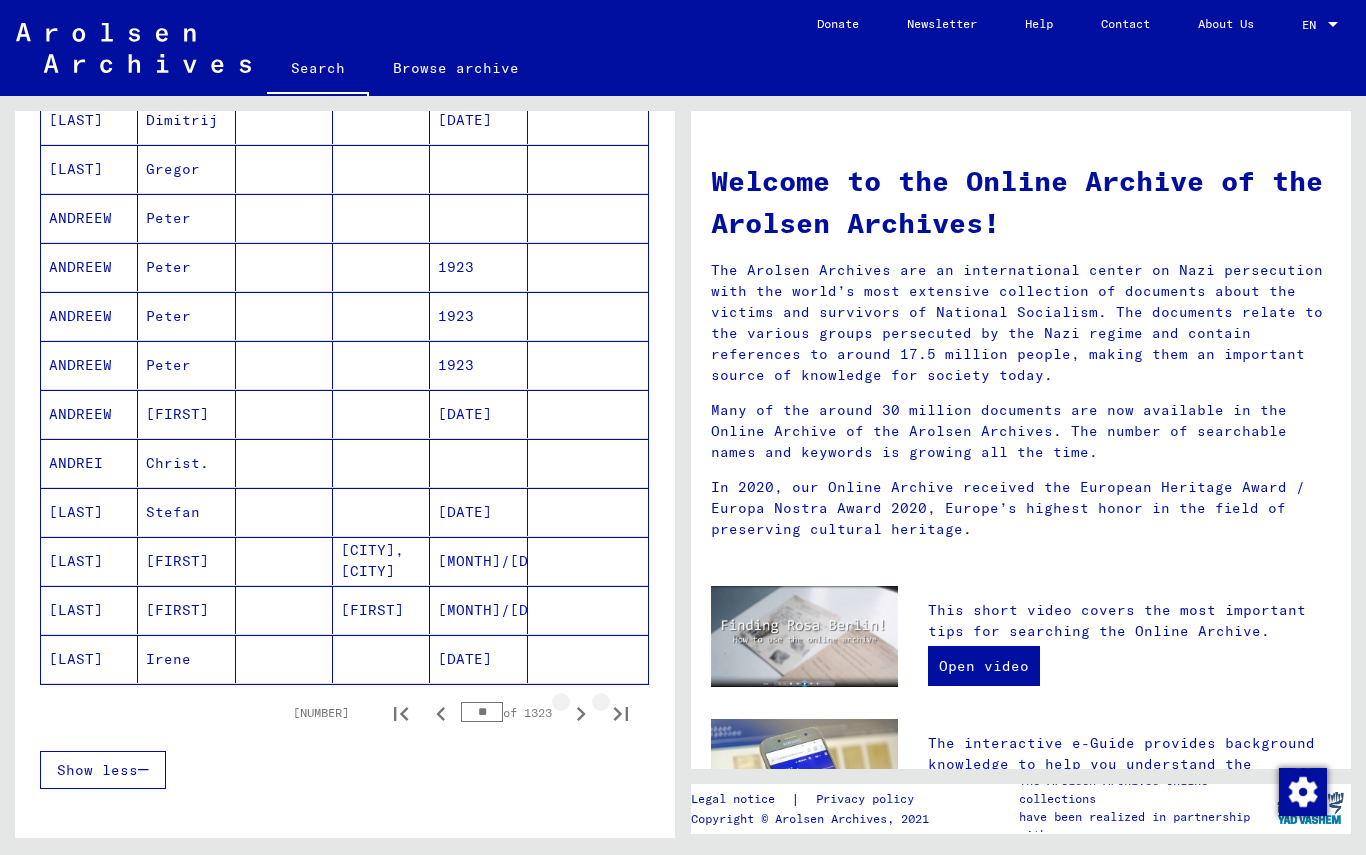 click at bounding box center [621, 713] 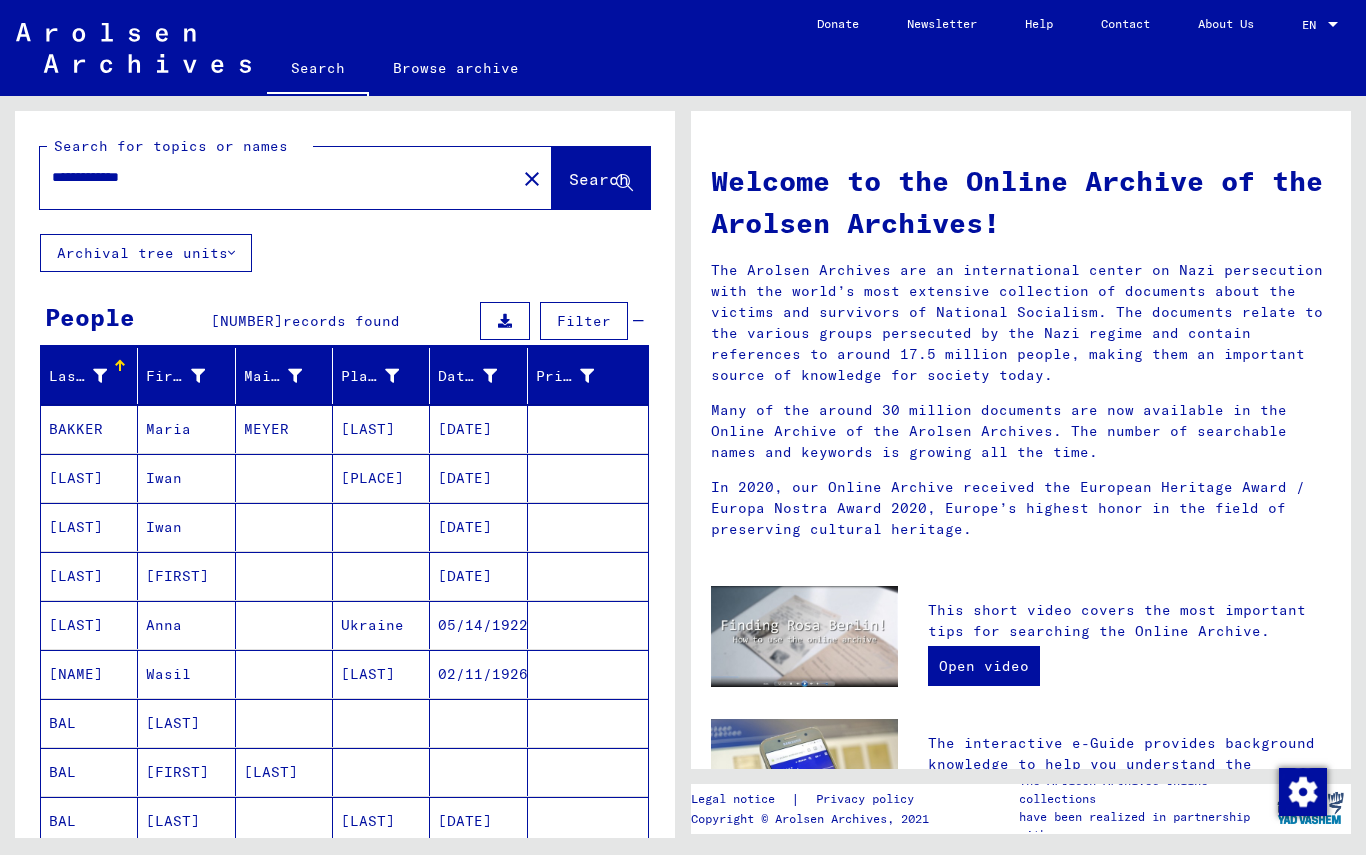 scroll, scrollTop: 0, scrollLeft: 0, axis: both 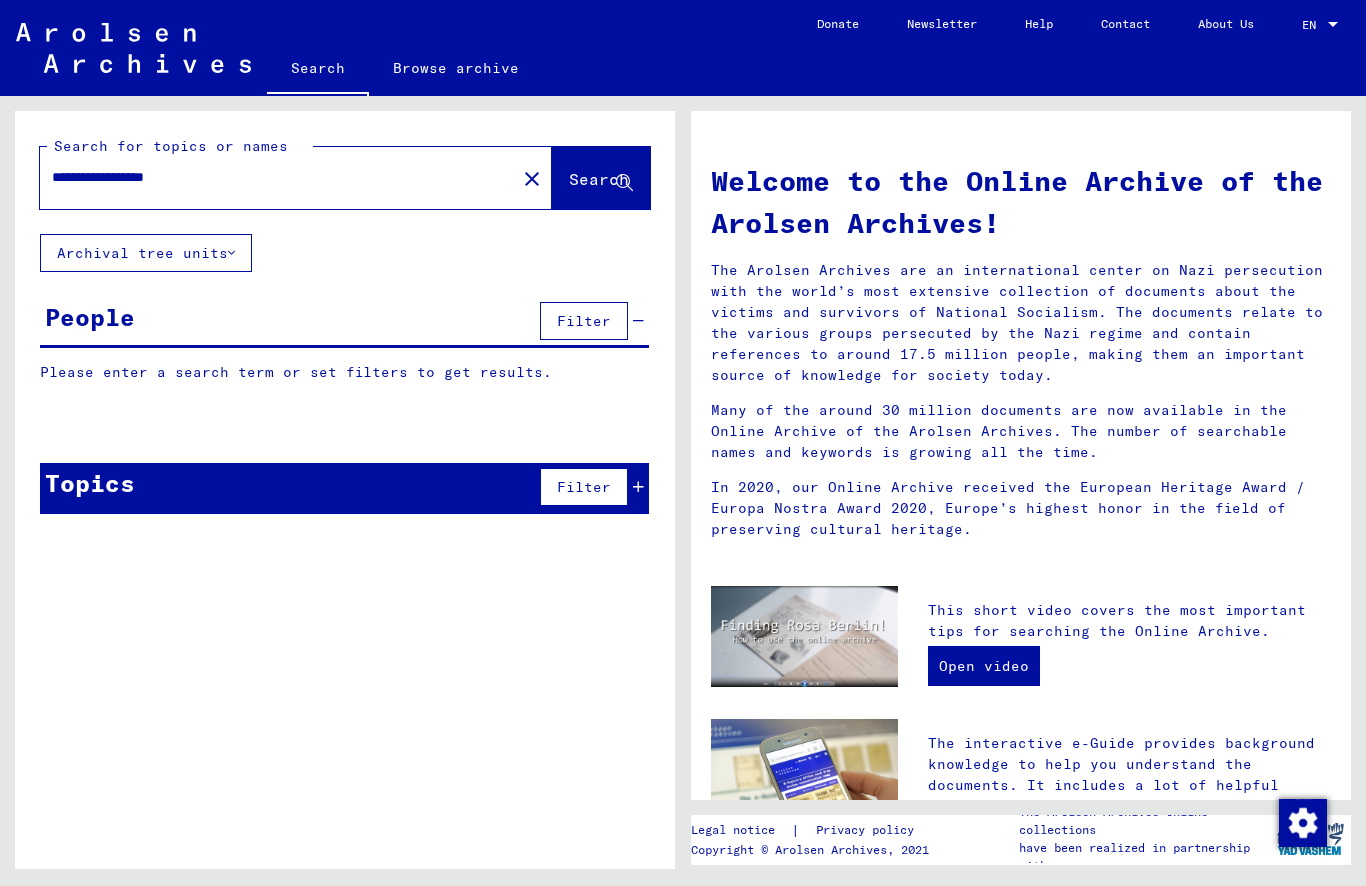 click on "Search" at bounding box center (601, 178) 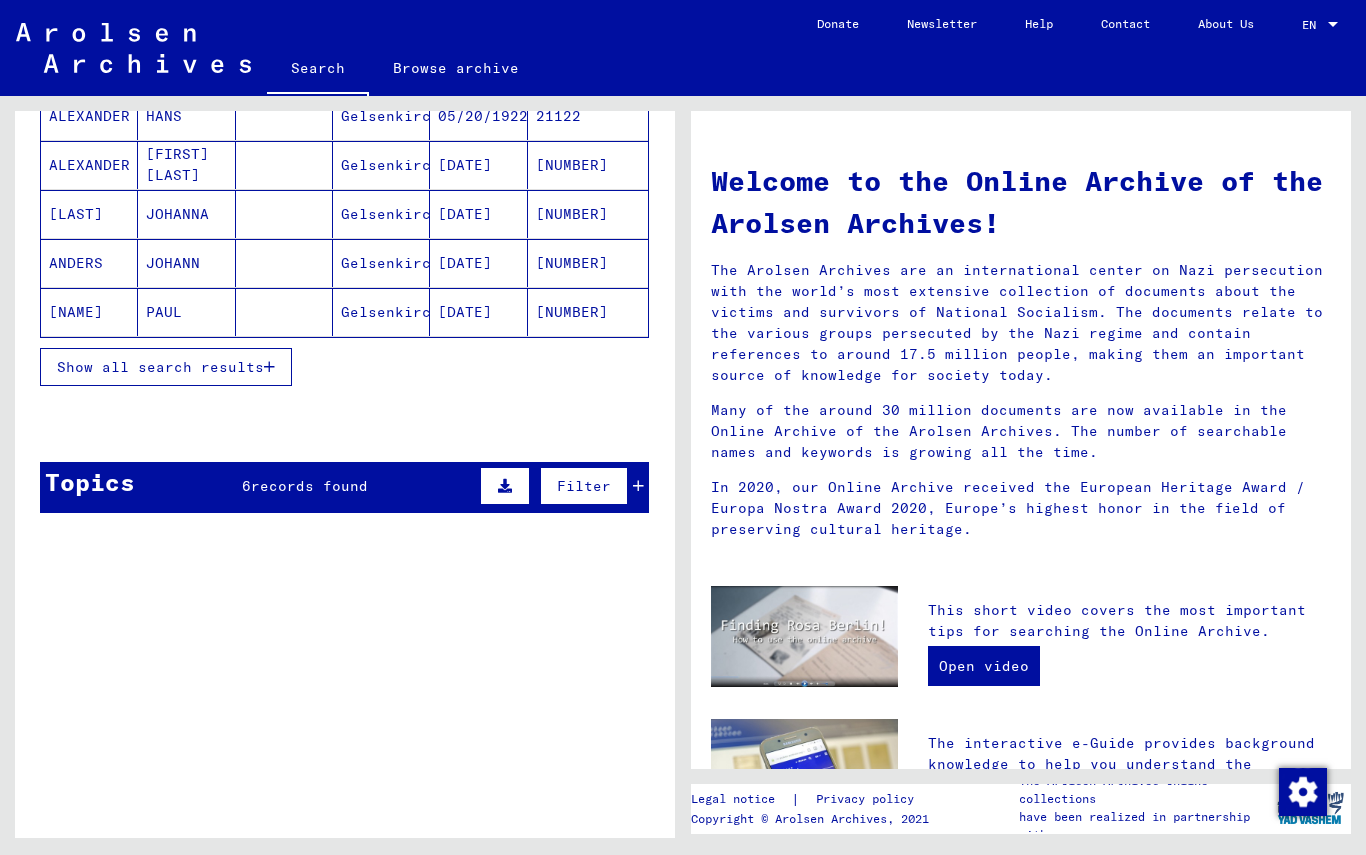 scroll, scrollTop: 294, scrollLeft: 0, axis: vertical 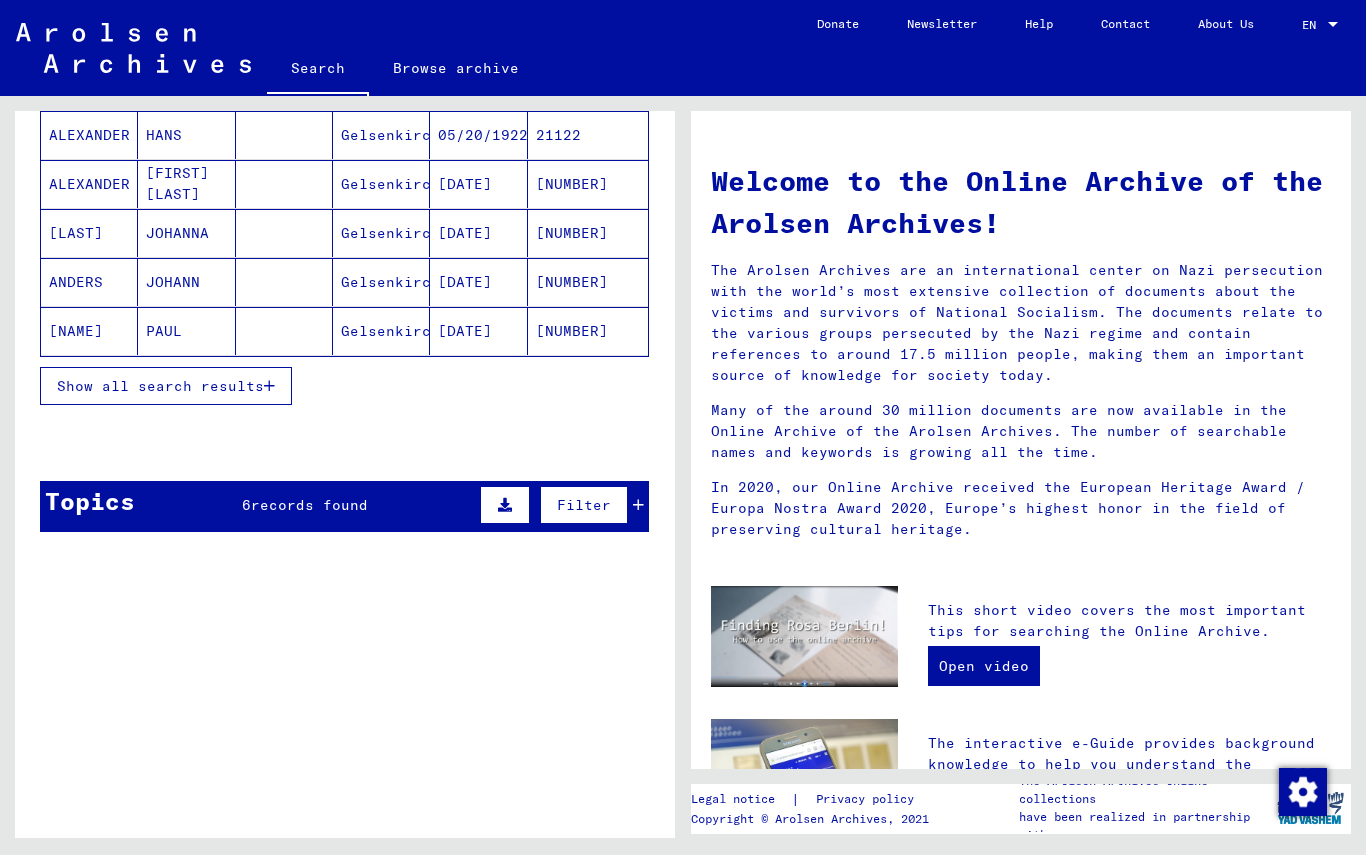 click on "records found" at bounding box center [309, 505] 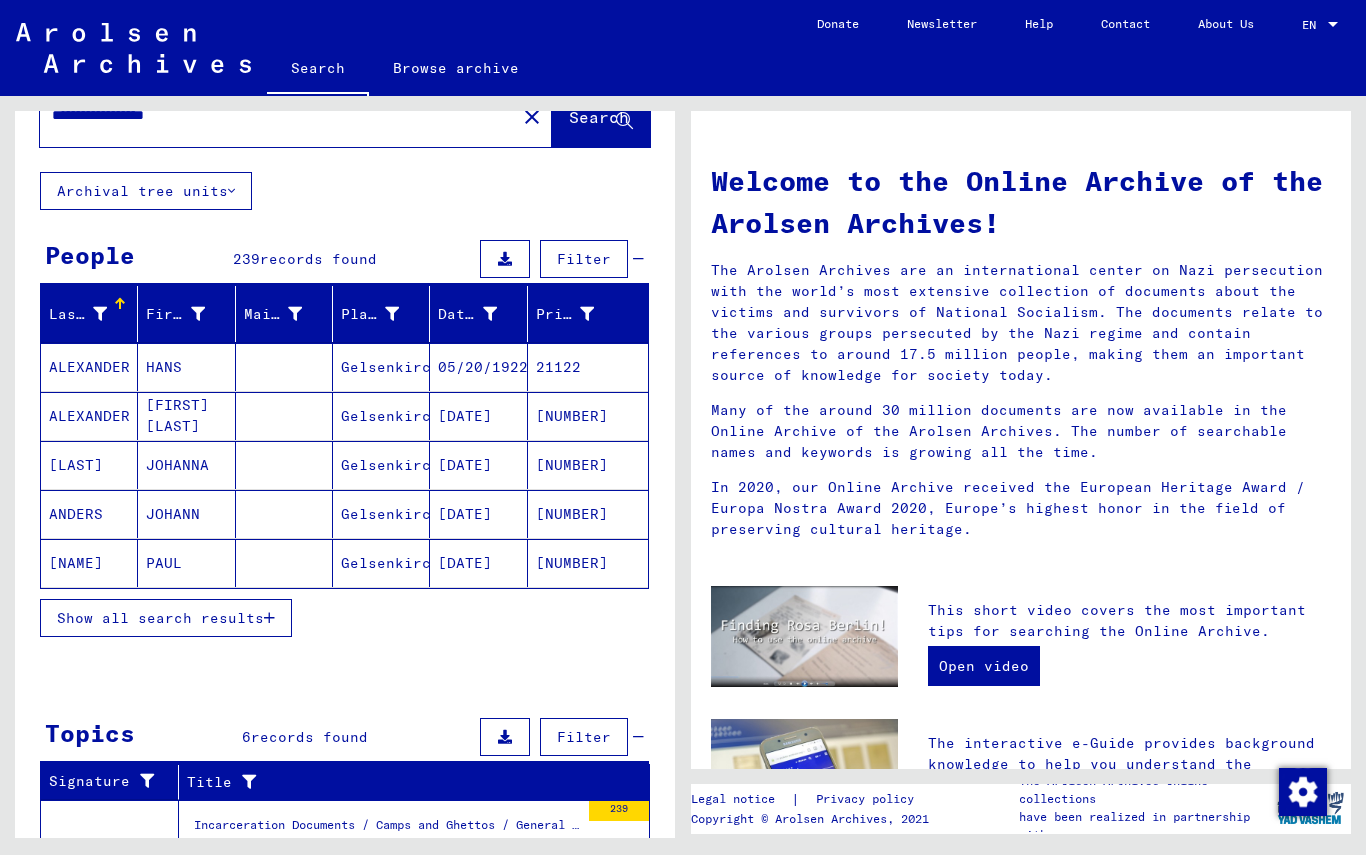 scroll, scrollTop: 61, scrollLeft: 0, axis: vertical 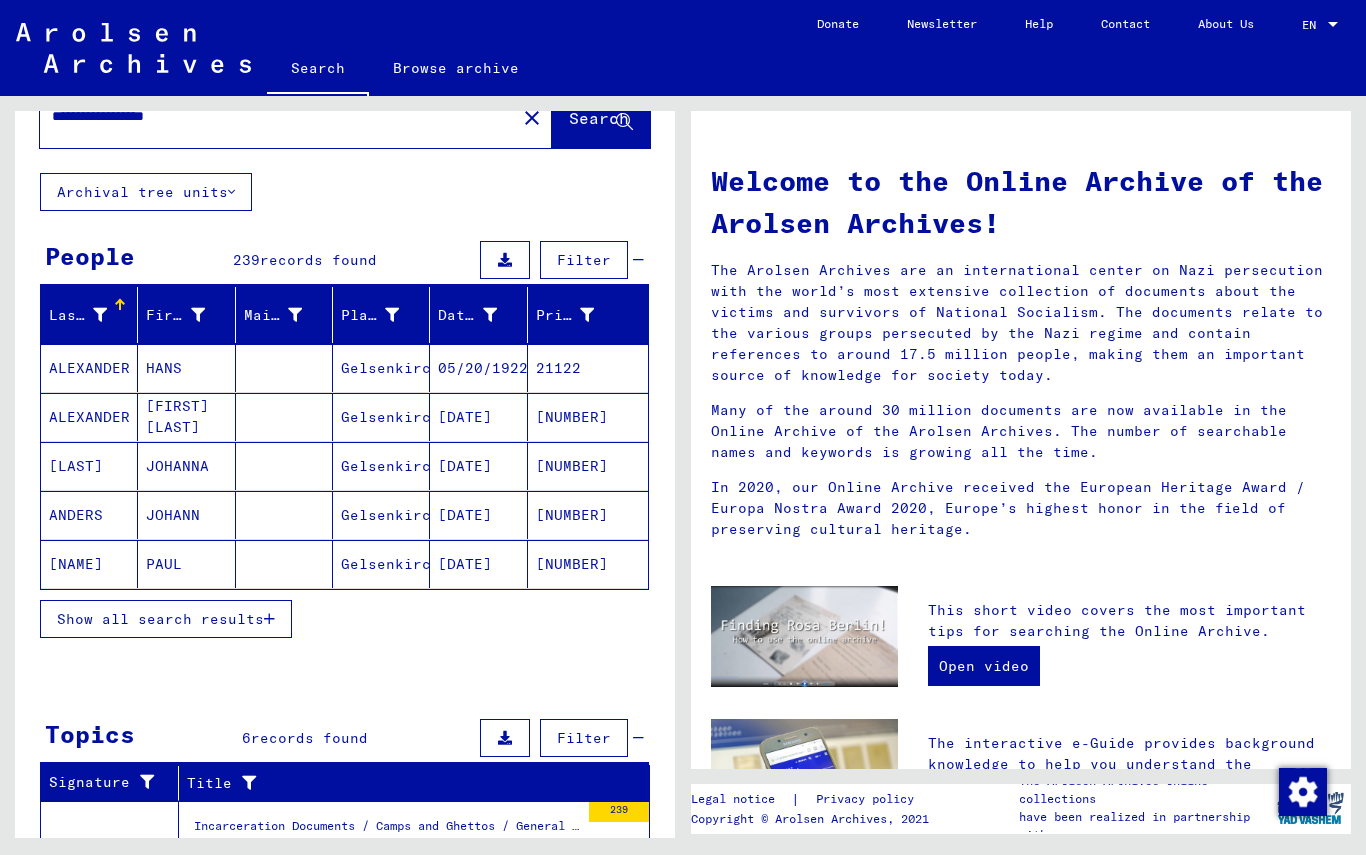 click on "[NAME]" at bounding box center [89, 368] 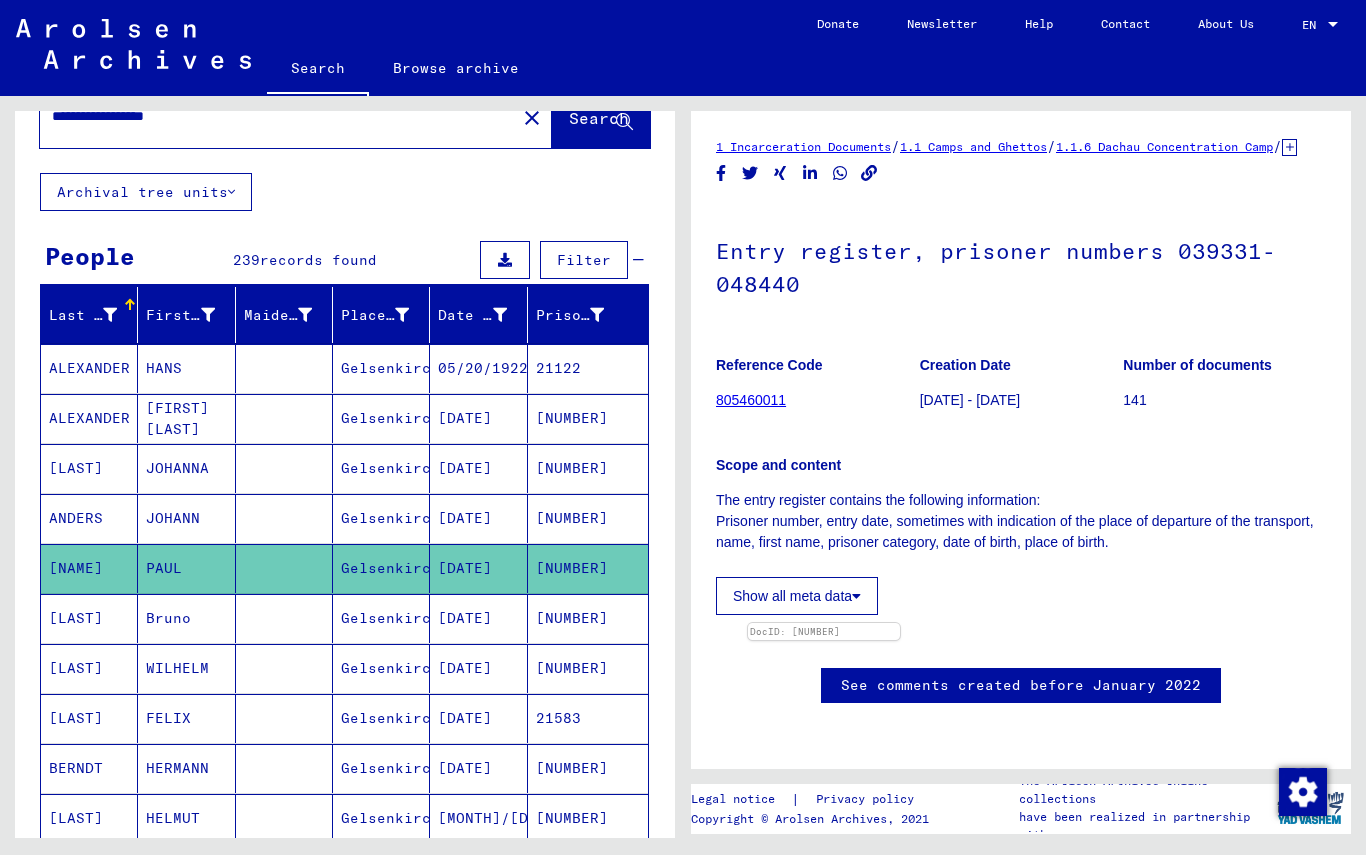 scroll, scrollTop: 0, scrollLeft: 0, axis: both 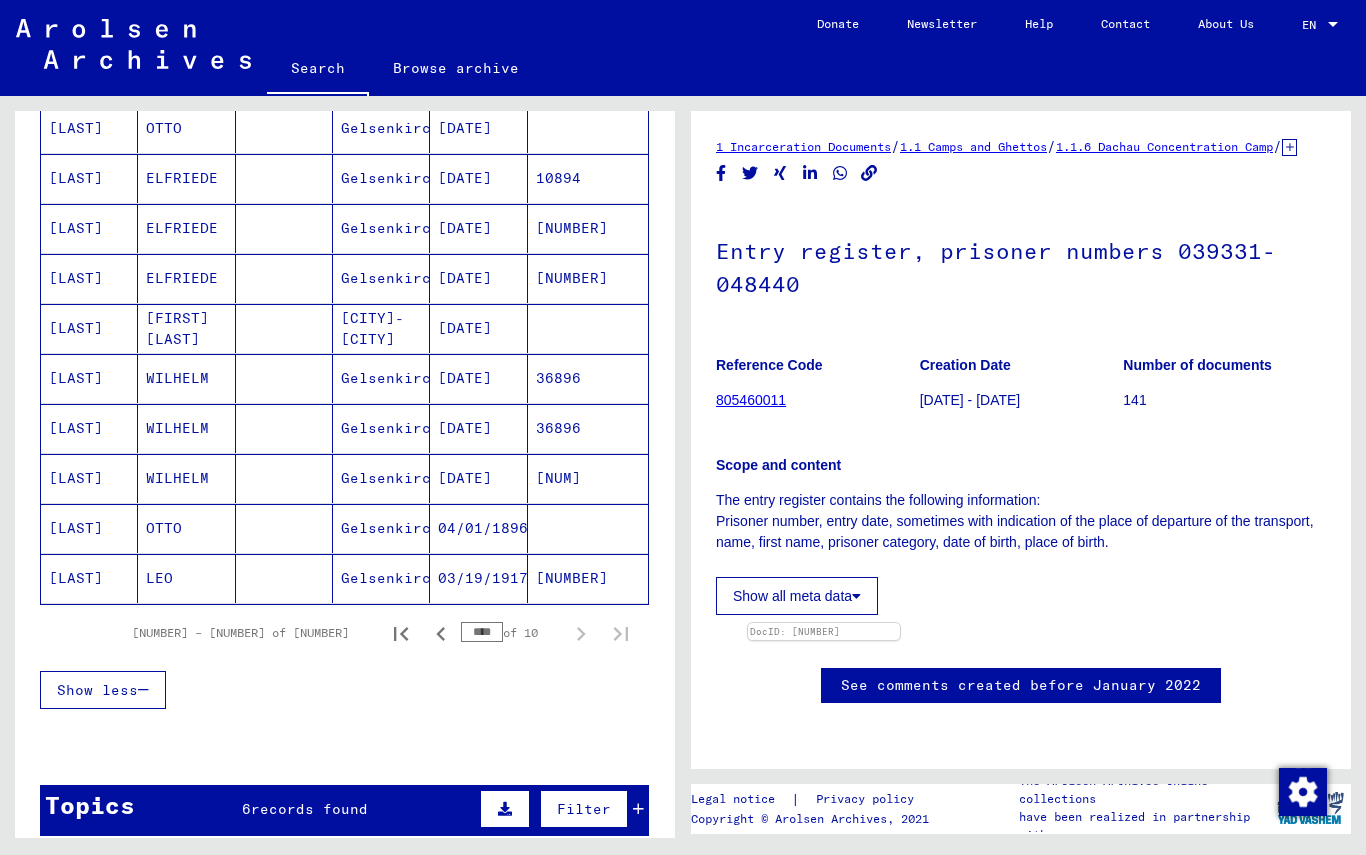 click at bounding box center [440, 634] 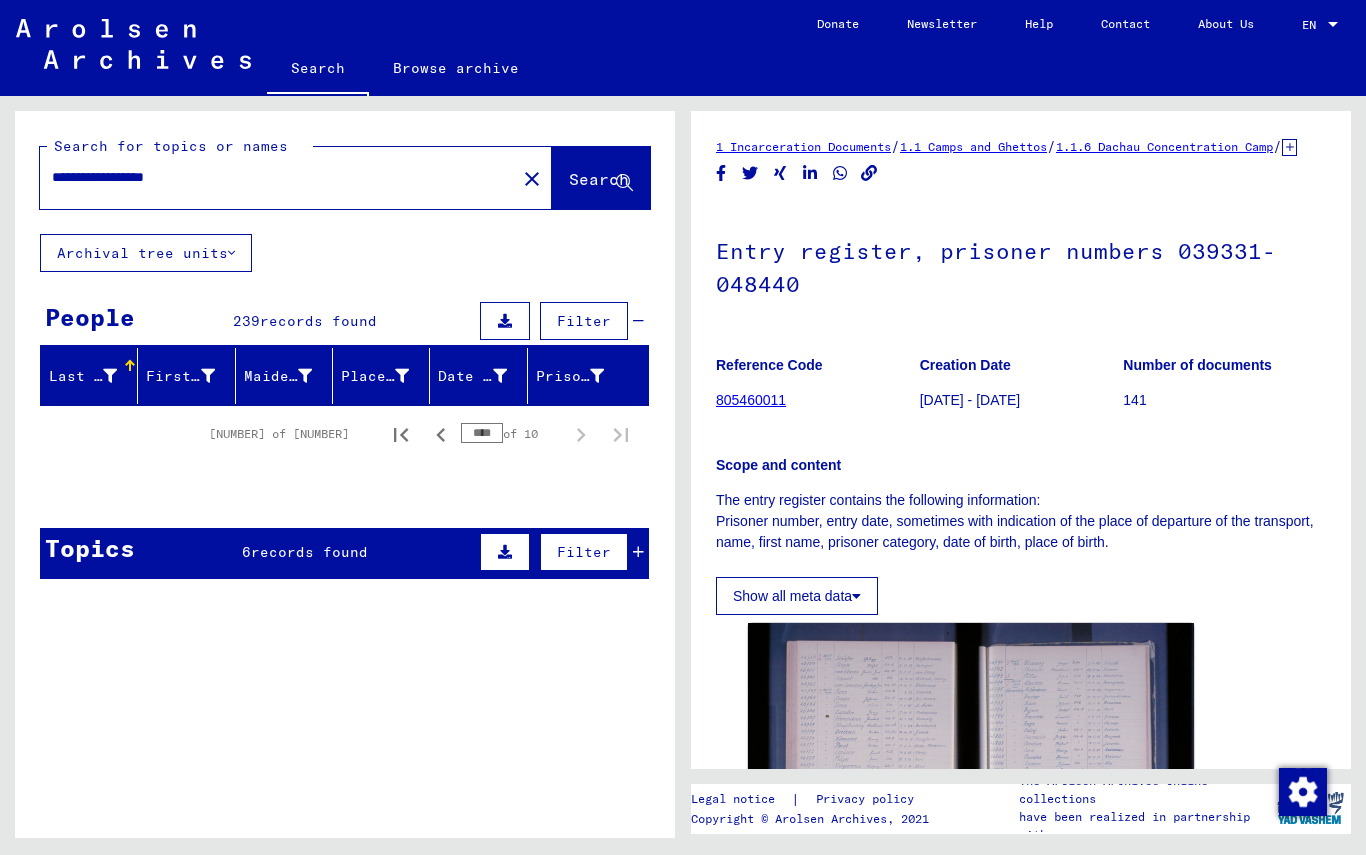 scroll, scrollTop: 0, scrollLeft: 0, axis: both 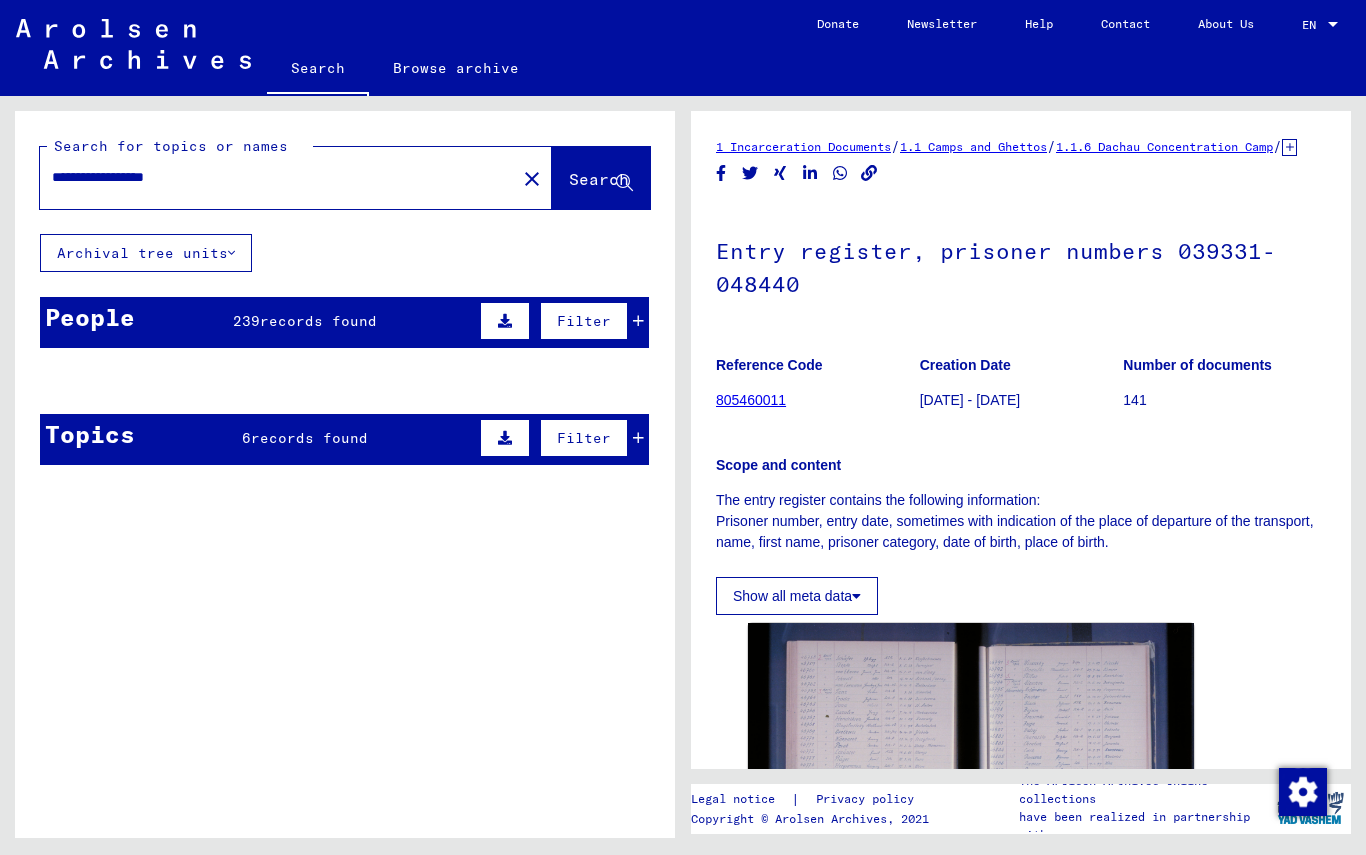 click on "records found" at bounding box center [318, 321] 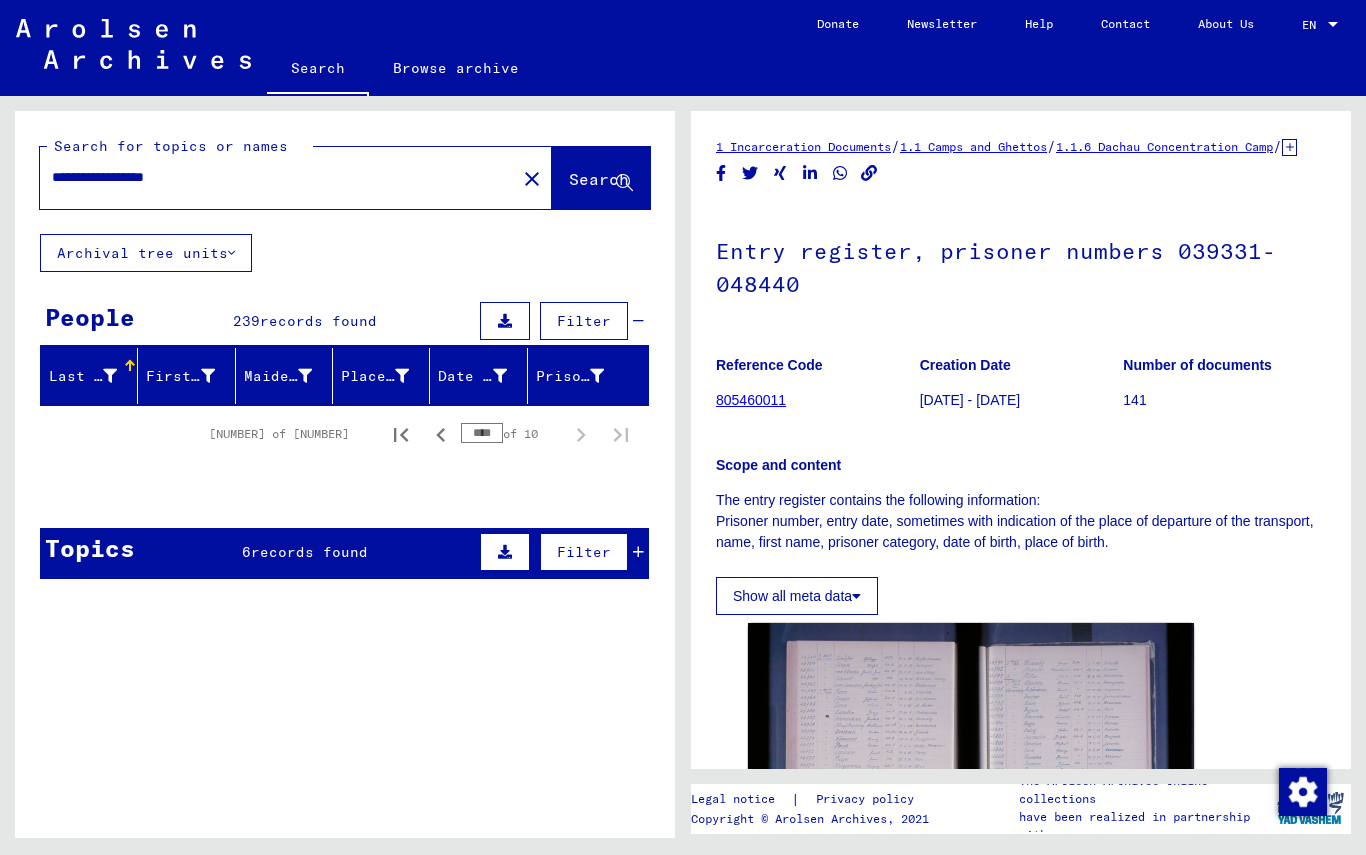 click on "records found" at bounding box center (318, 321) 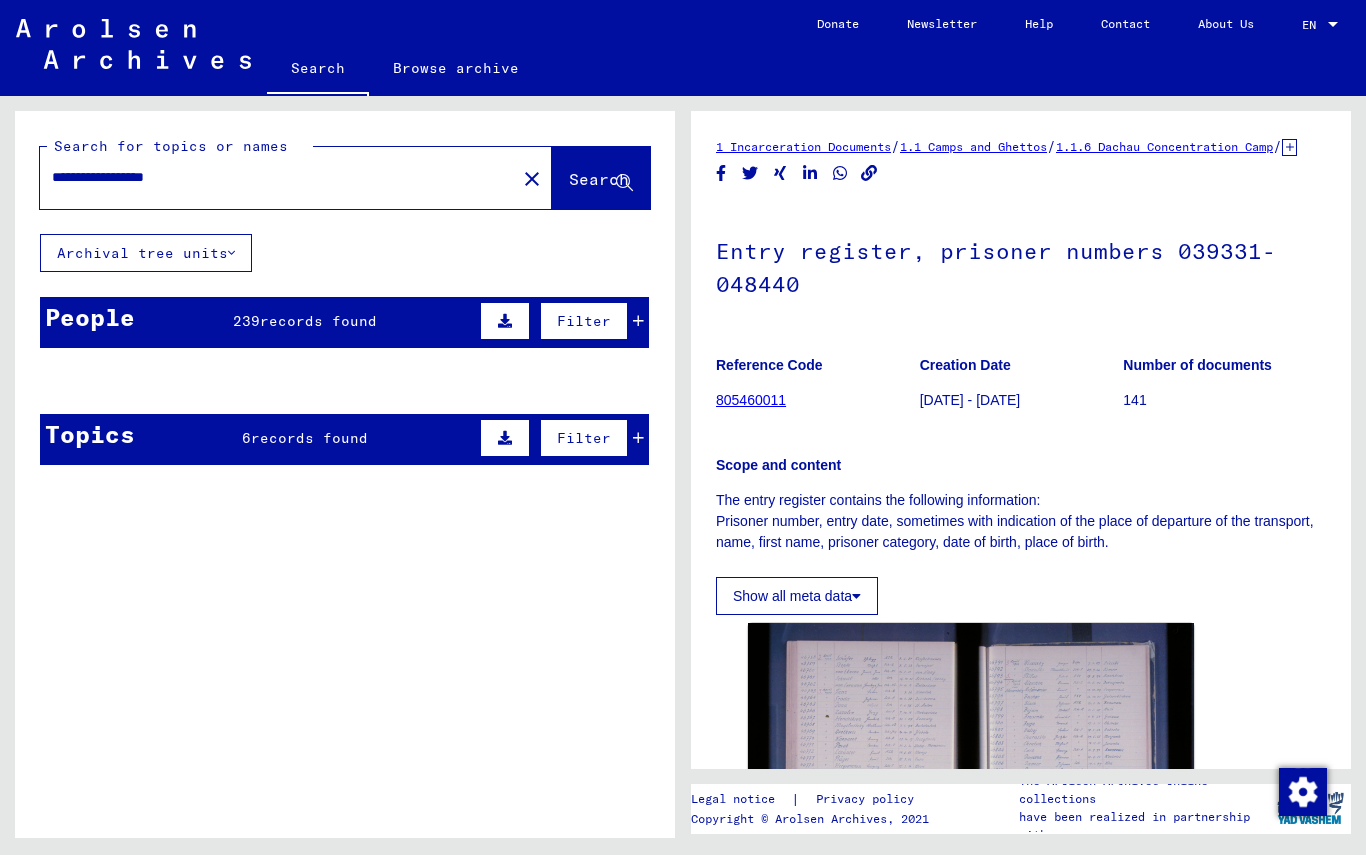 click on "239" at bounding box center [246, 321] 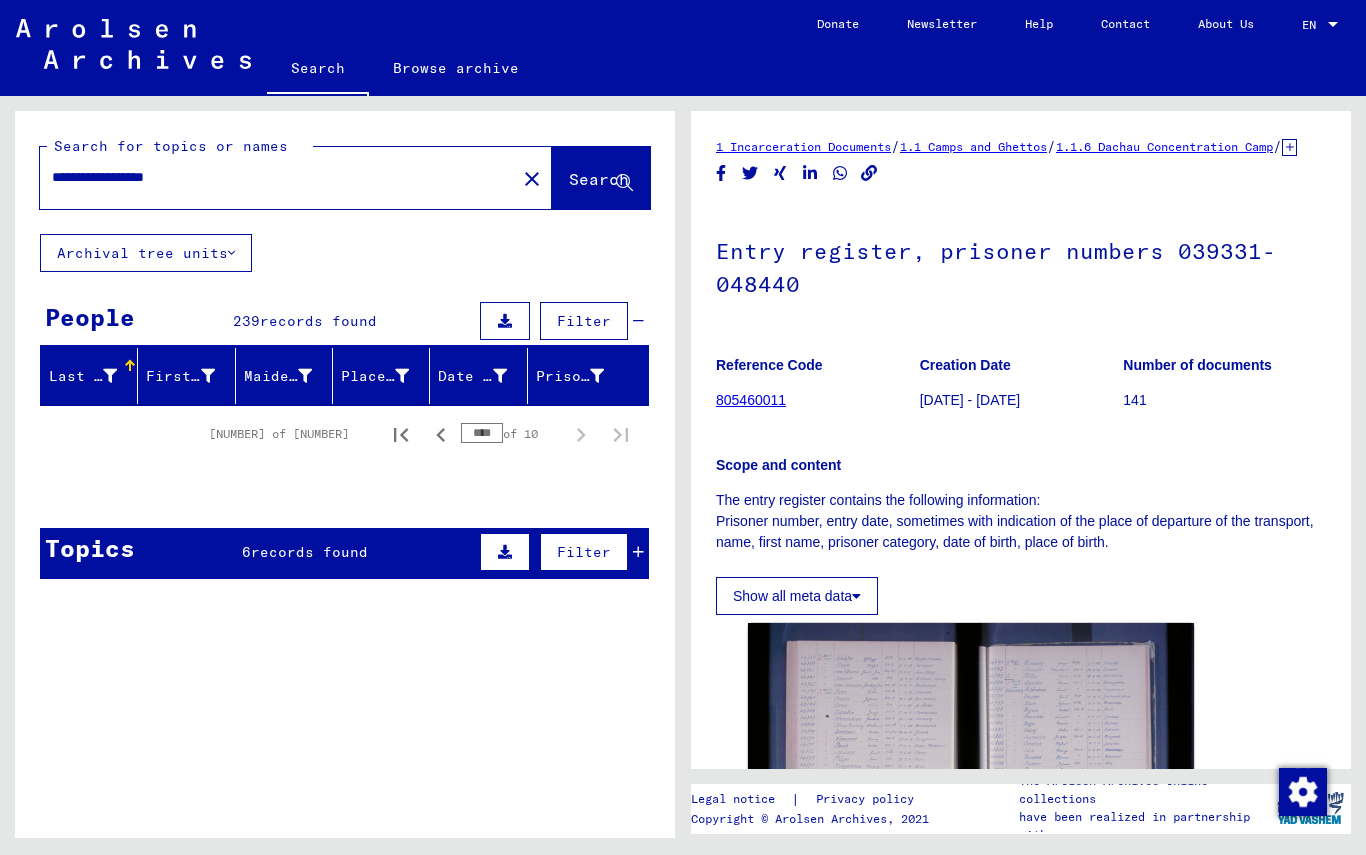 click on "Search" at bounding box center (601, 178) 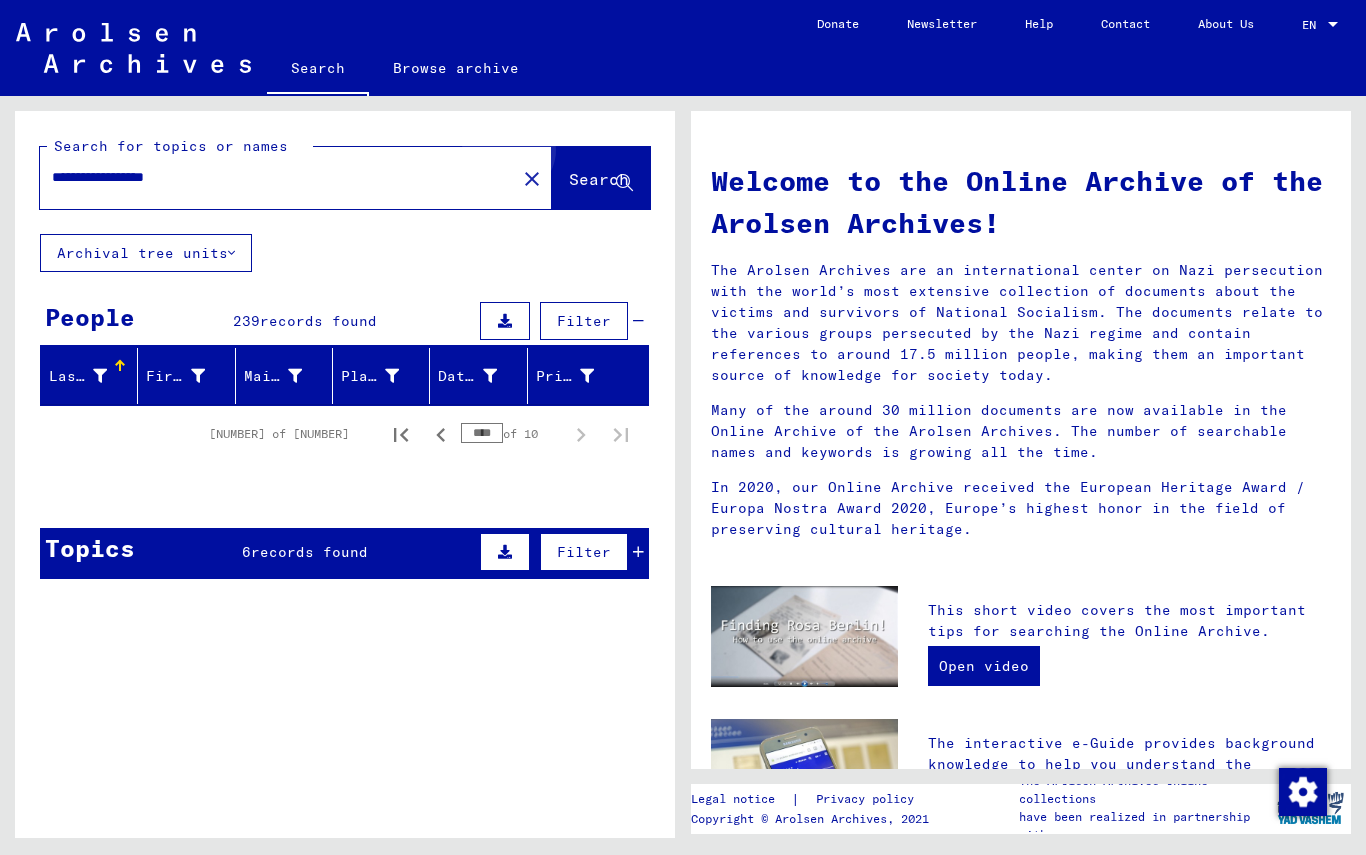 click on "Search" at bounding box center [599, 179] 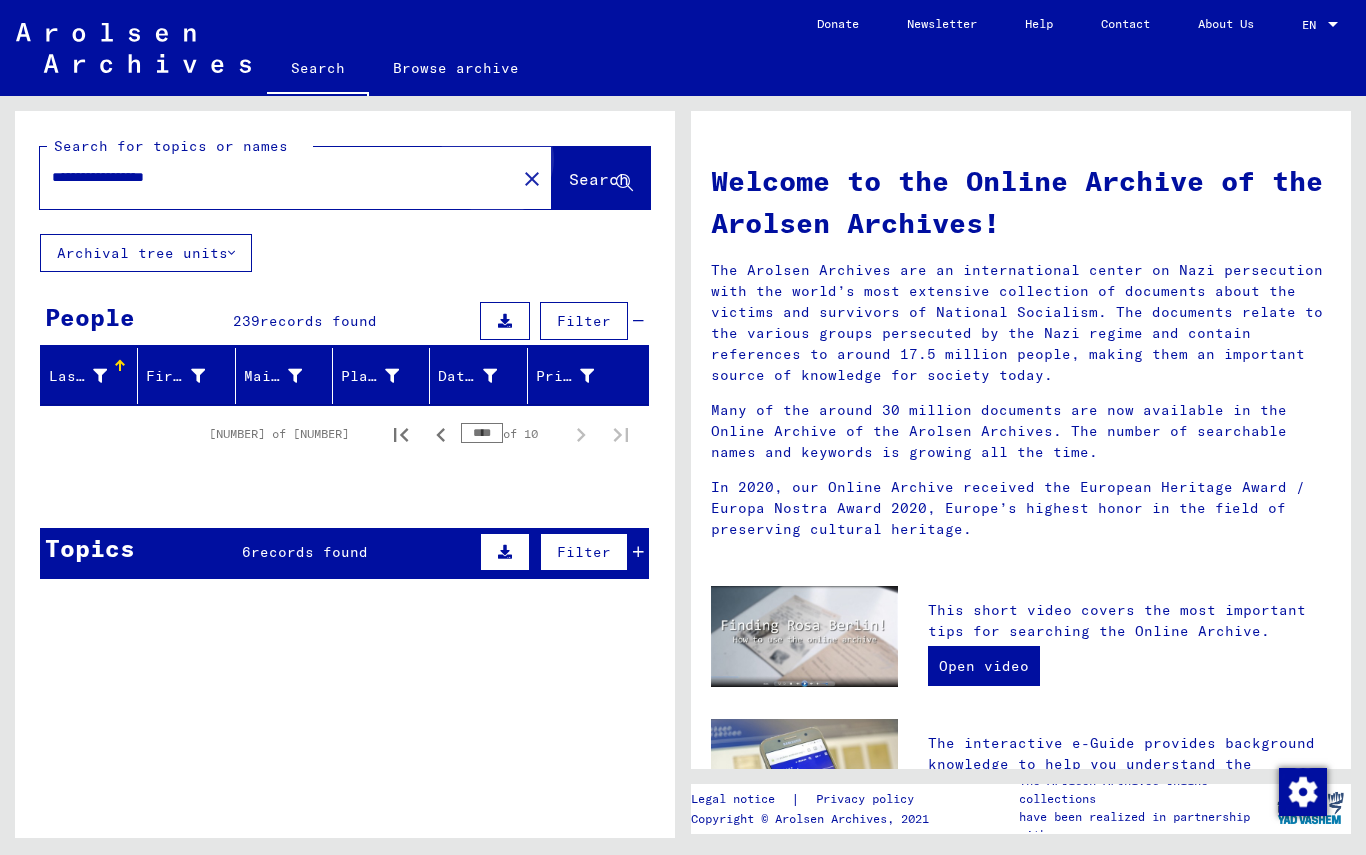 click on "Search" at bounding box center (599, 179) 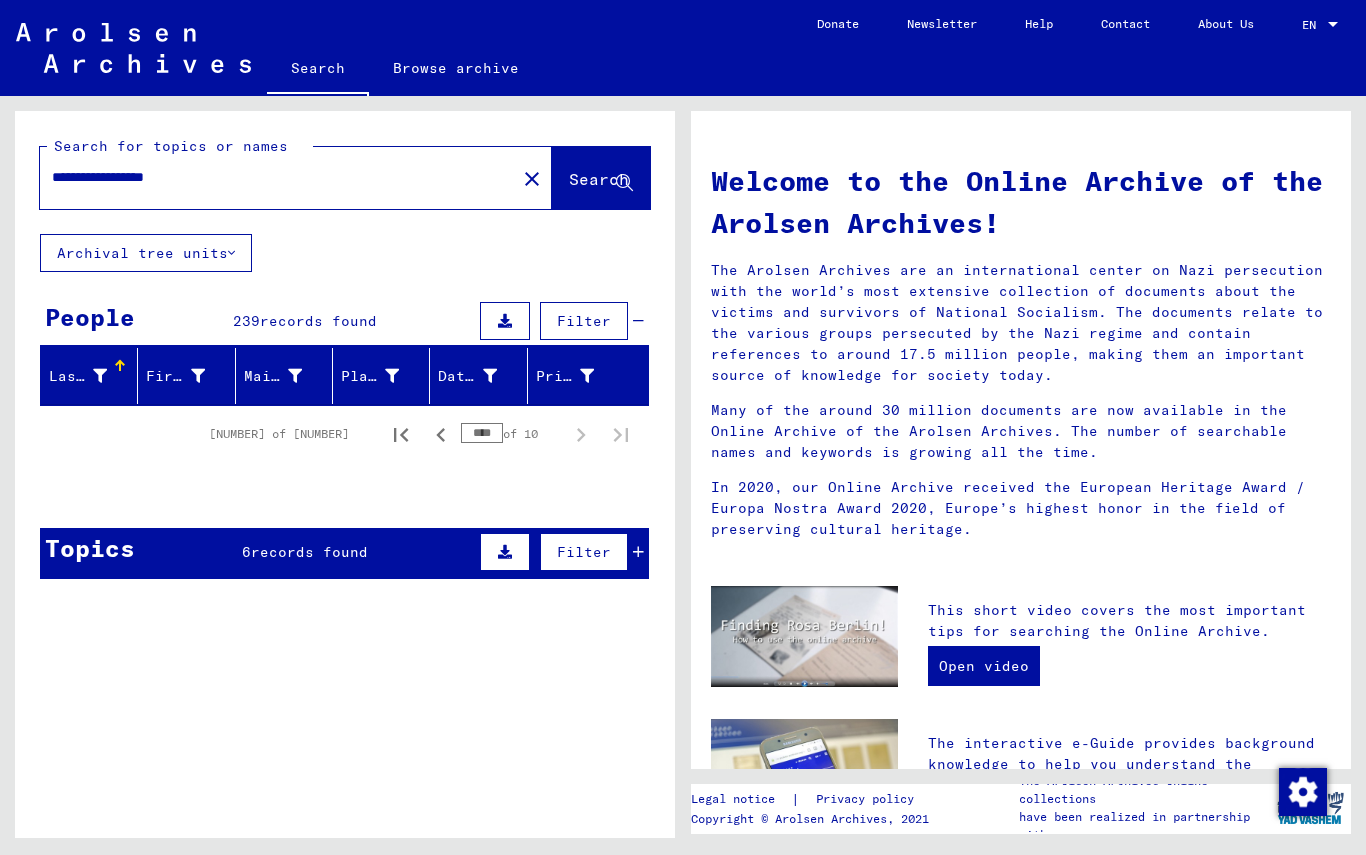click at bounding box center (441, 435) 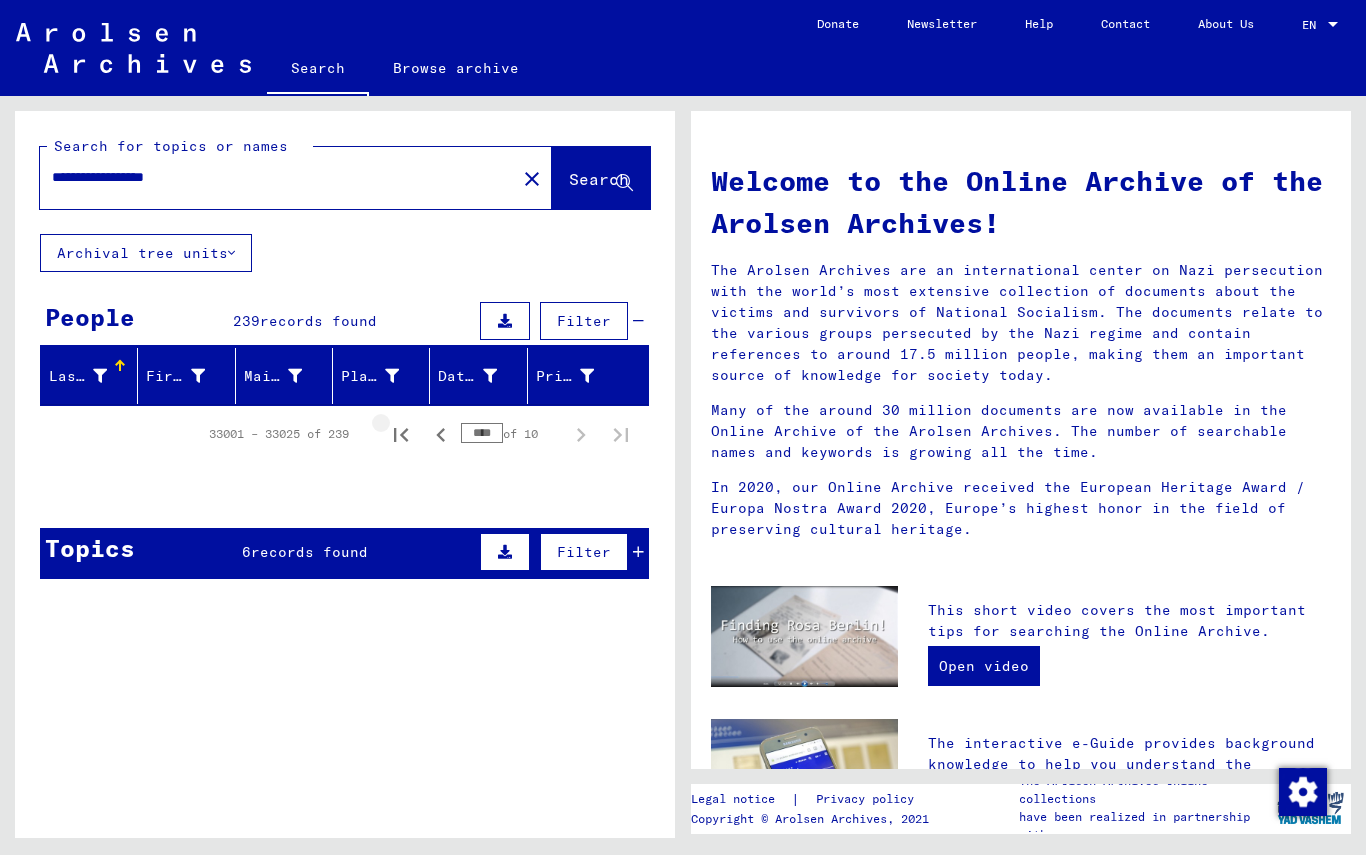 click at bounding box center (401, 435) 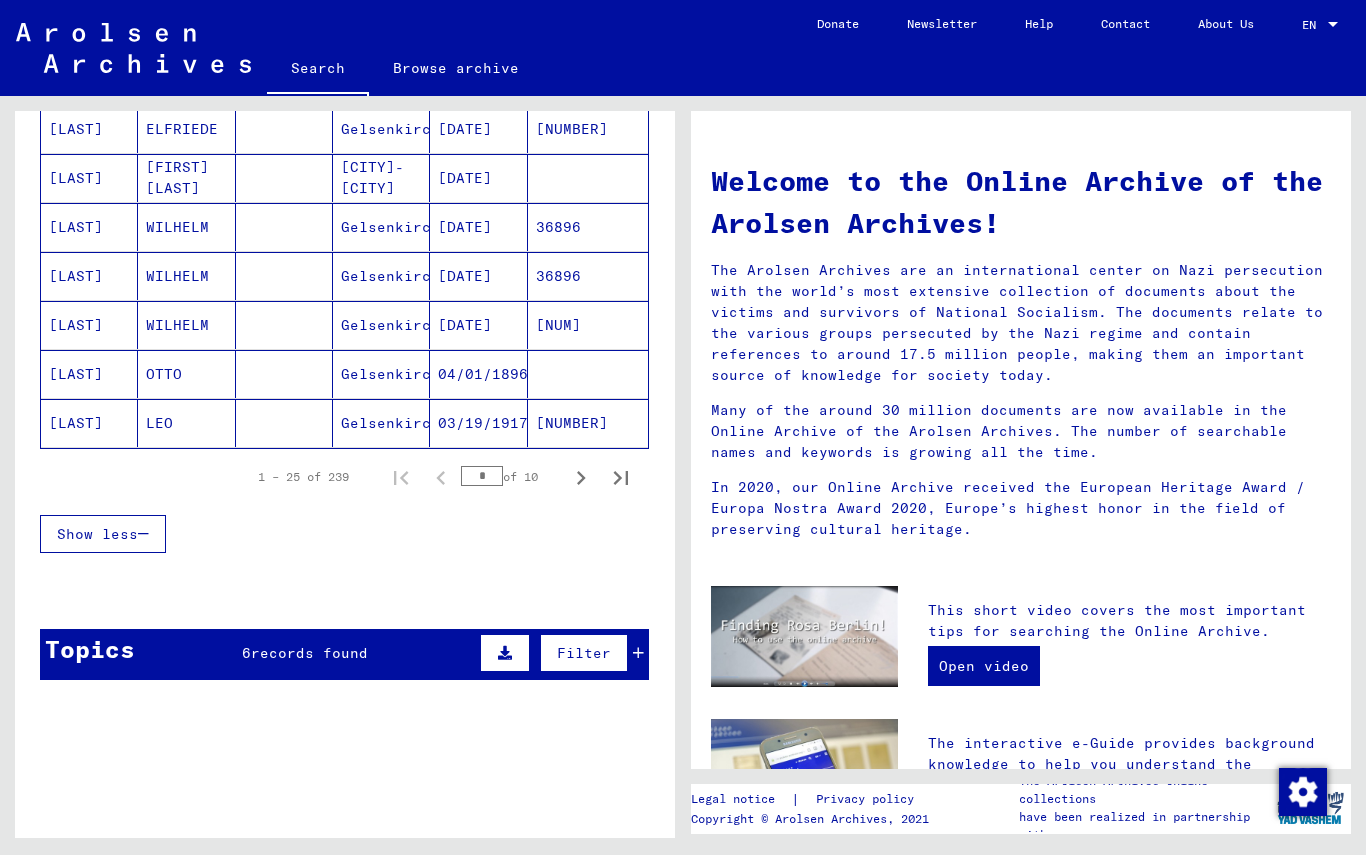 scroll, scrollTop: 1167, scrollLeft: 0, axis: vertical 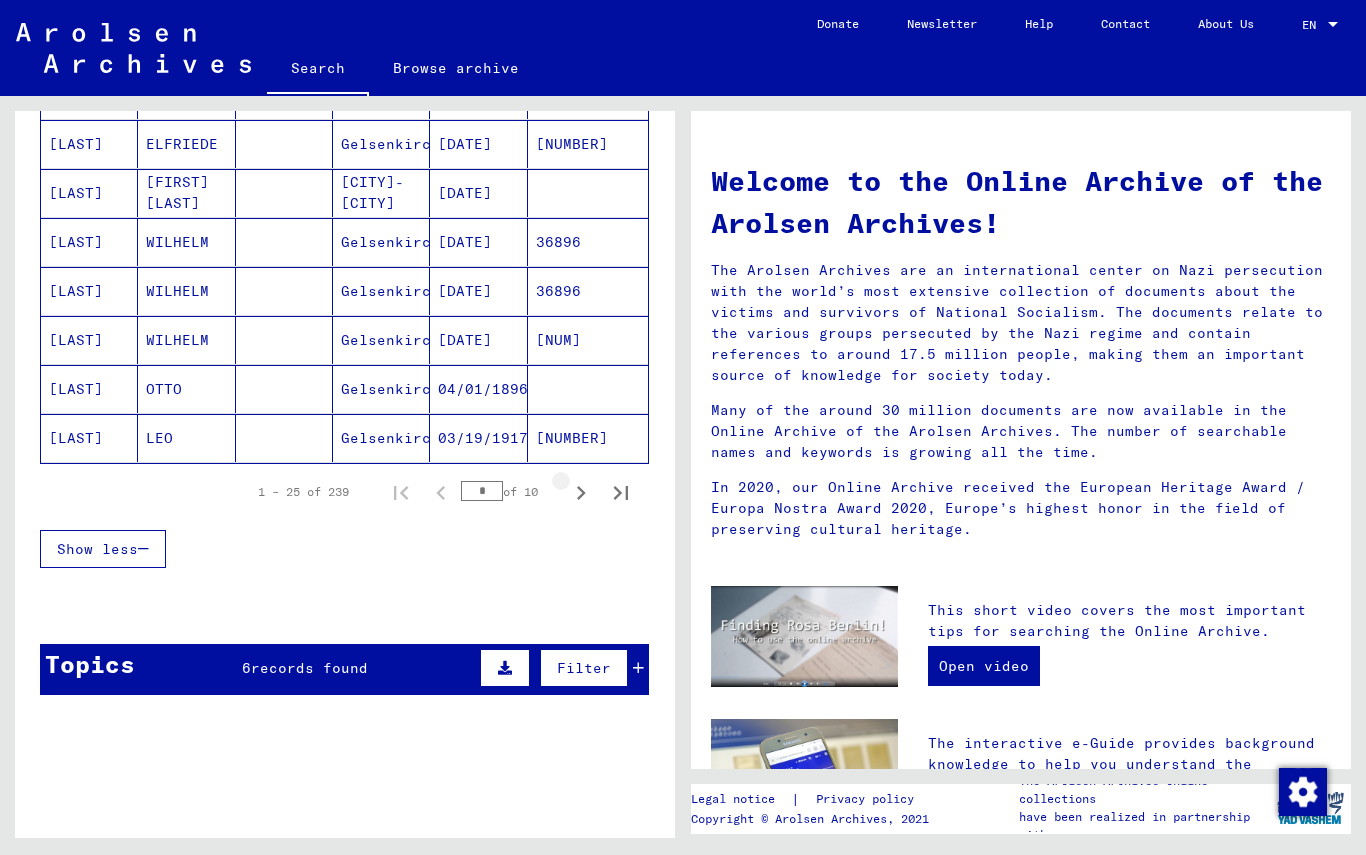 click at bounding box center [581, 493] 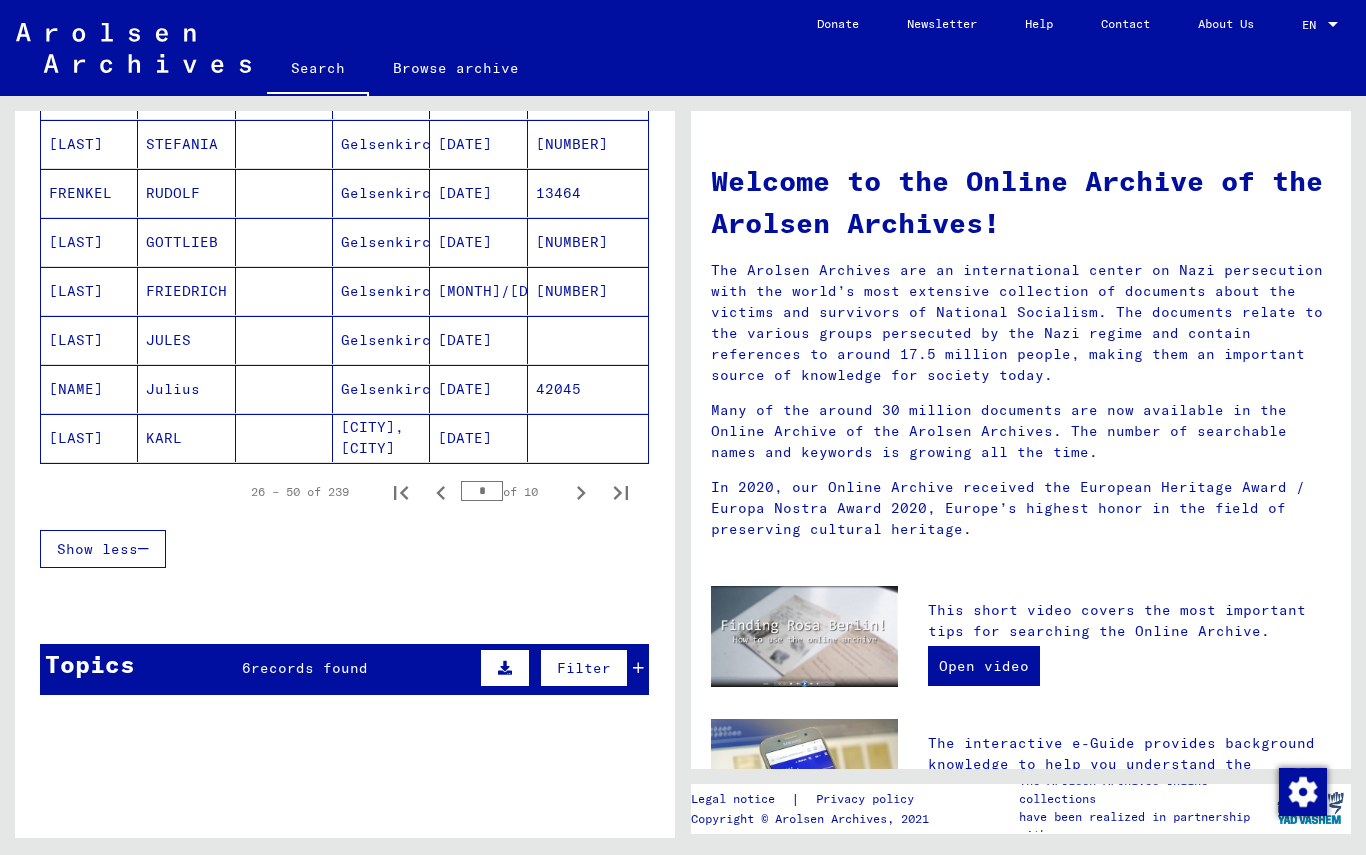 click at bounding box center [581, 493] 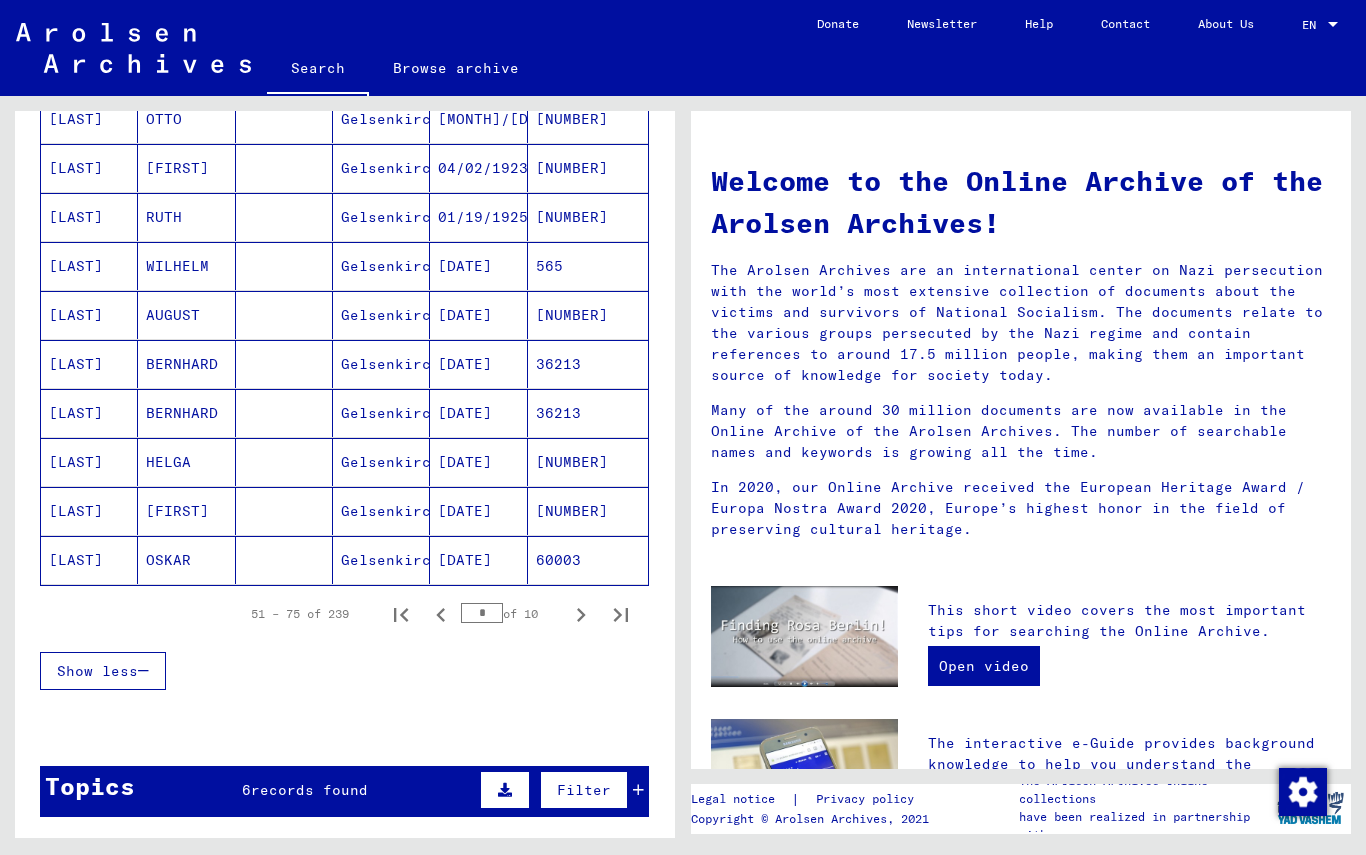 scroll, scrollTop: 1097, scrollLeft: 0, axis: vertical 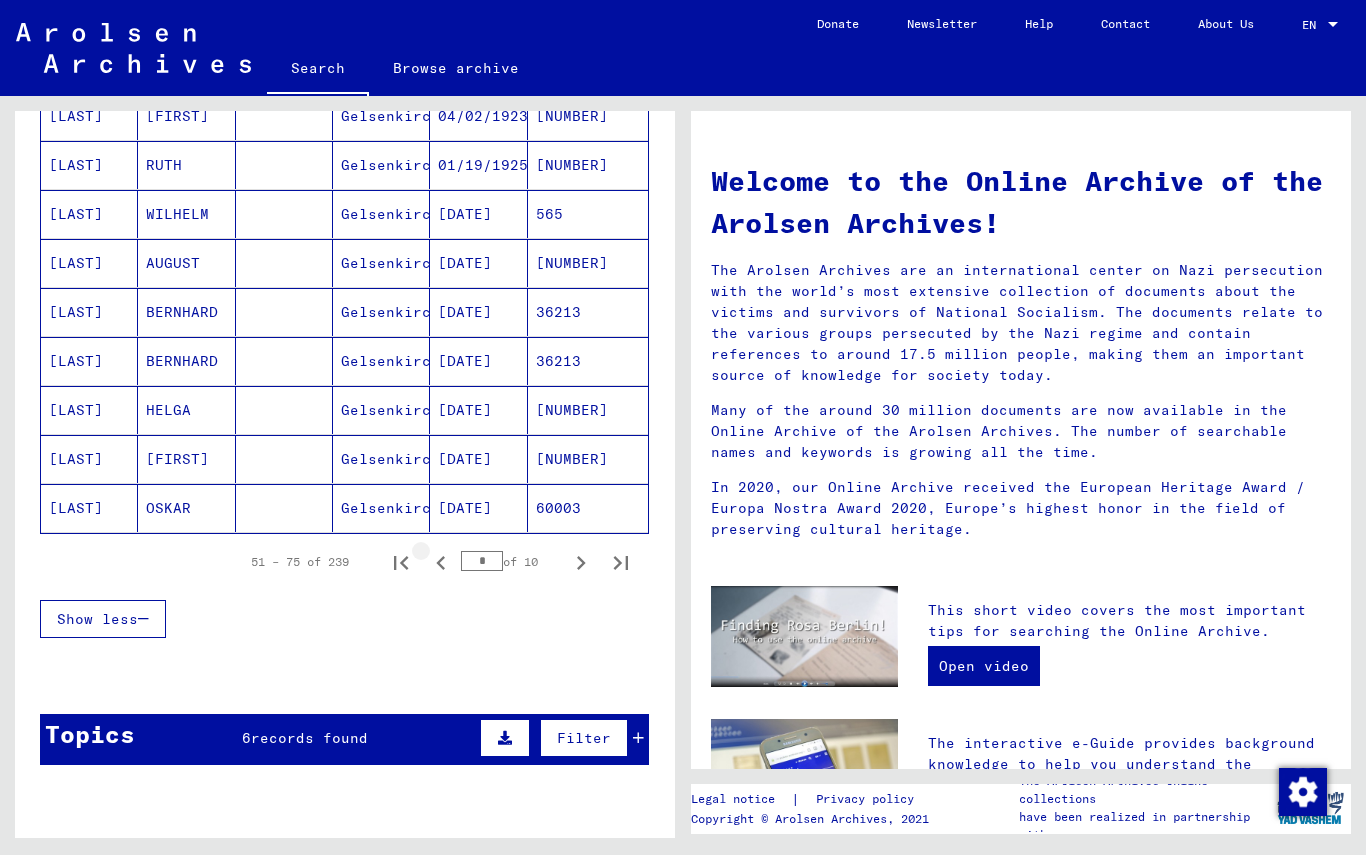click at bounding box center [440, 563] 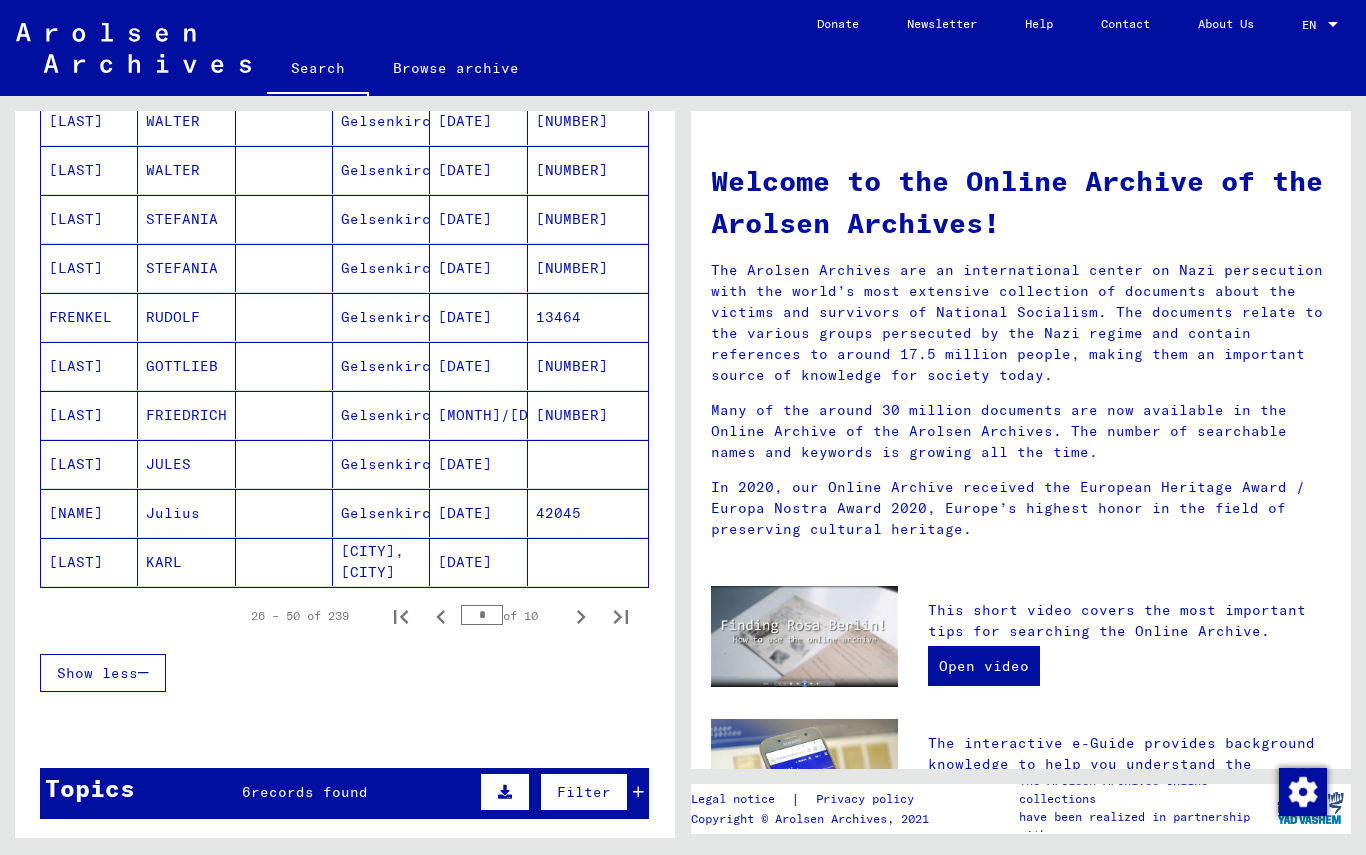 scroll, scrollTop: 1044, scrollLeft: 0, axis: vertical 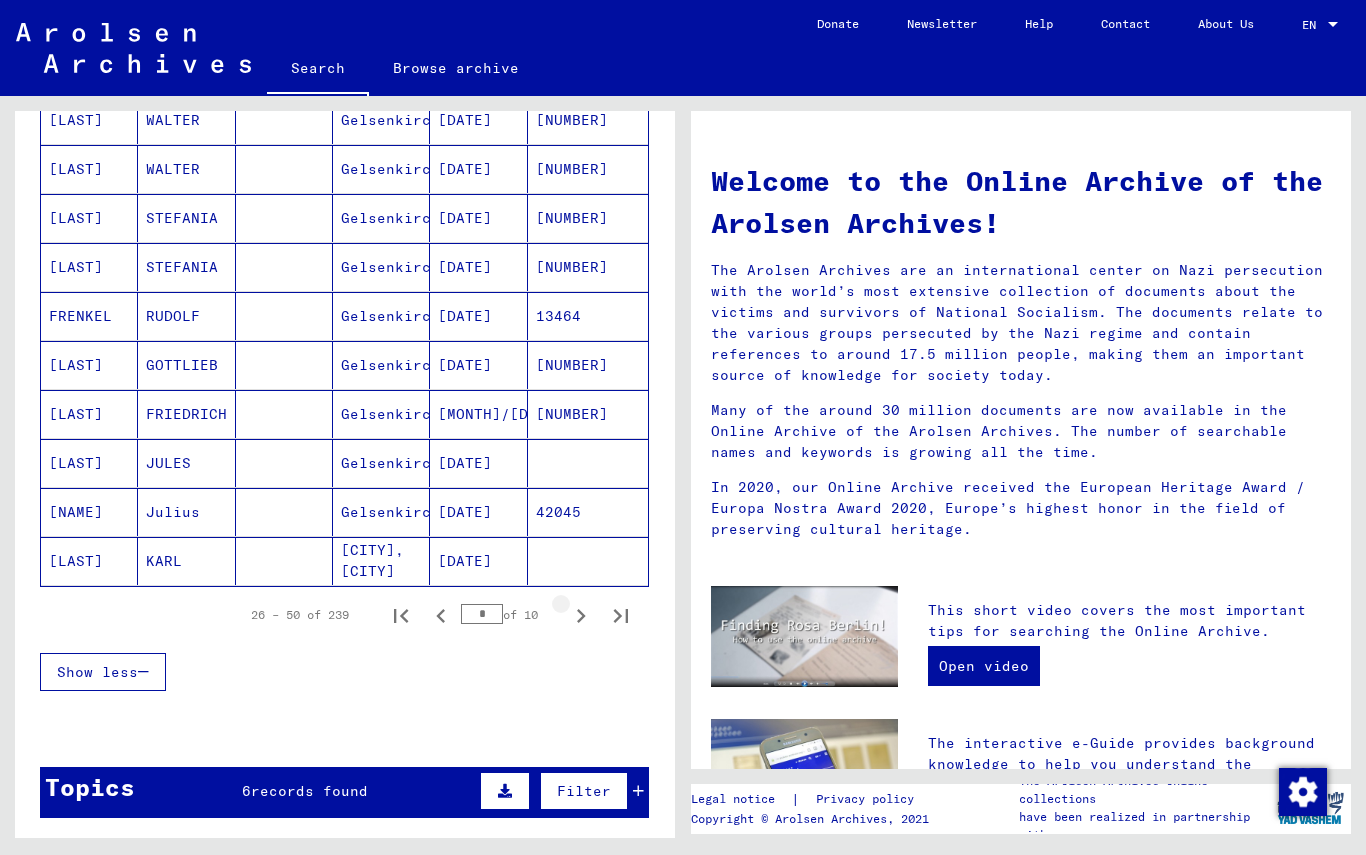 click at bounding box center [581, 616] 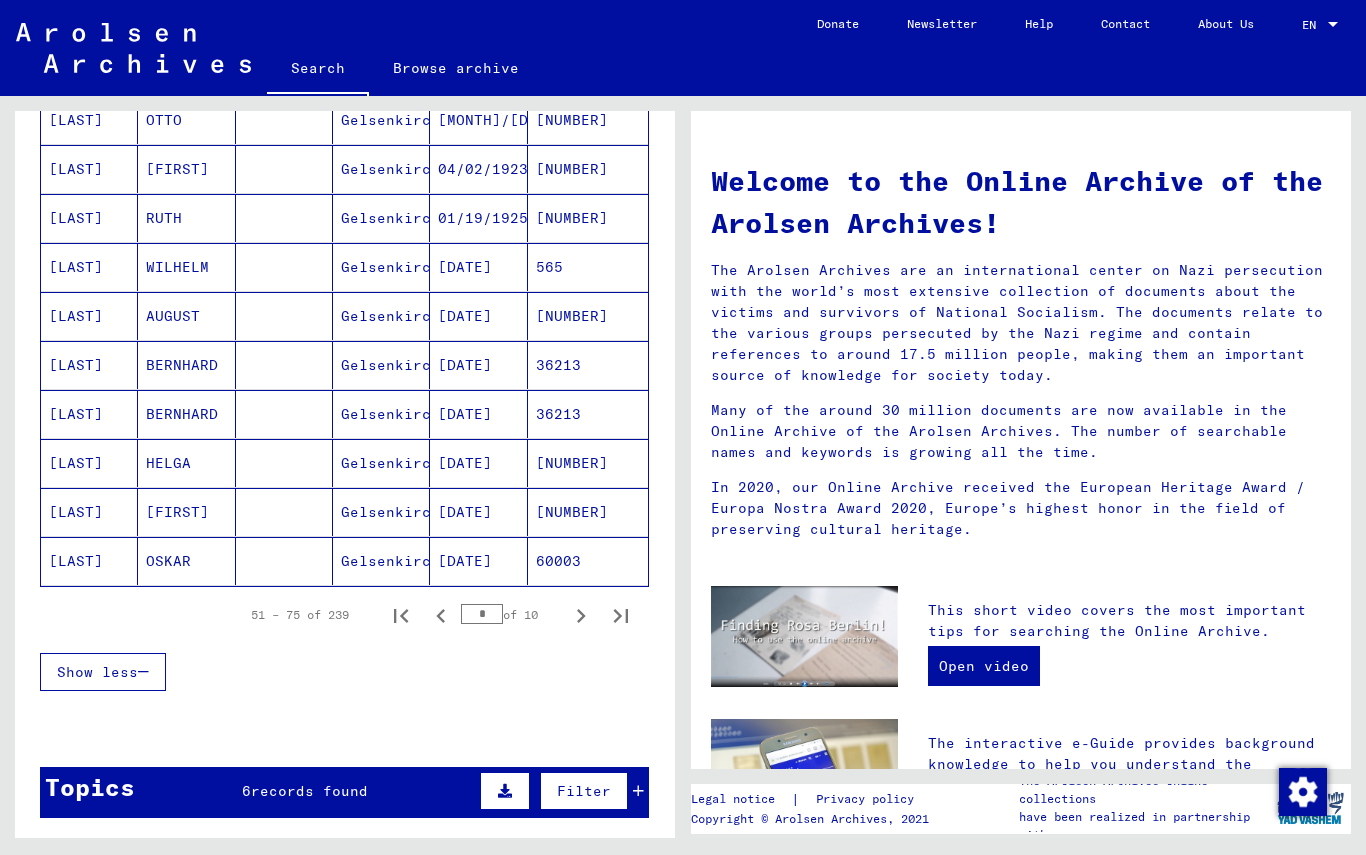 click at bounding box center (581, 616) 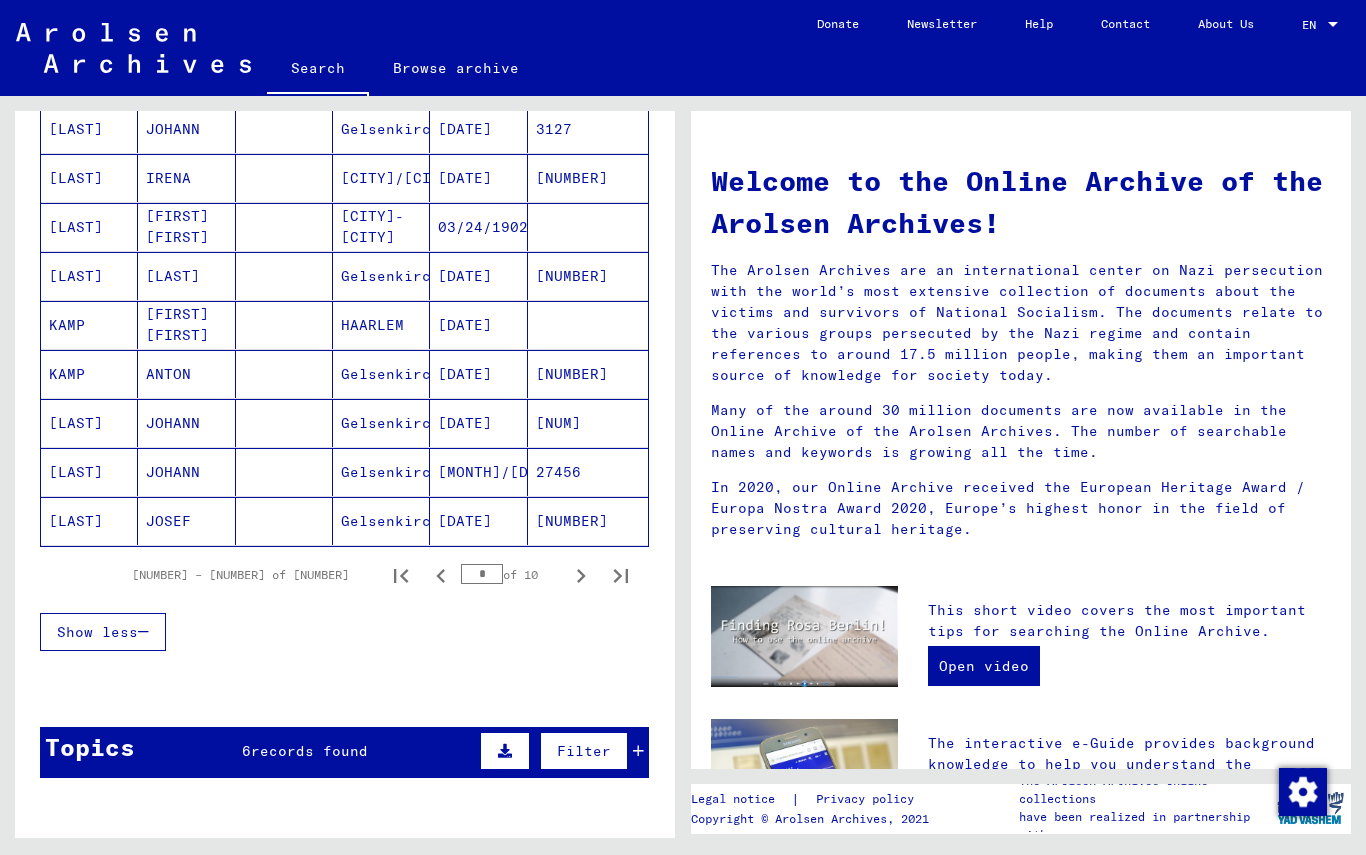scroll, scrollTop: 1110, scrollLeft: 0, axis: vertical 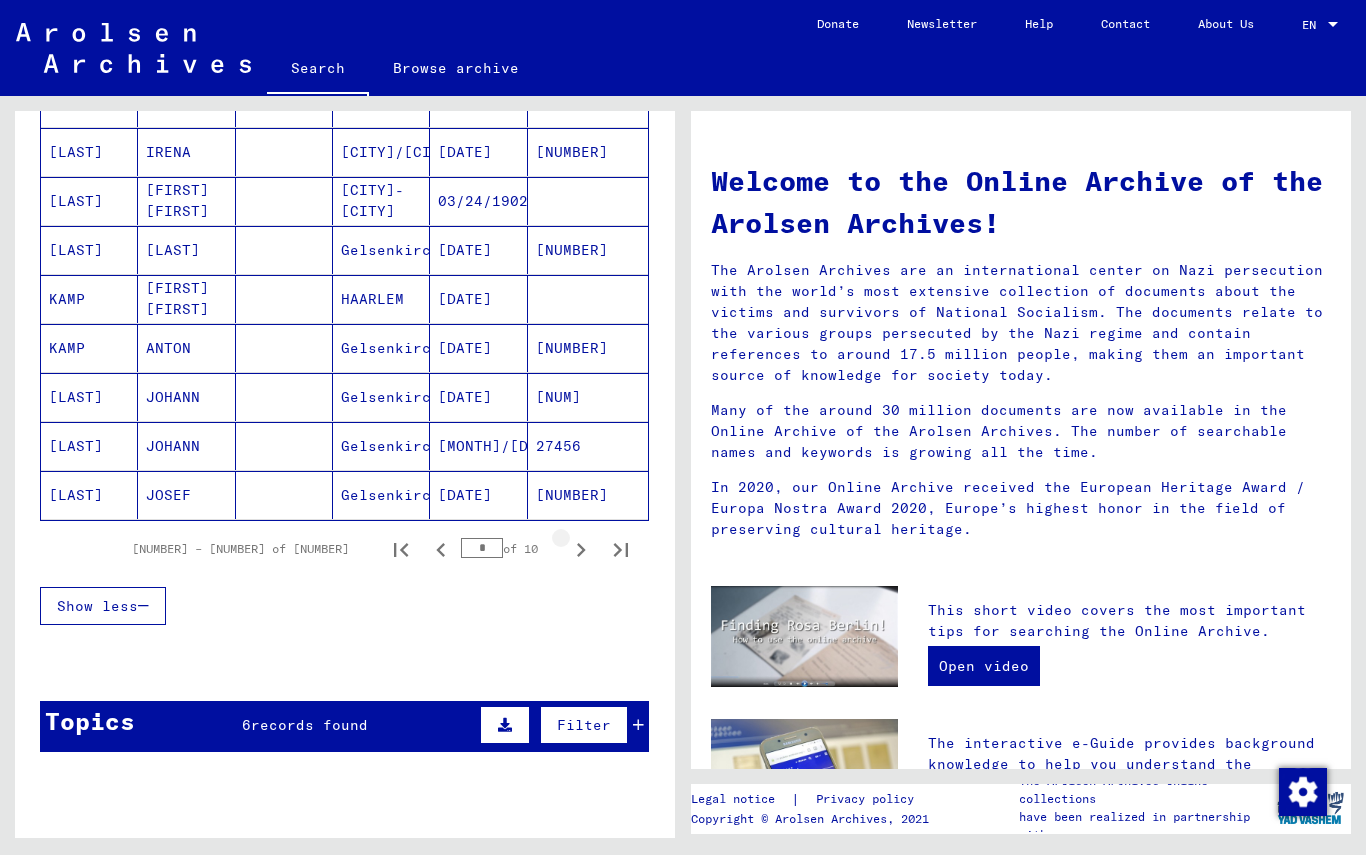 click at bounding box center [581, 550] 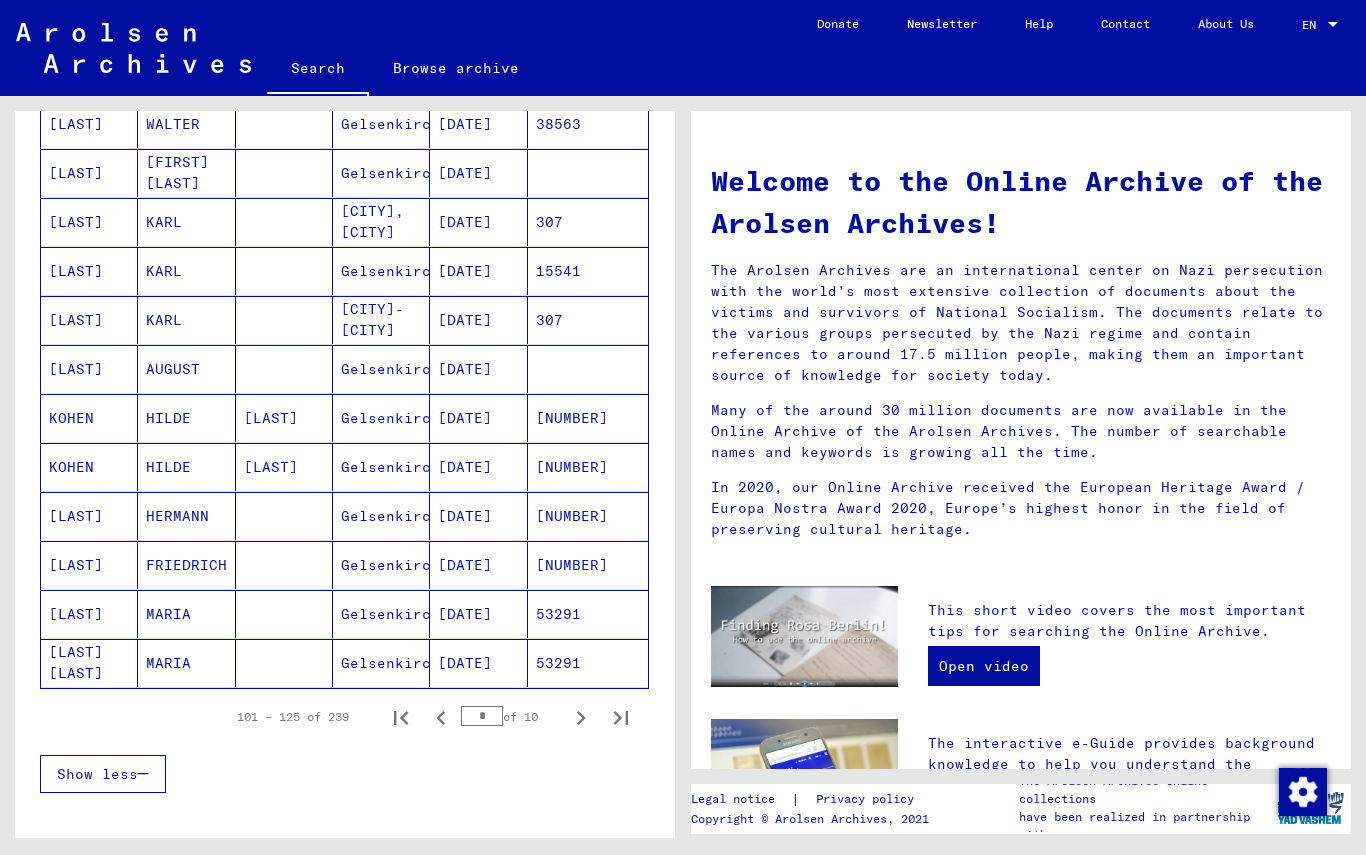 scroll, scrollTop: 945, scrollLeft: 0, axis: vertical 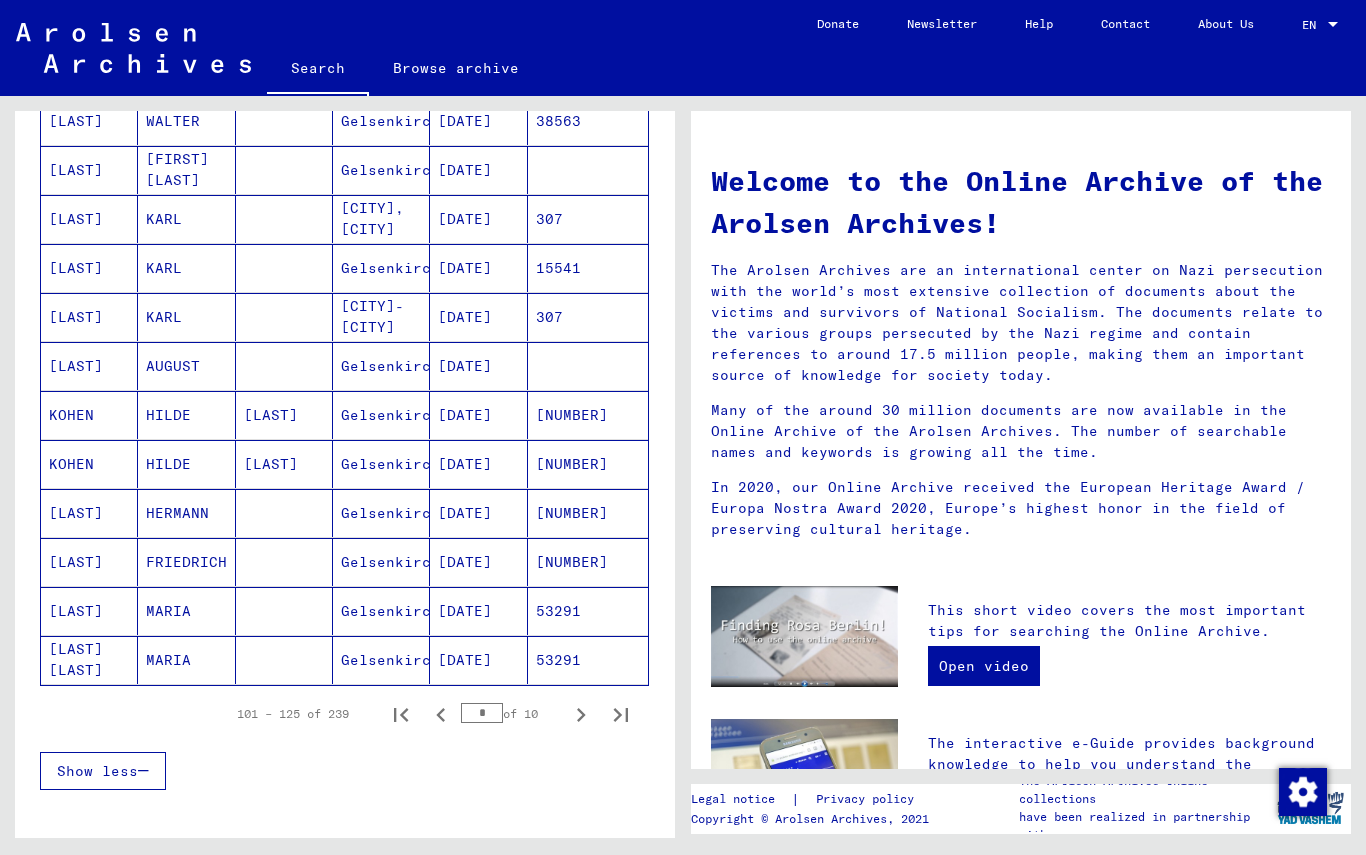 click at bounding box center [581, 715] 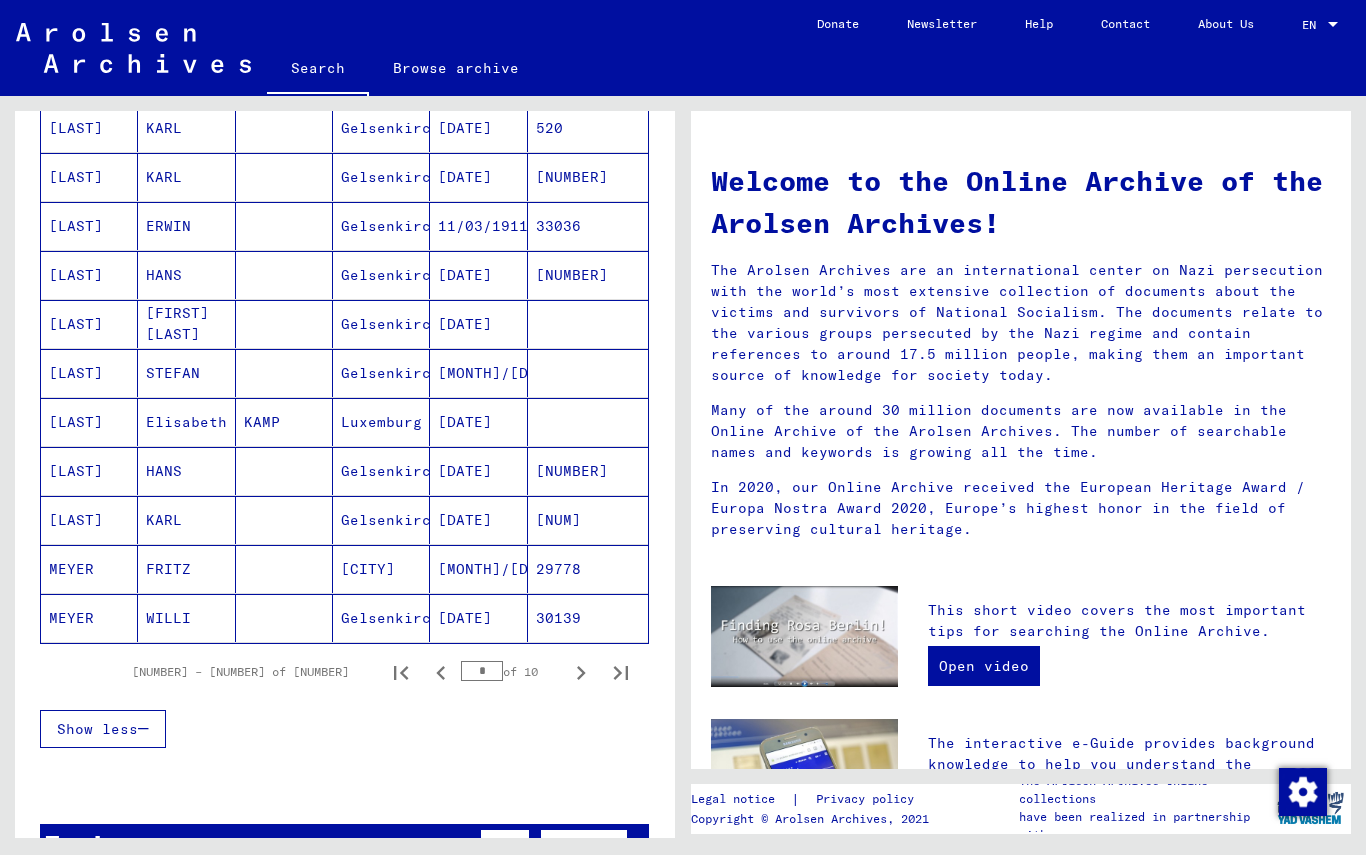 scroll, scrollTop: 986, scrollLeft: 0, axis: vertical 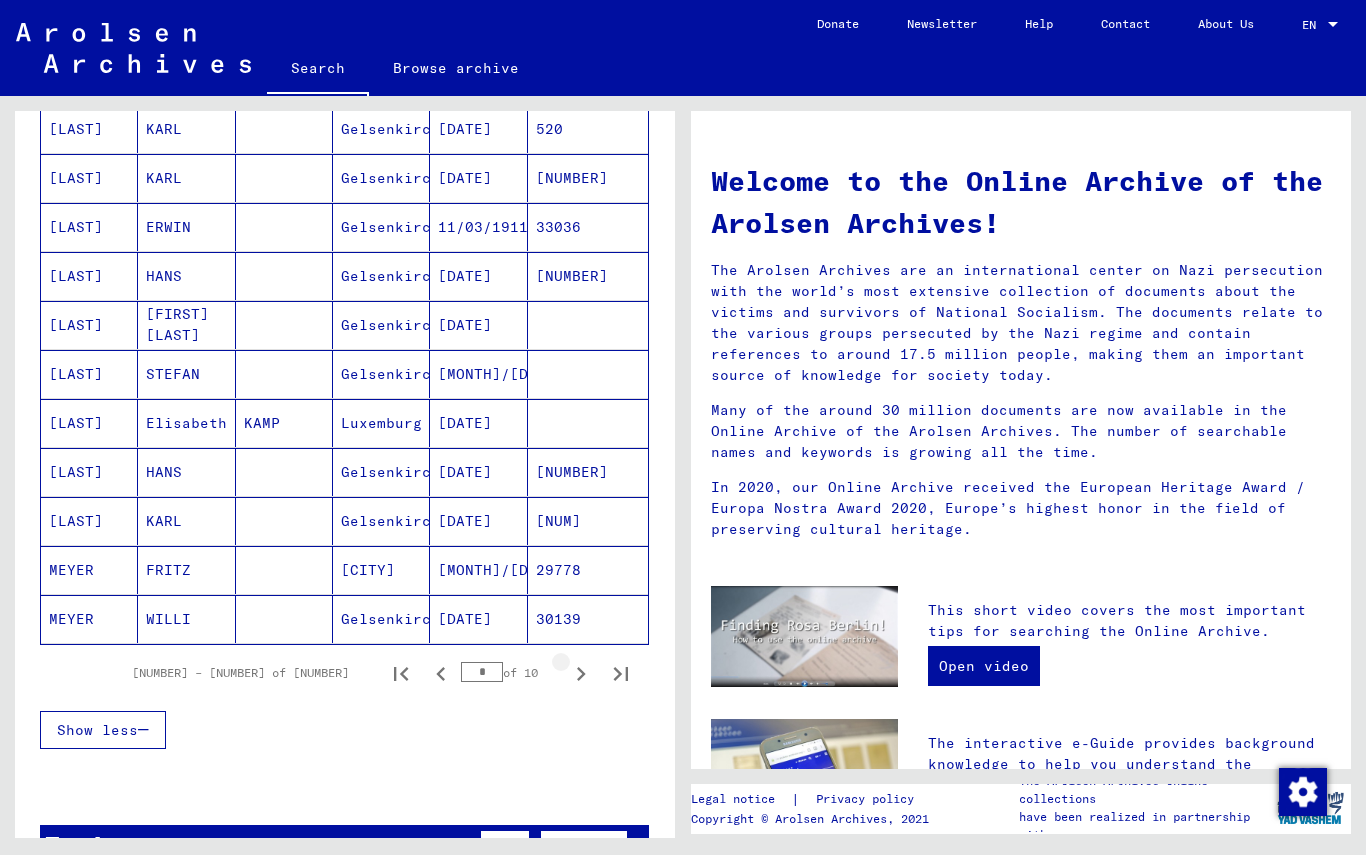 click at bounding box center [581, 674] 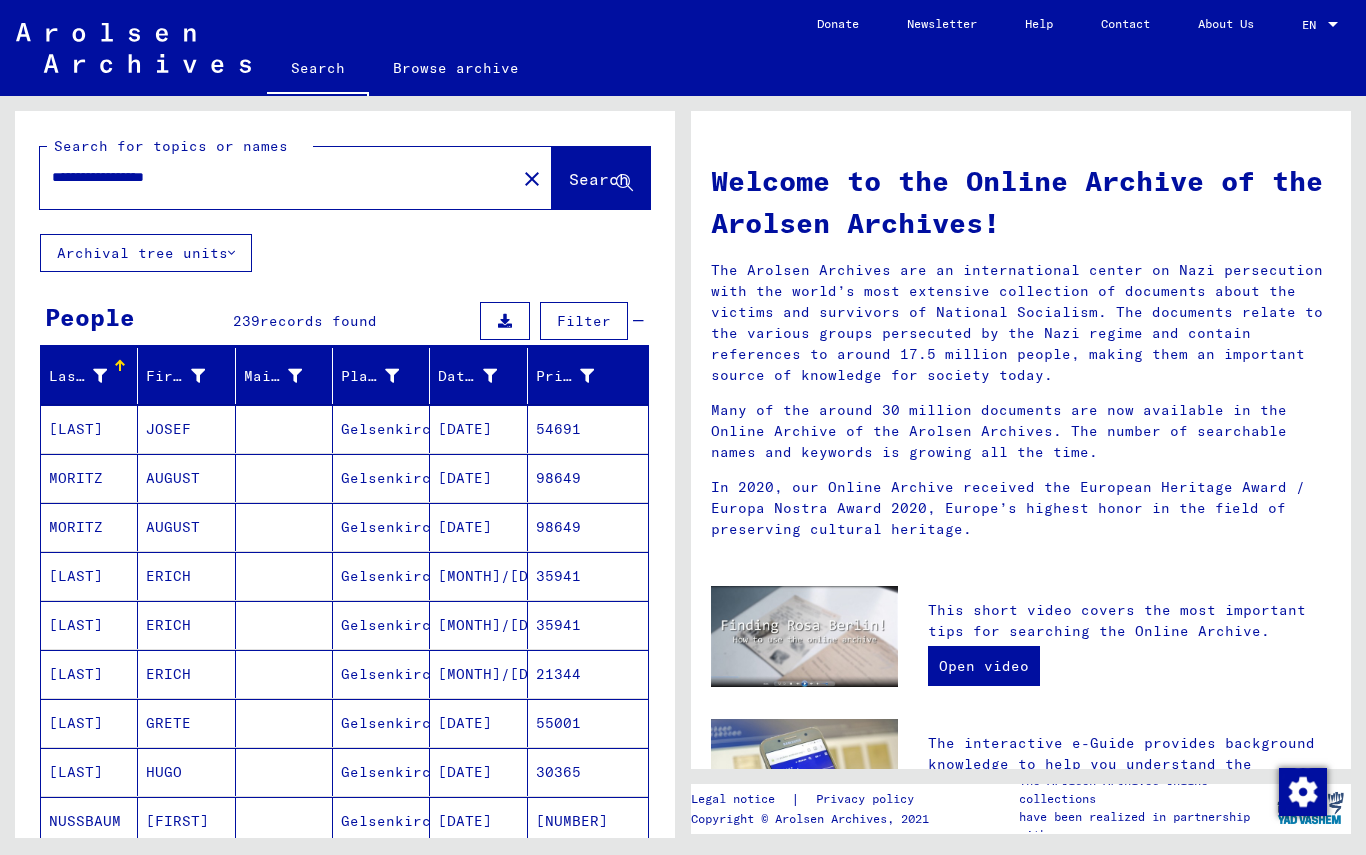 scroll, scrollTop: 0, scrollLeft: 0, axis: both 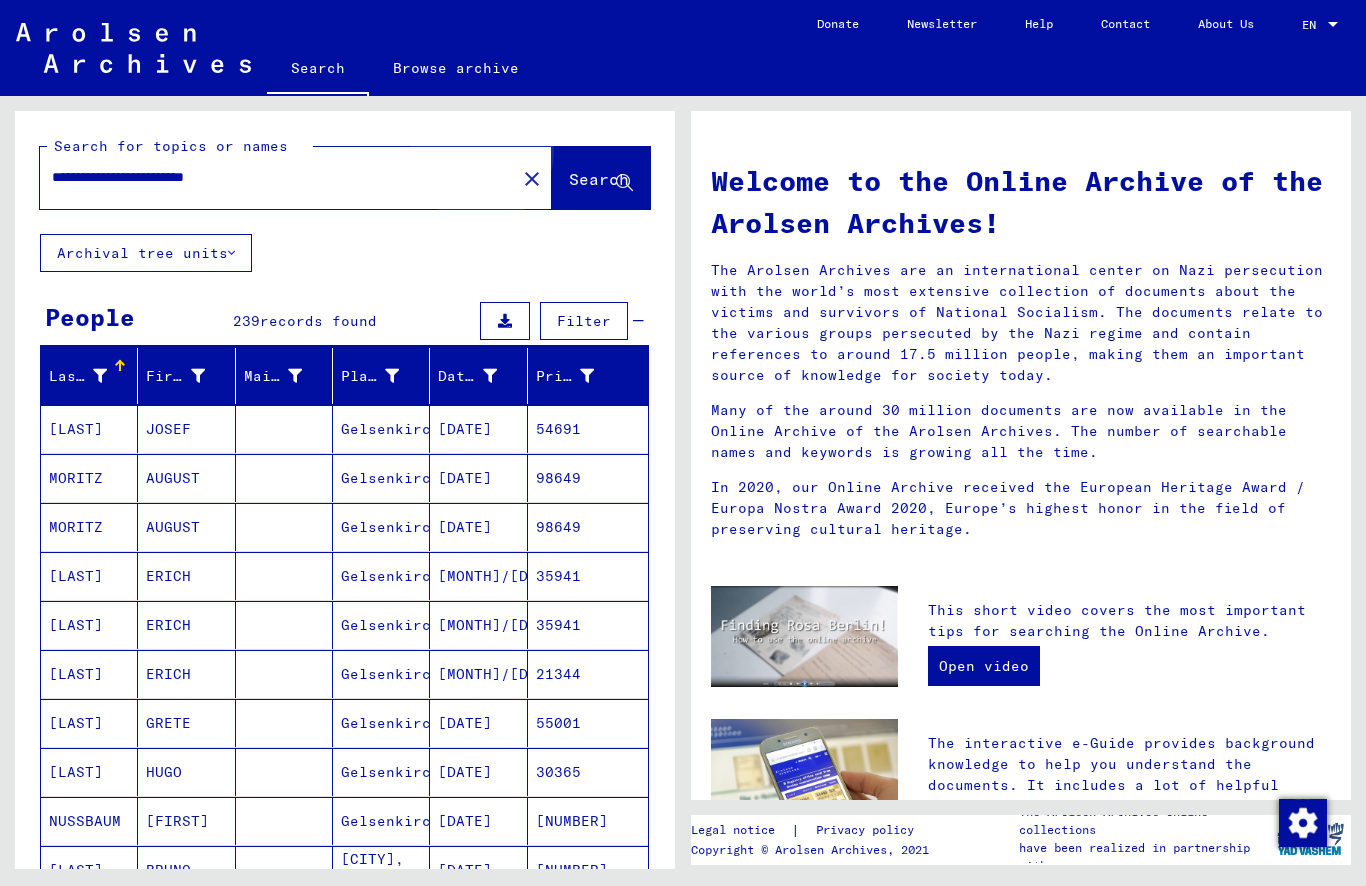 click on "Search" at bounding box center [599, 179] 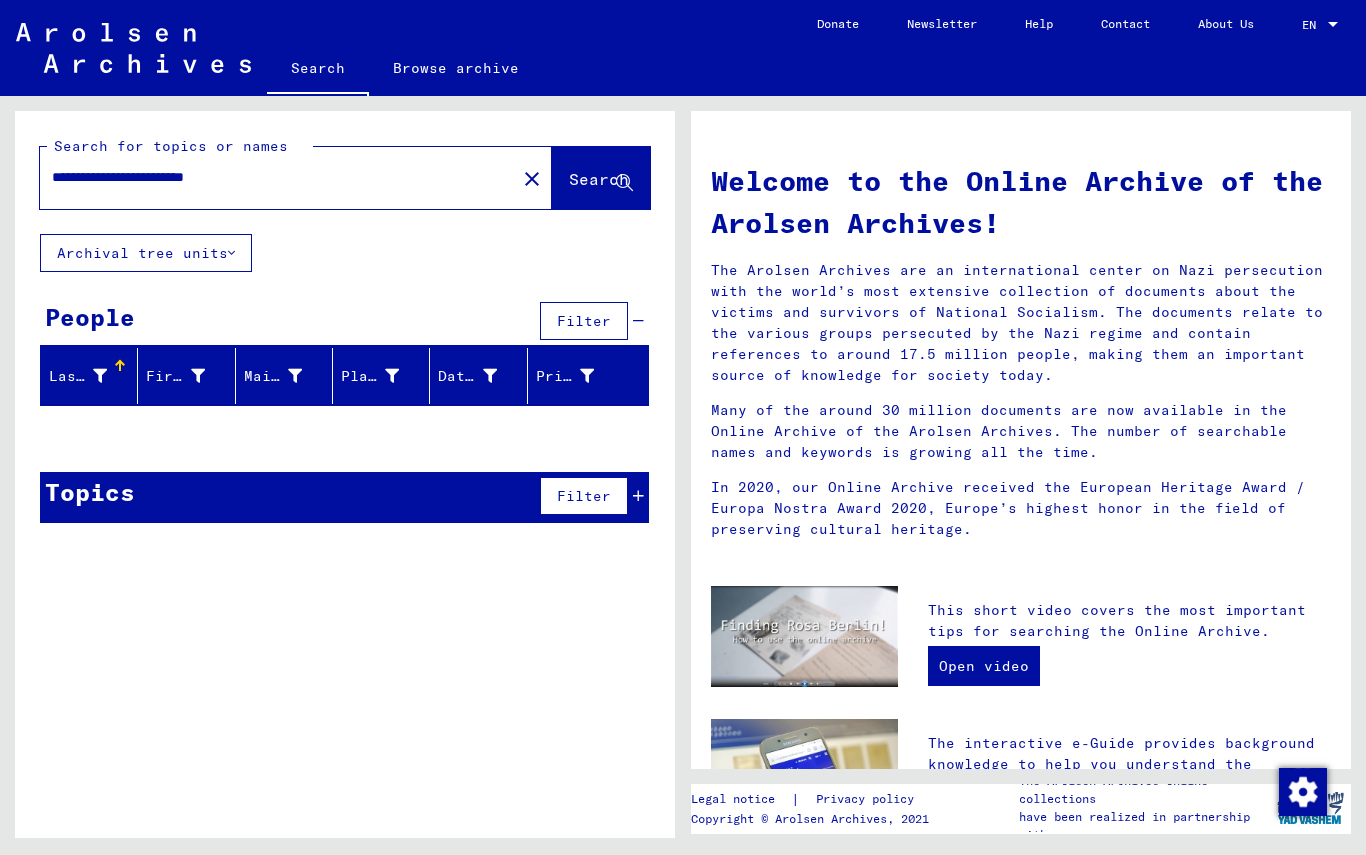 click on "**********" at bounding box center [266, 177] 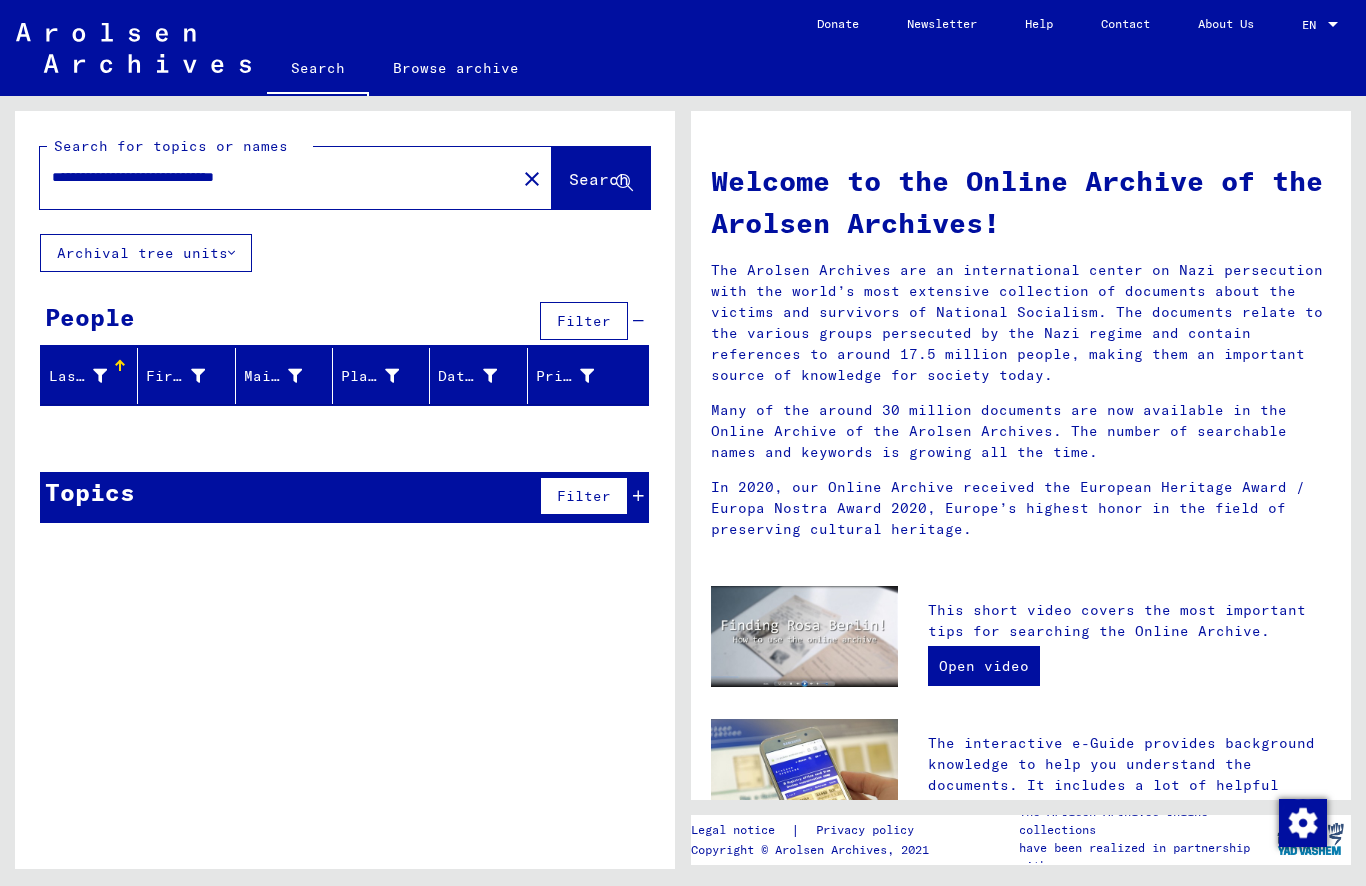 click on "Search" at bounding box center (599, 179) 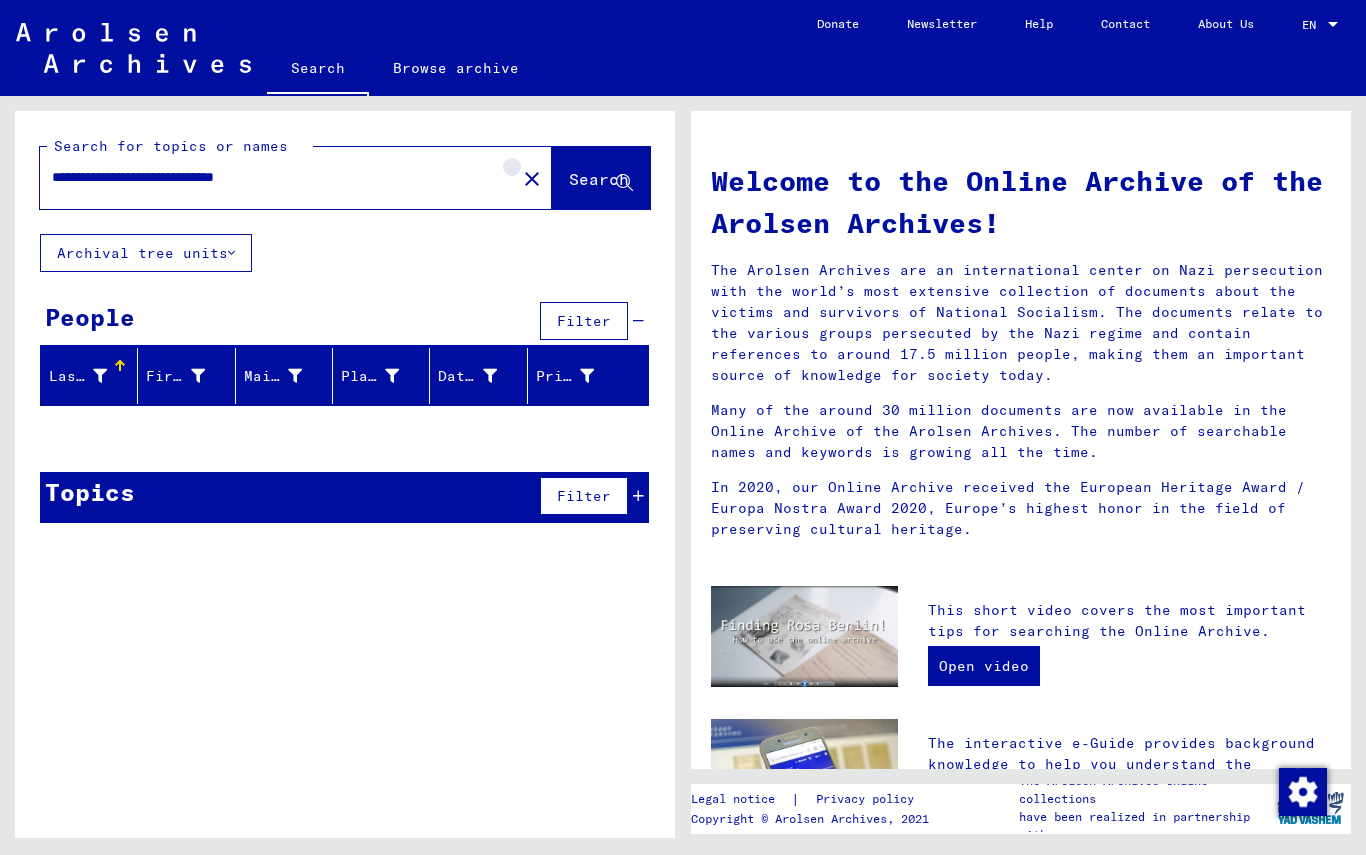 click on "close" at bounding box center (532, 179) 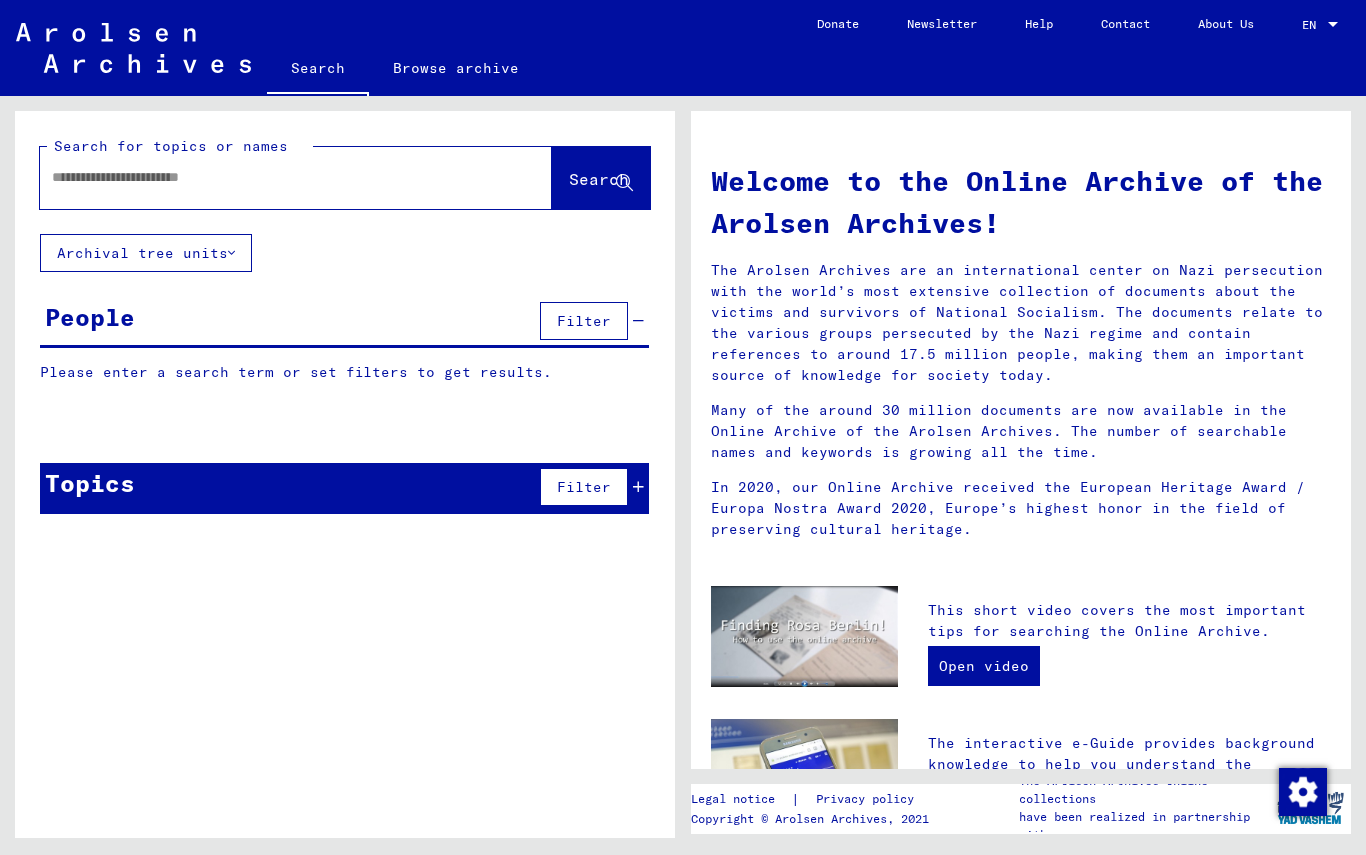 click at bounding box center [272, 177] 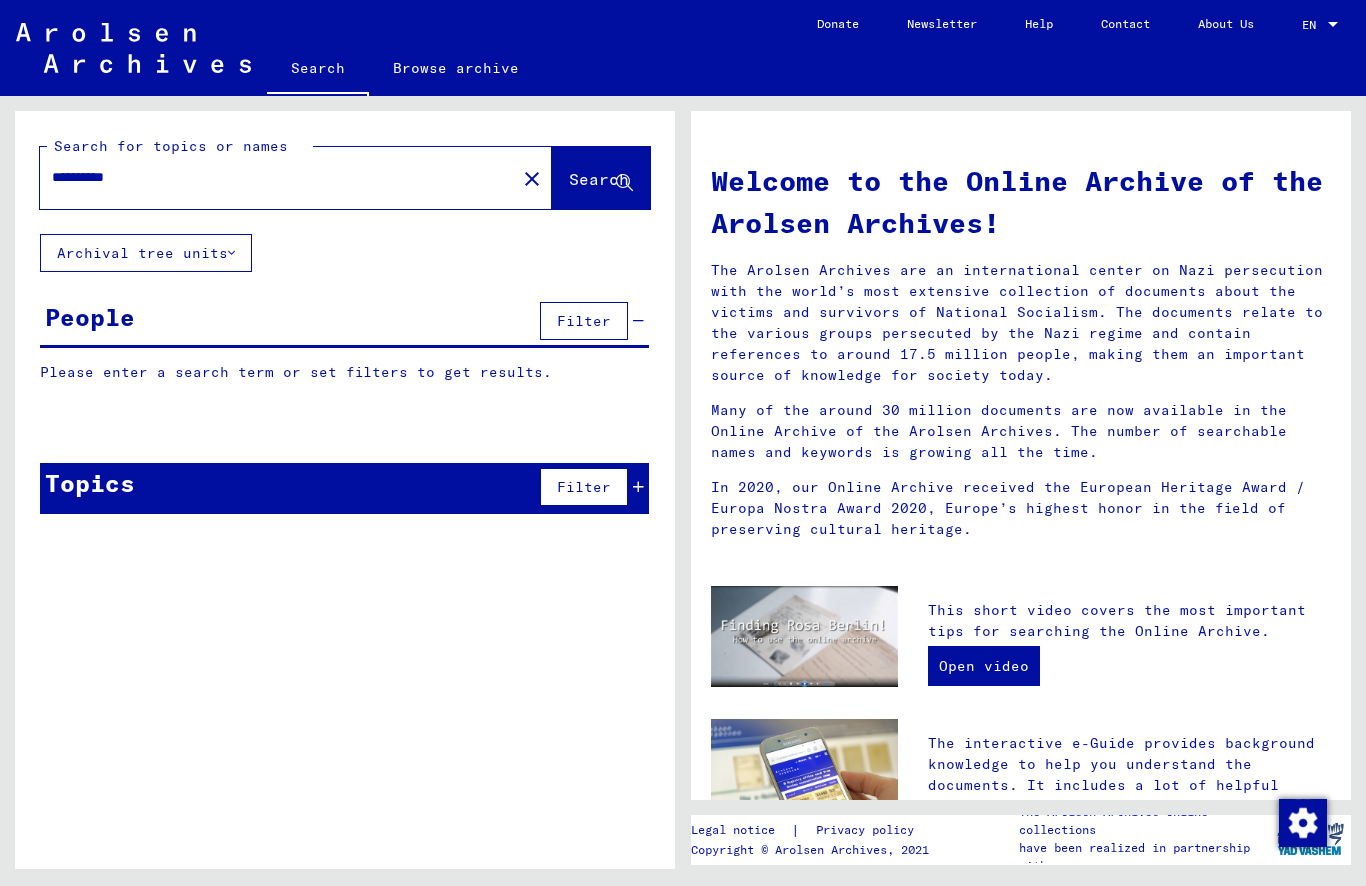 click on "Search" at bounding box center (599, 179) 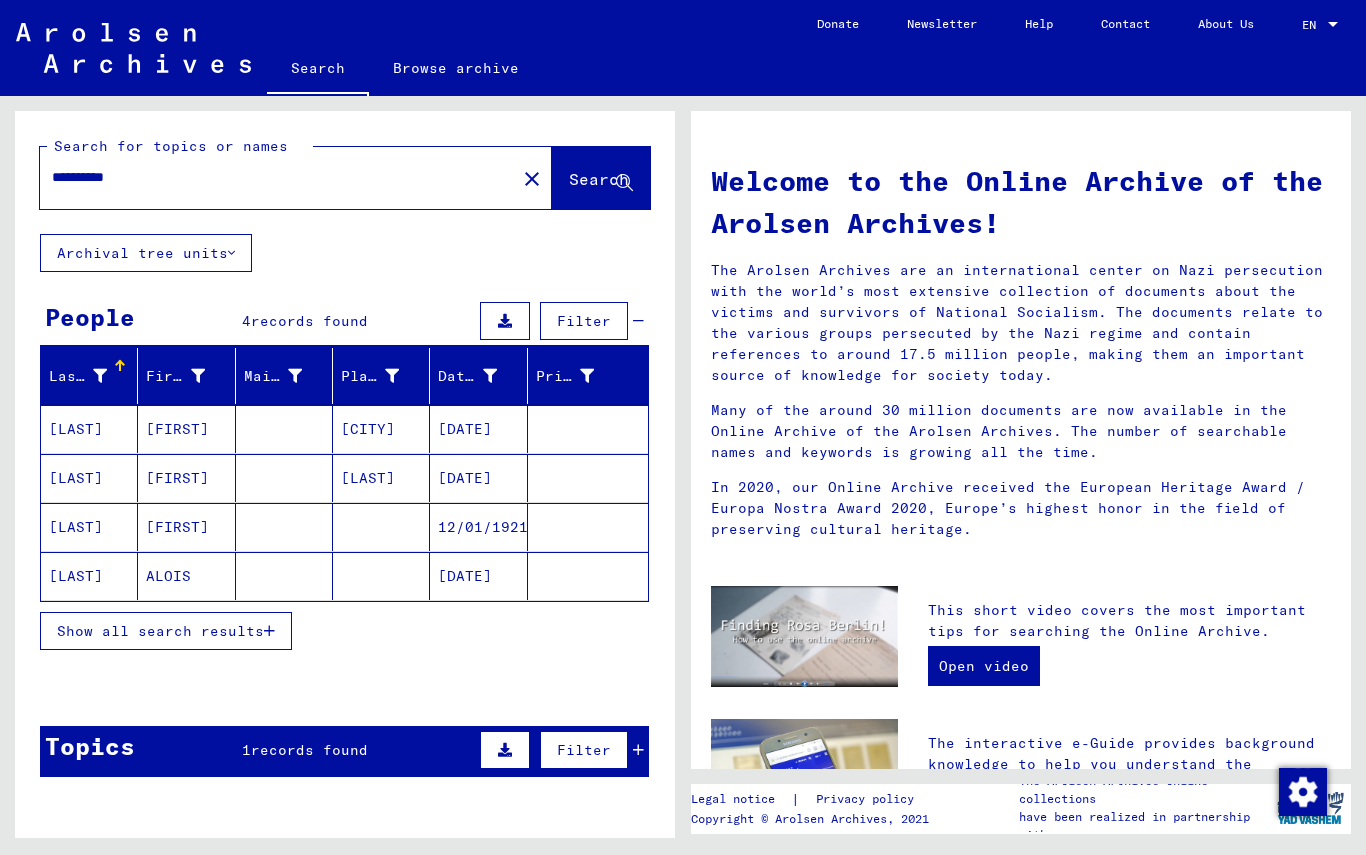 click on "[LAST]" at bounding box center [89, 429] 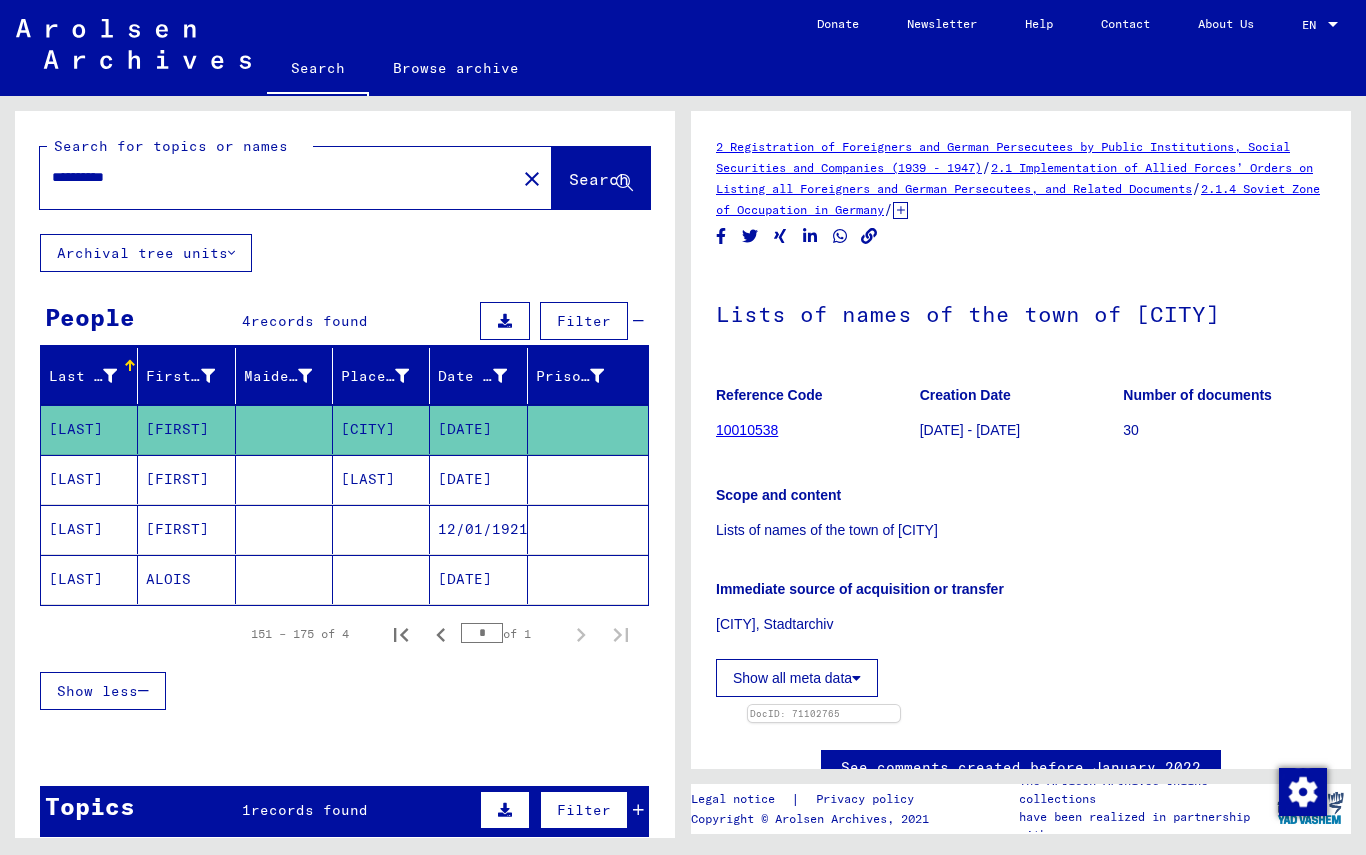 scroll, scrollTop: 0, scrollLeft: 0, axis: both 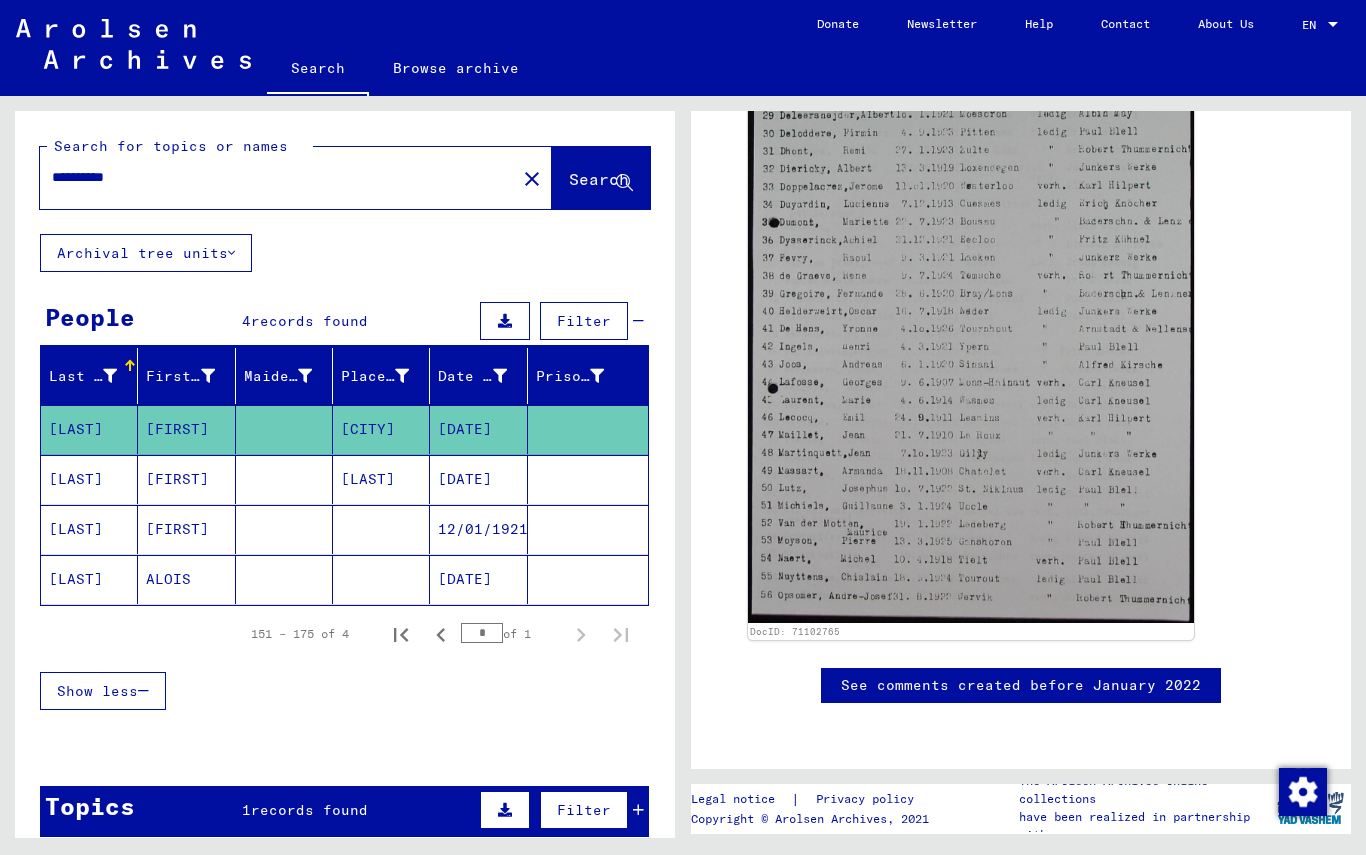 click on "[LAST]" at bounding box center (89, 429) 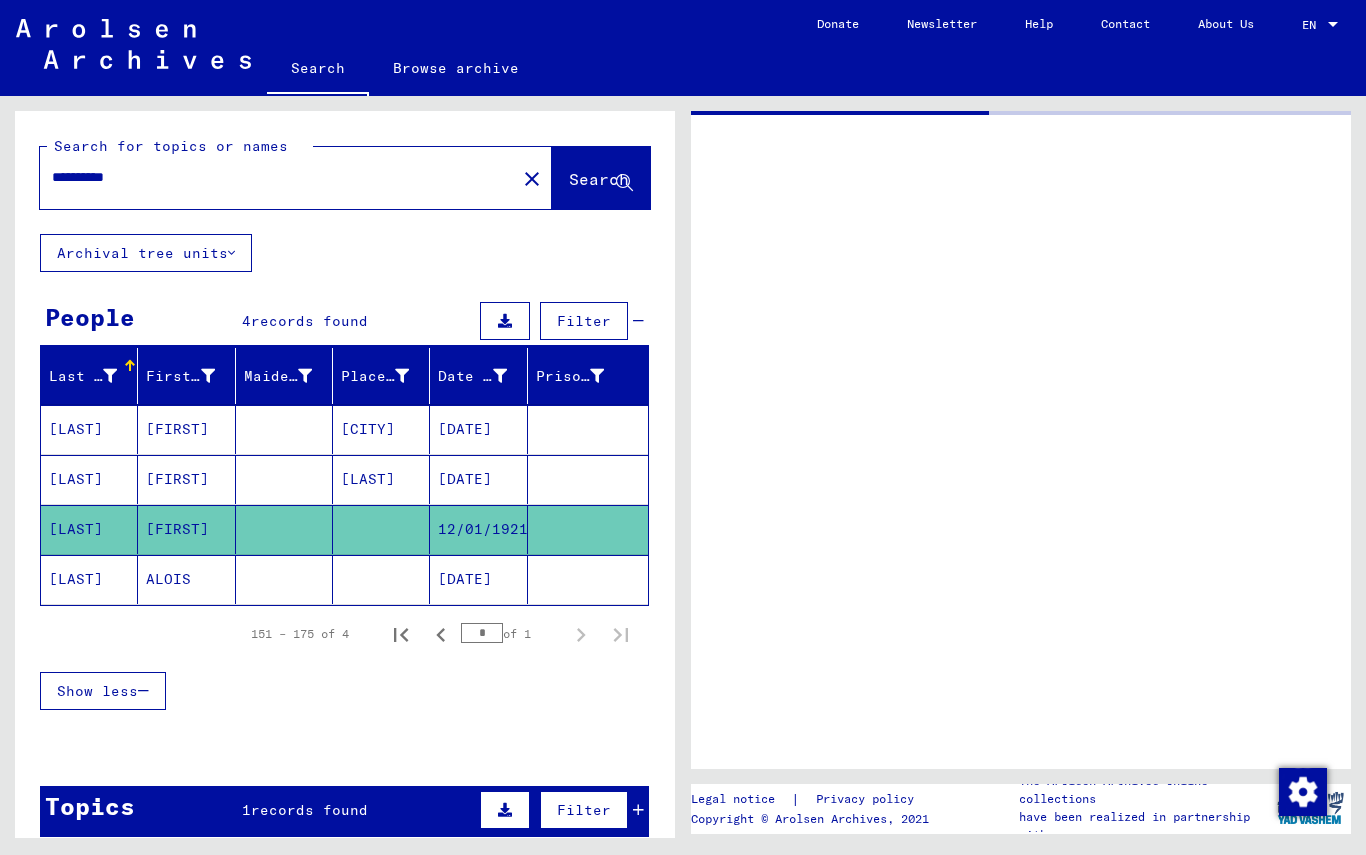 scroll, scrollTop: 0, scrollLeft: 0, axis: both 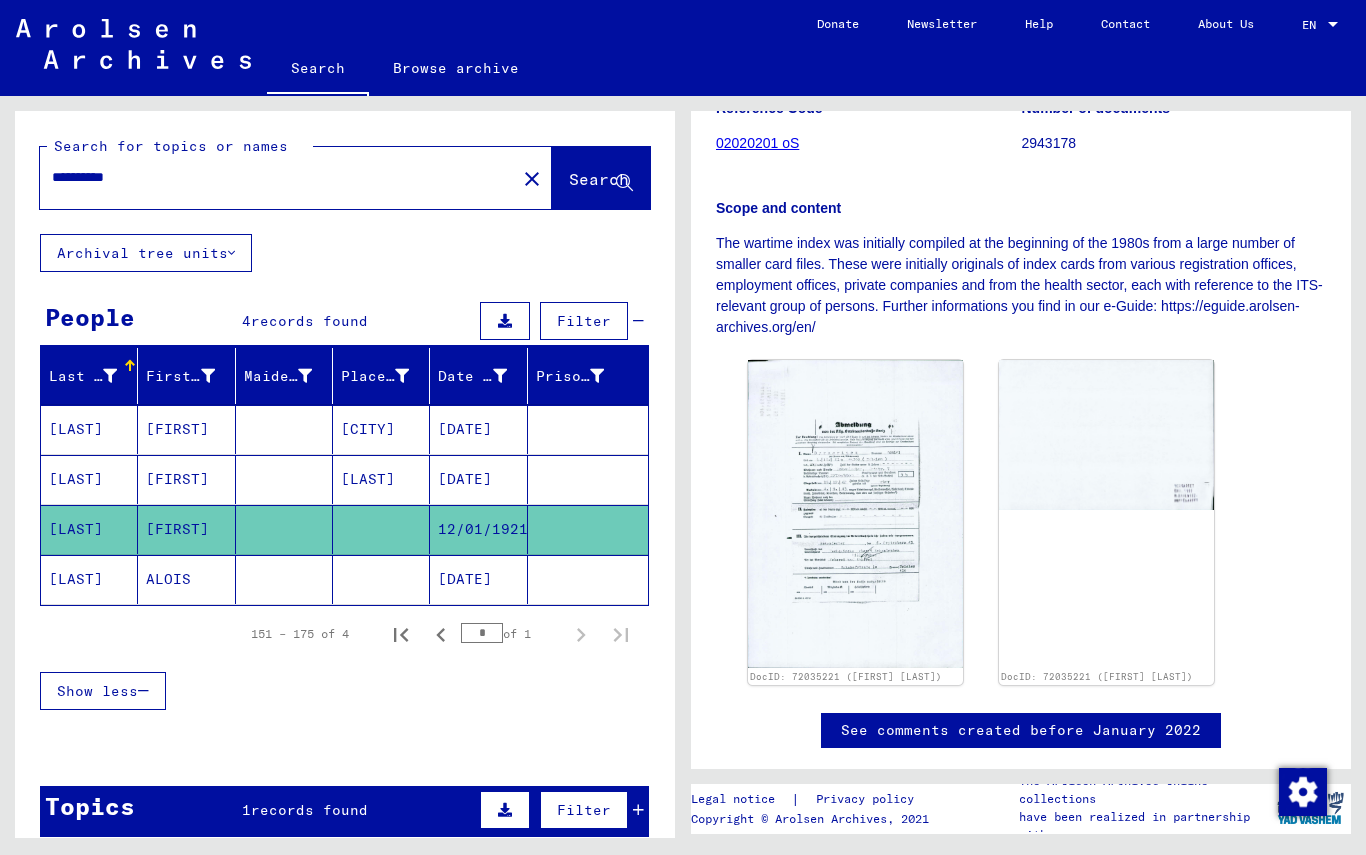 click at bounding box center [855, 514] 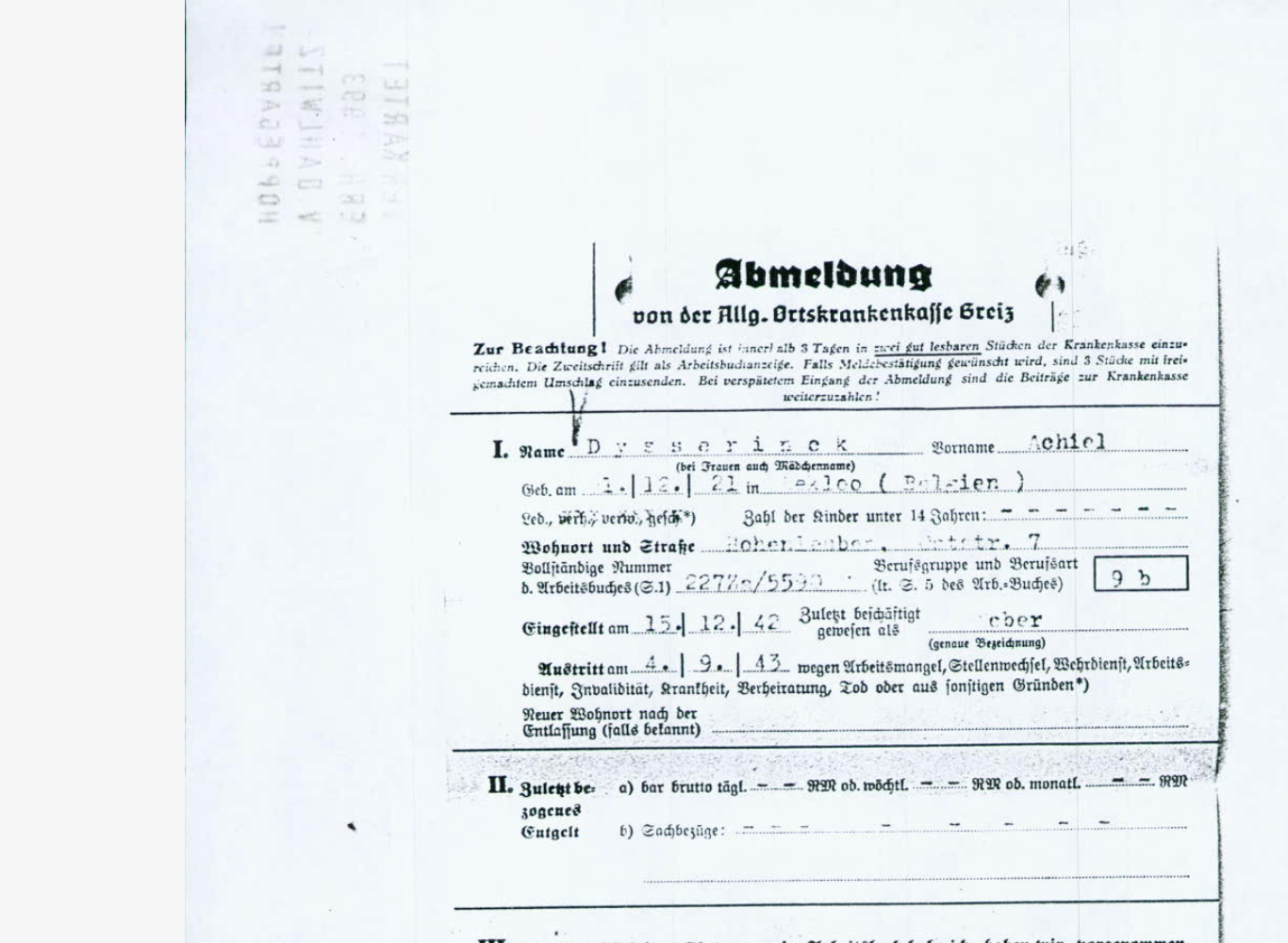 click at bounding box center [644, 423] 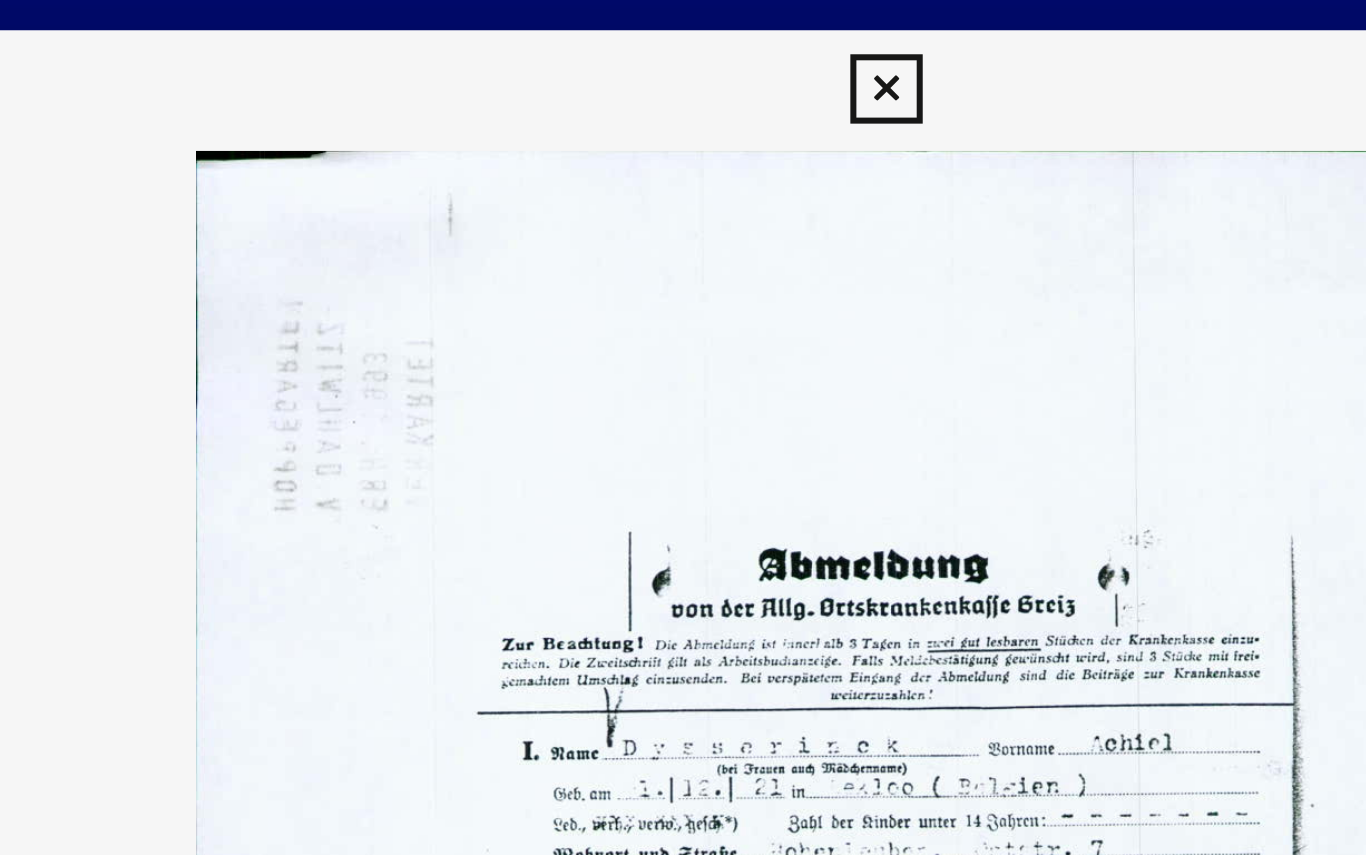 scroll, scrollTop: 0, scrollLeft: 0, axis: both 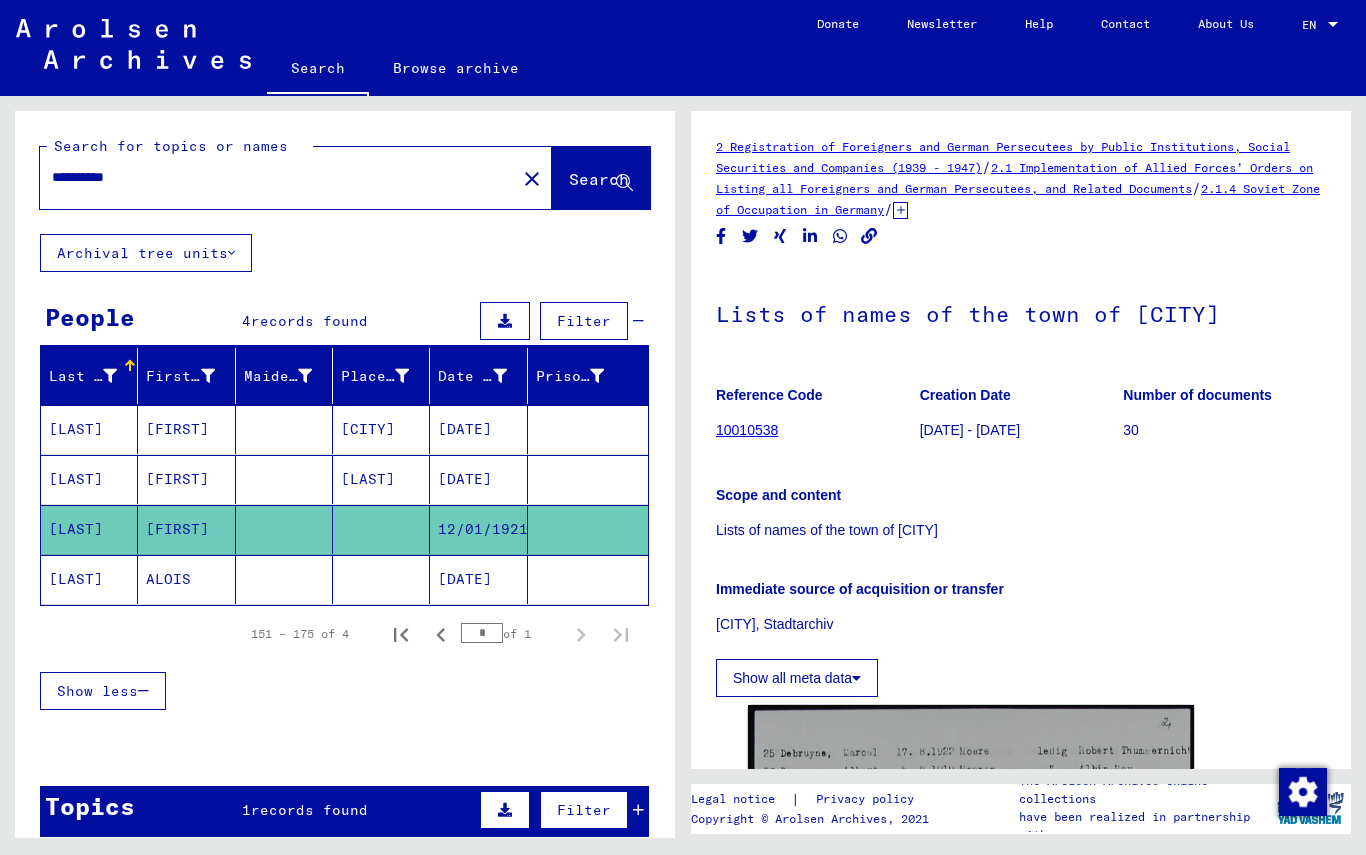 click on "[LAST]" at bounding box center (89, 429) 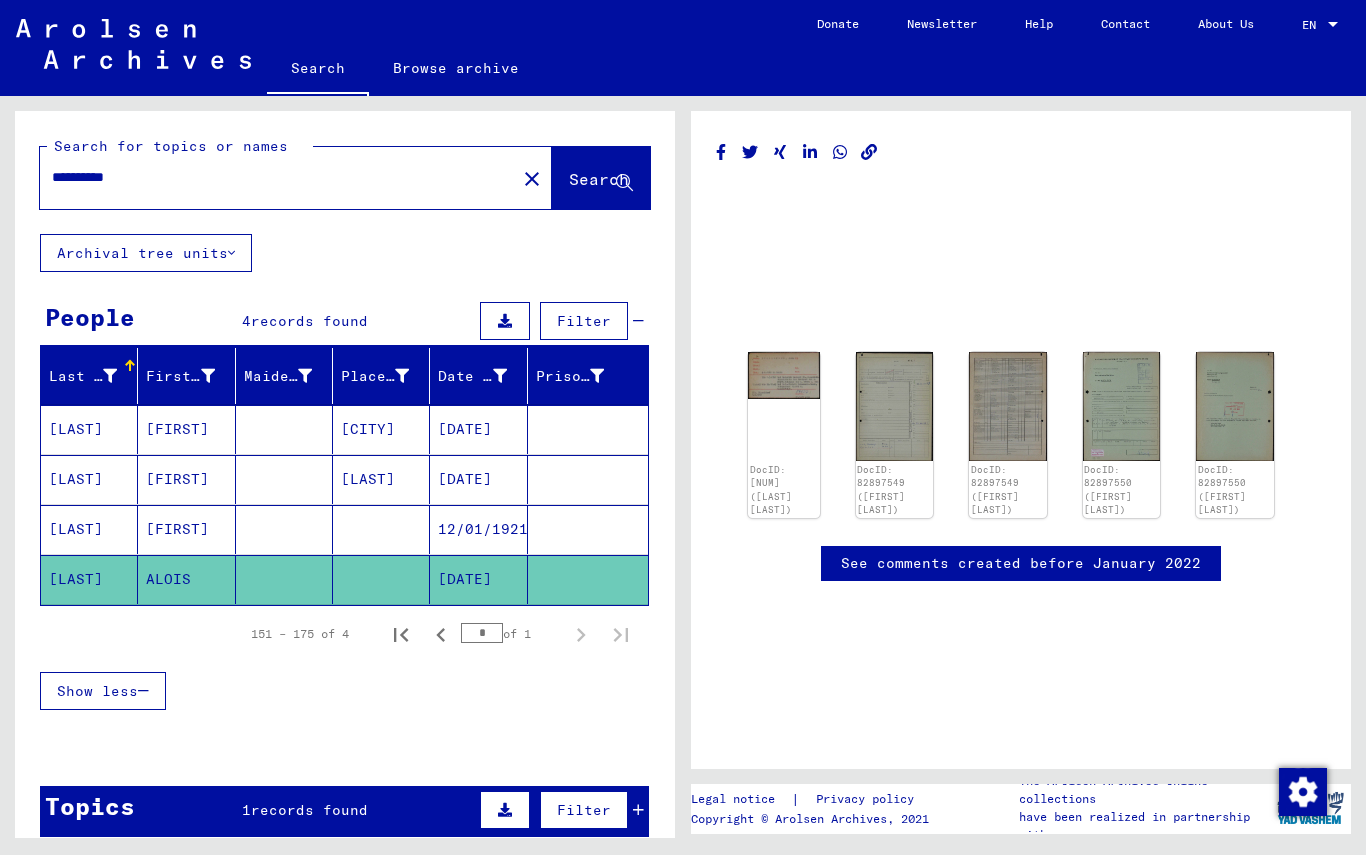 click on "DocID: [NUM] ([LAST] [LAST])" at bounding box center [784, 435] 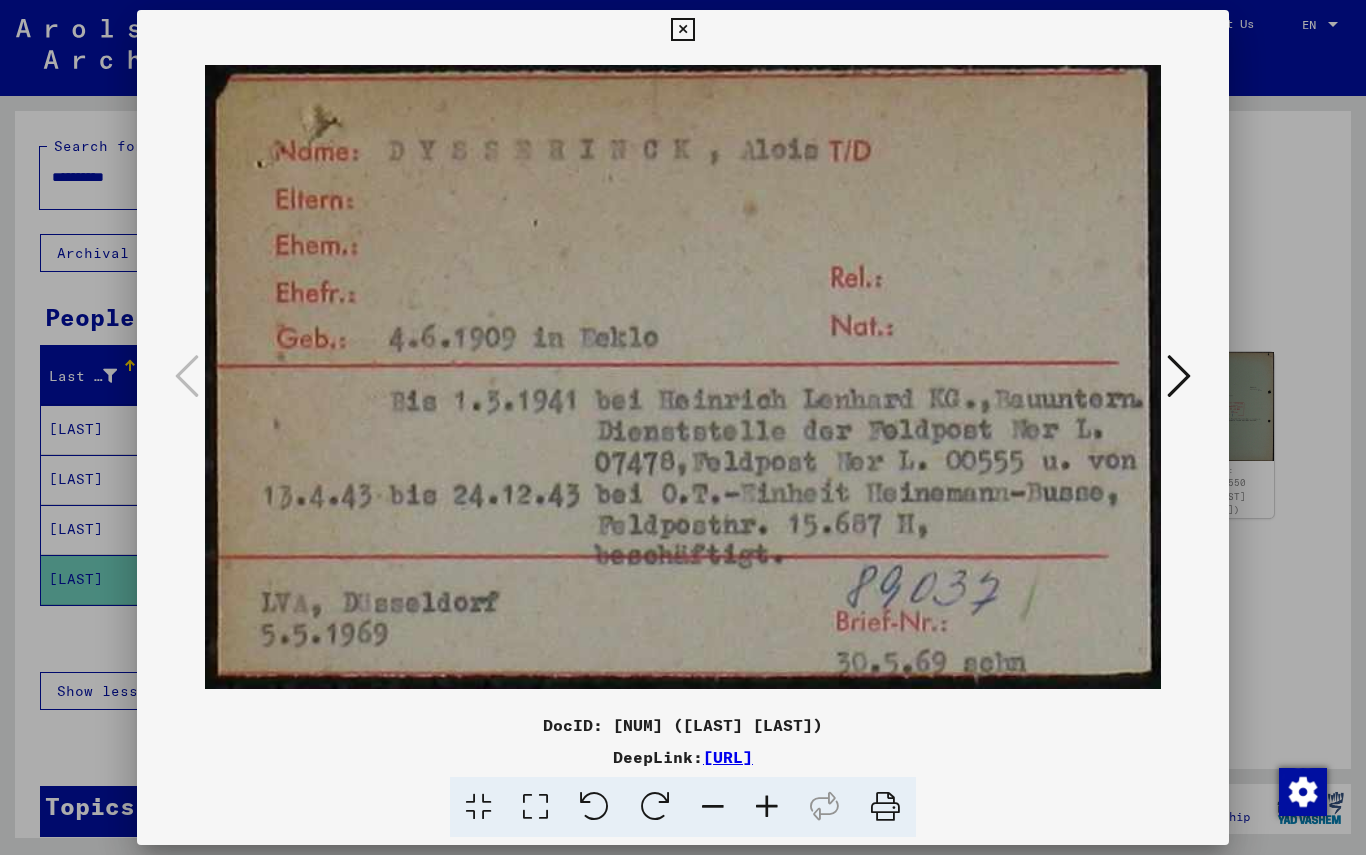 click at bounding box center [1179, 376] 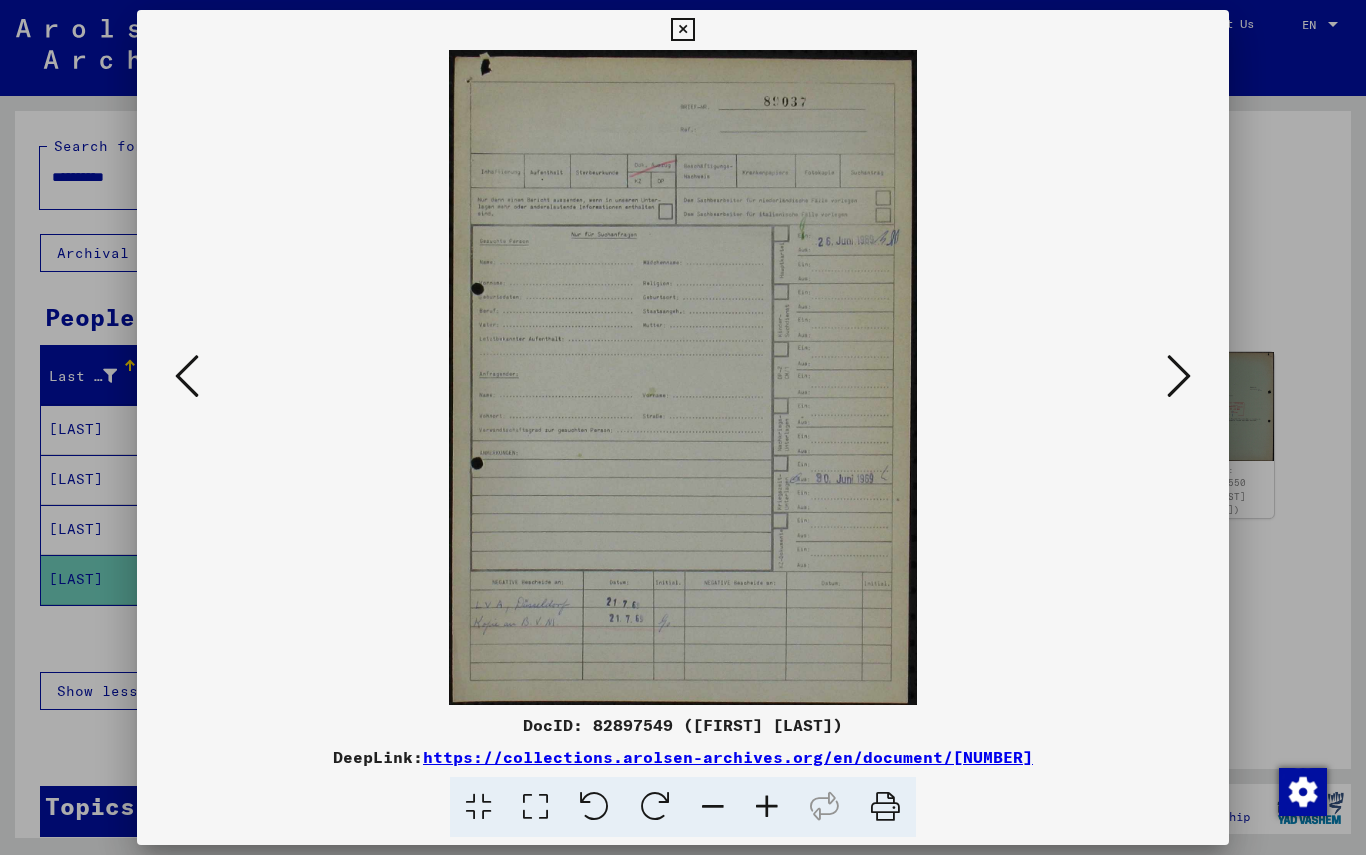 click at bounding box center (1179, 376) 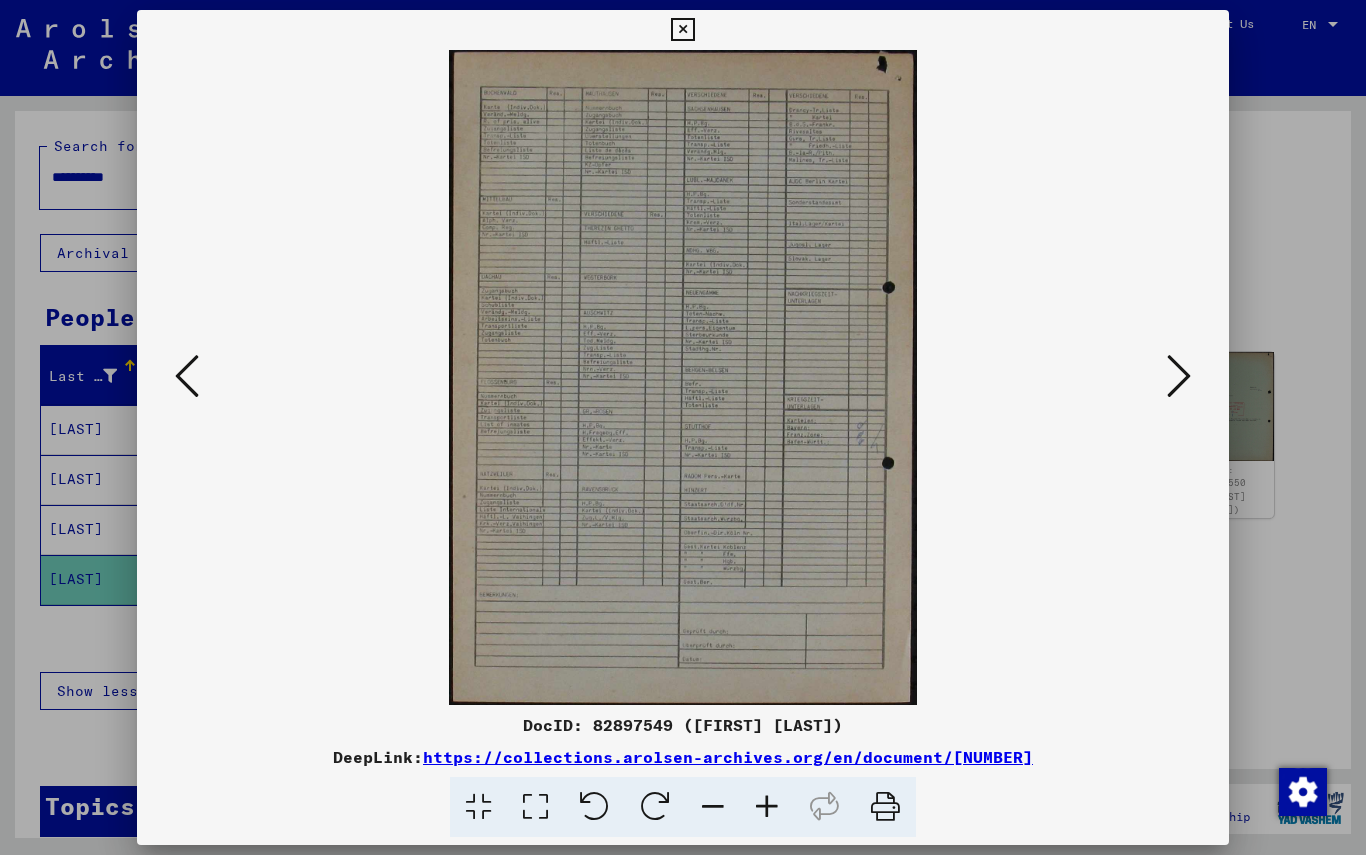 click at bounding box center [1179, 376] 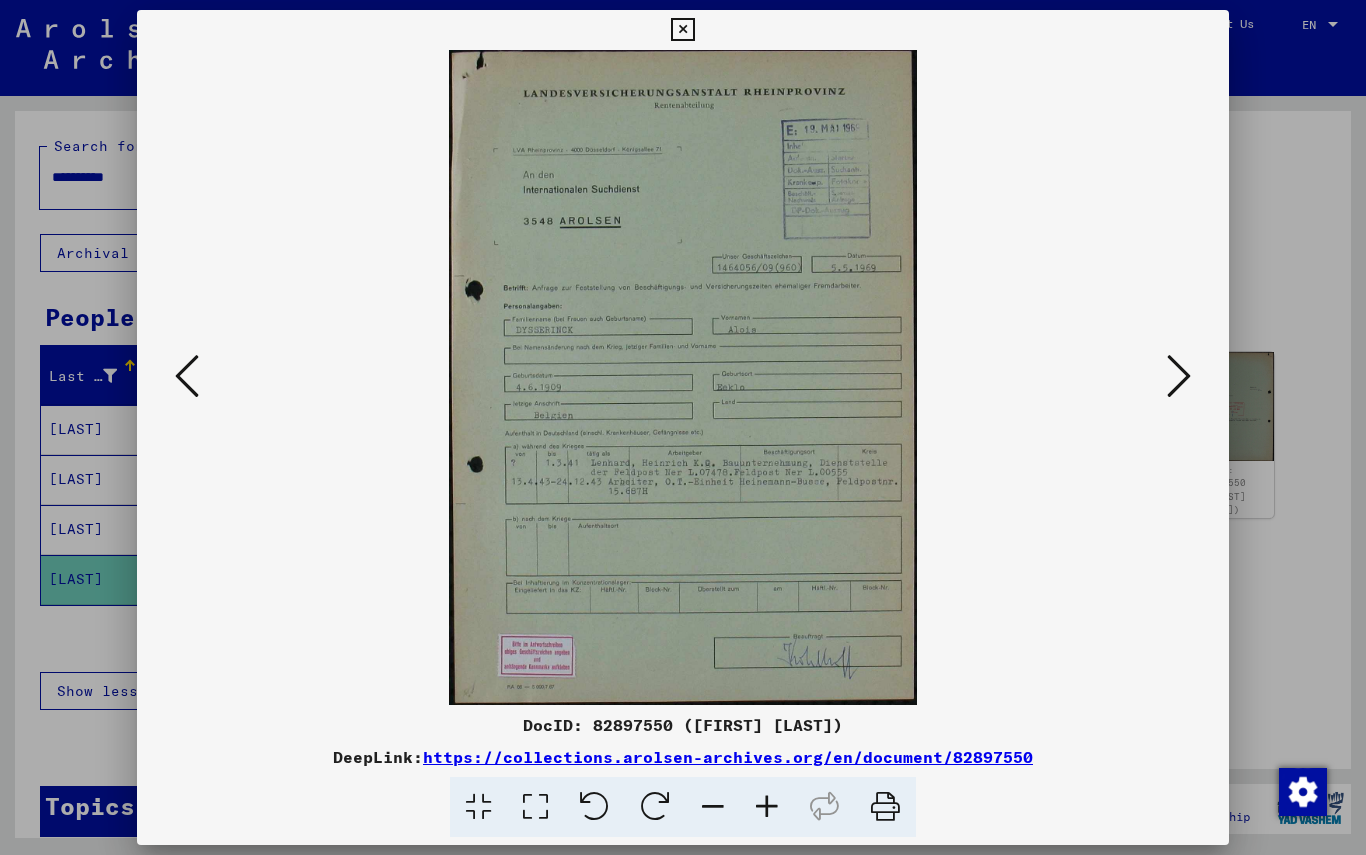 click at bounding box center [1179, 376] 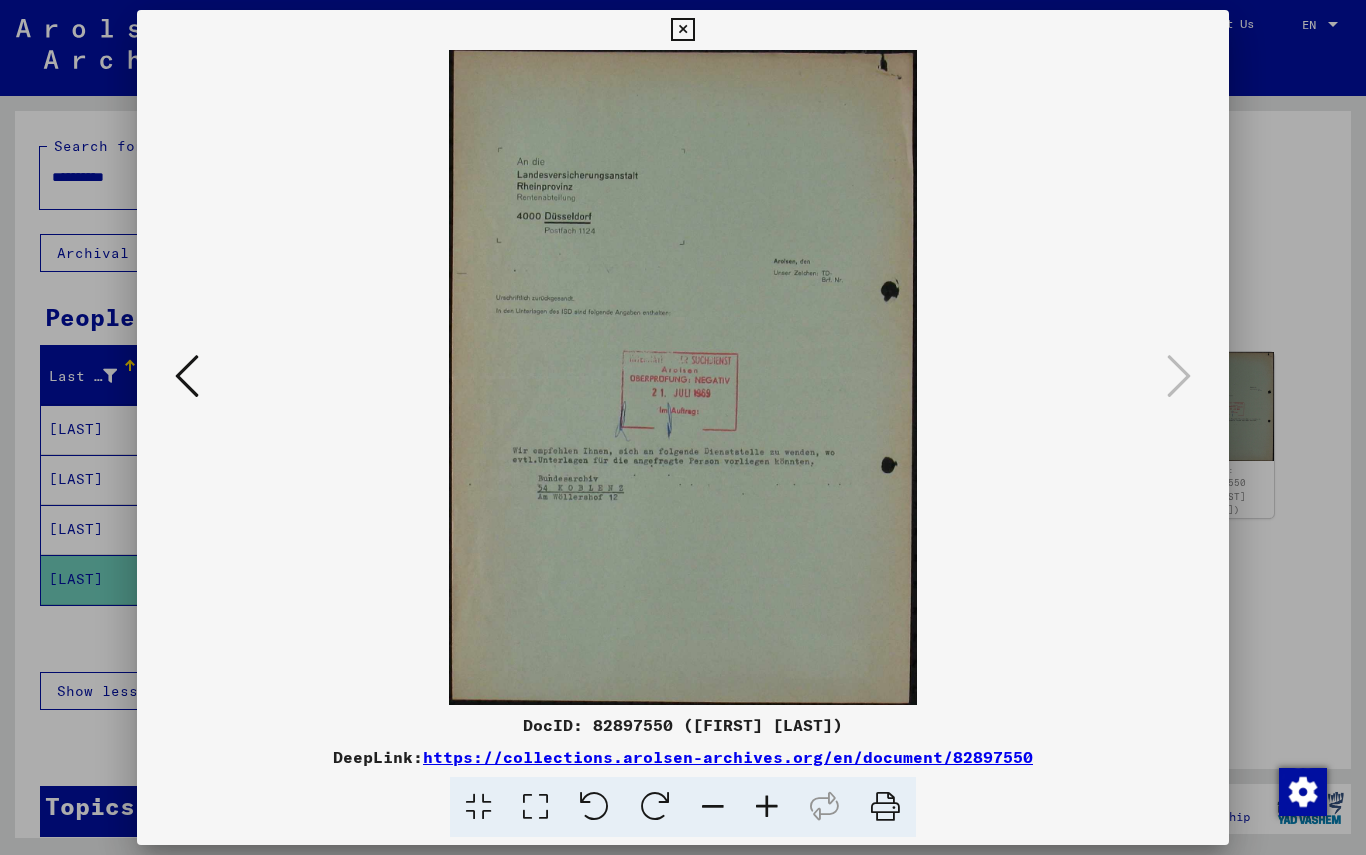 click at bounding box center [682, 30] 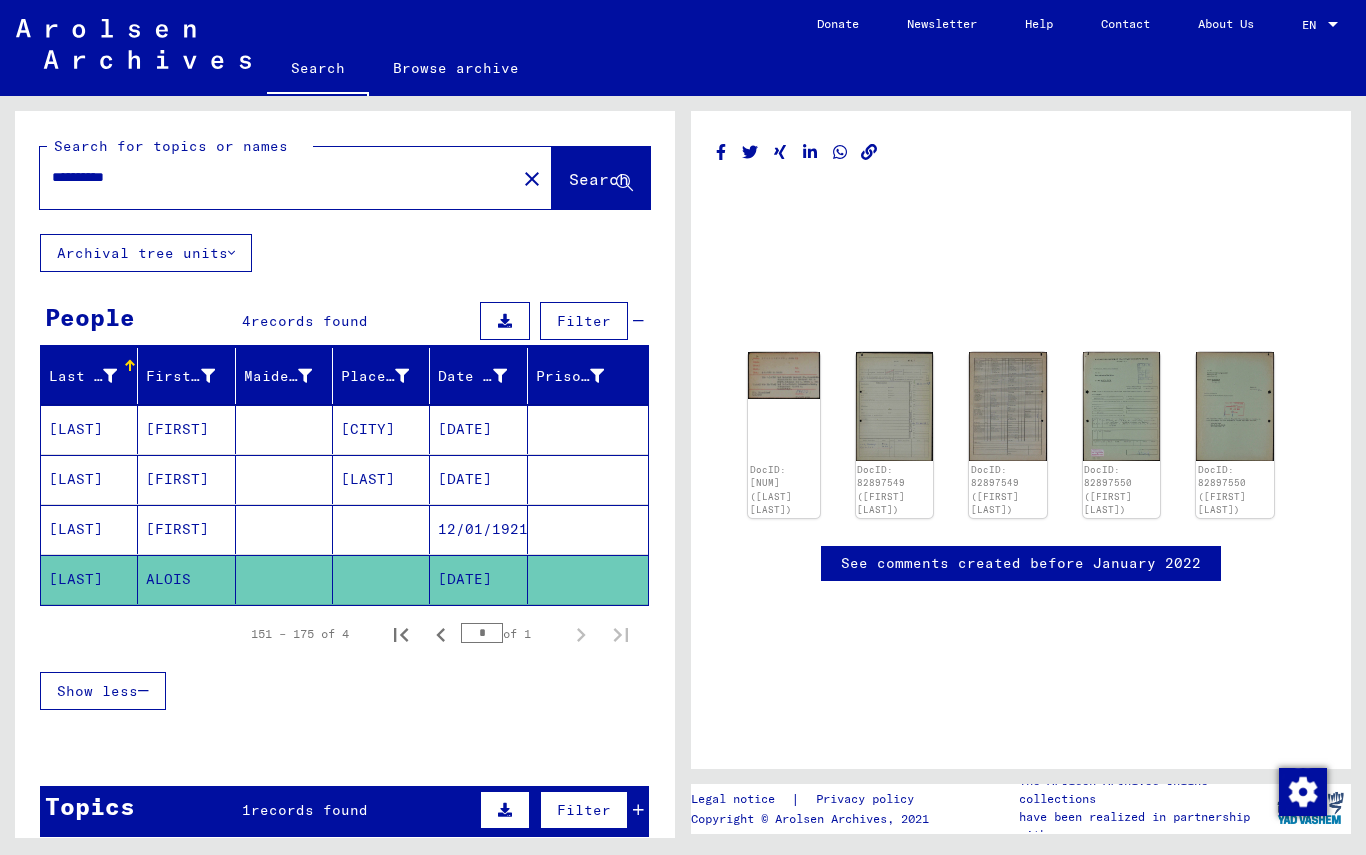 click at bounding box center [441, 635] 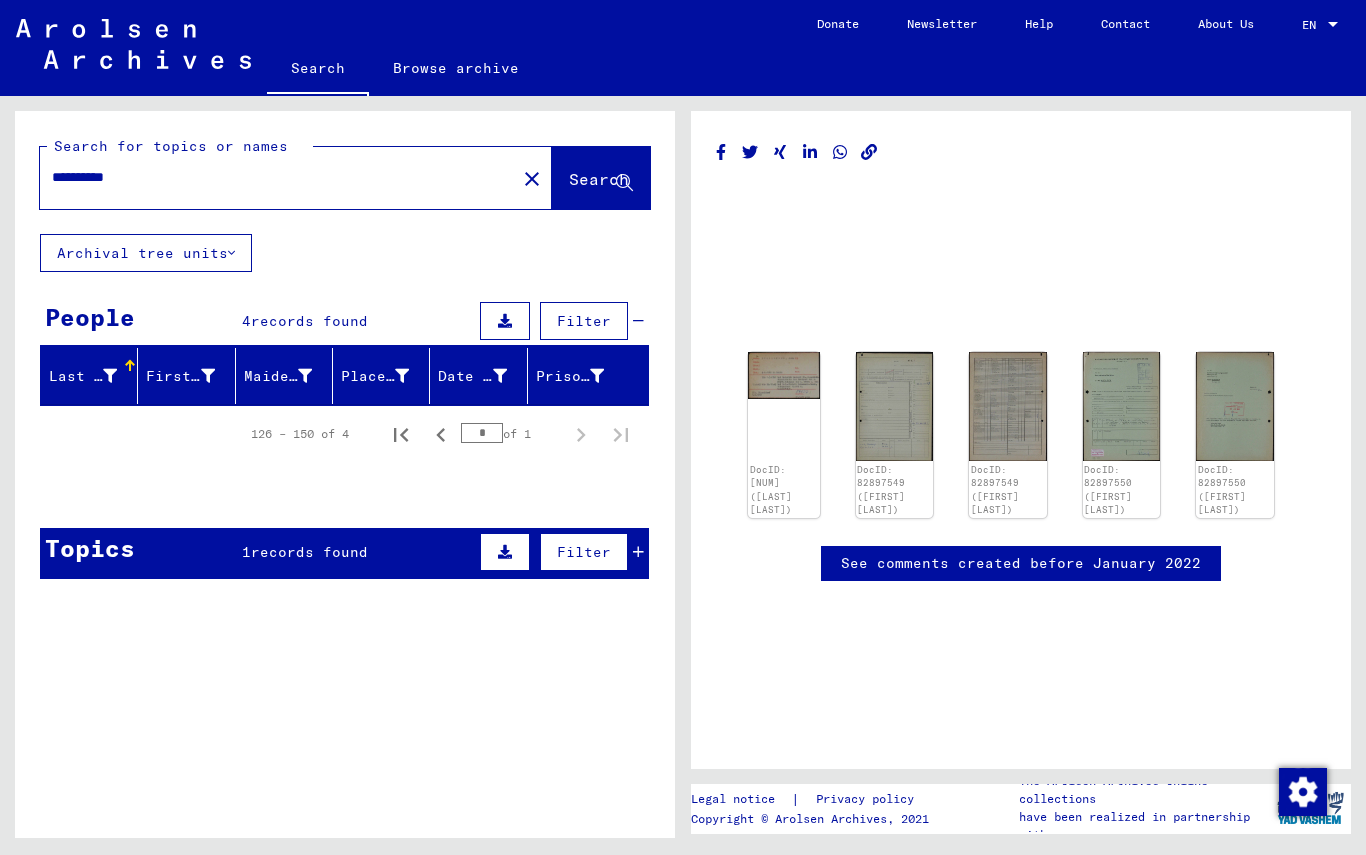 click on "**********" at bounding box center [278, 177] 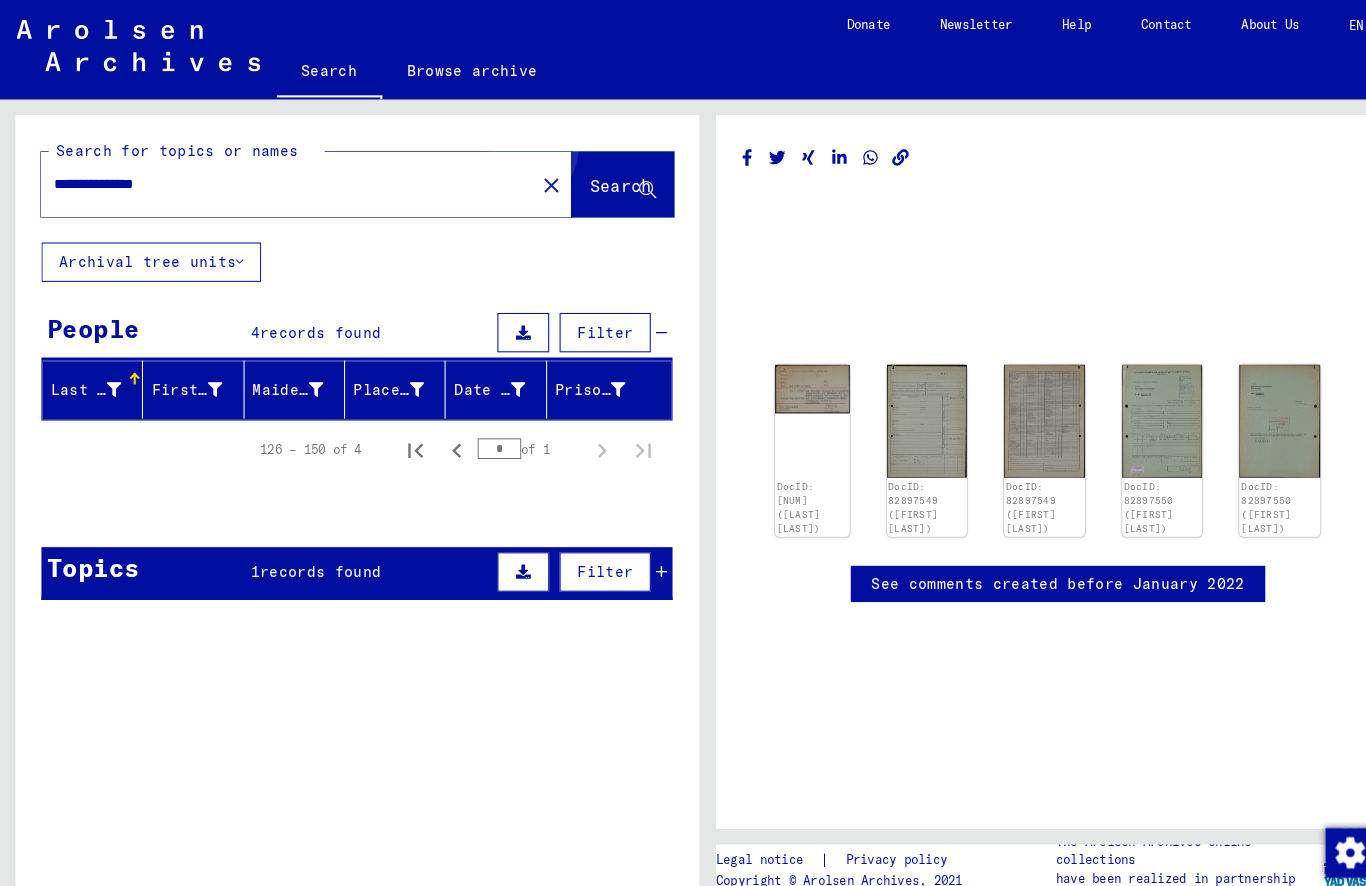 click on "Search" at bounding box center (599, 179) 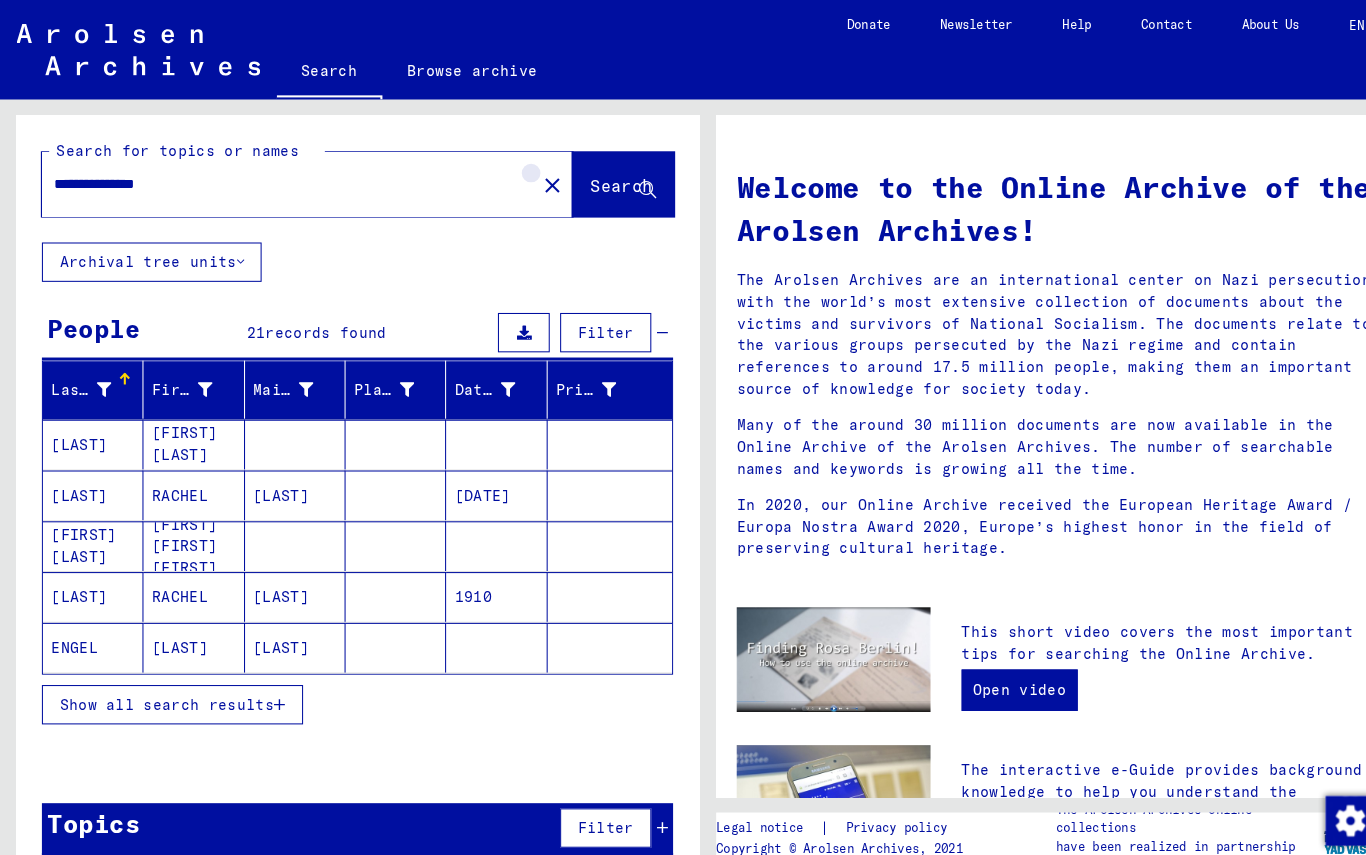 click on "close" at bounding box center (532, 179) 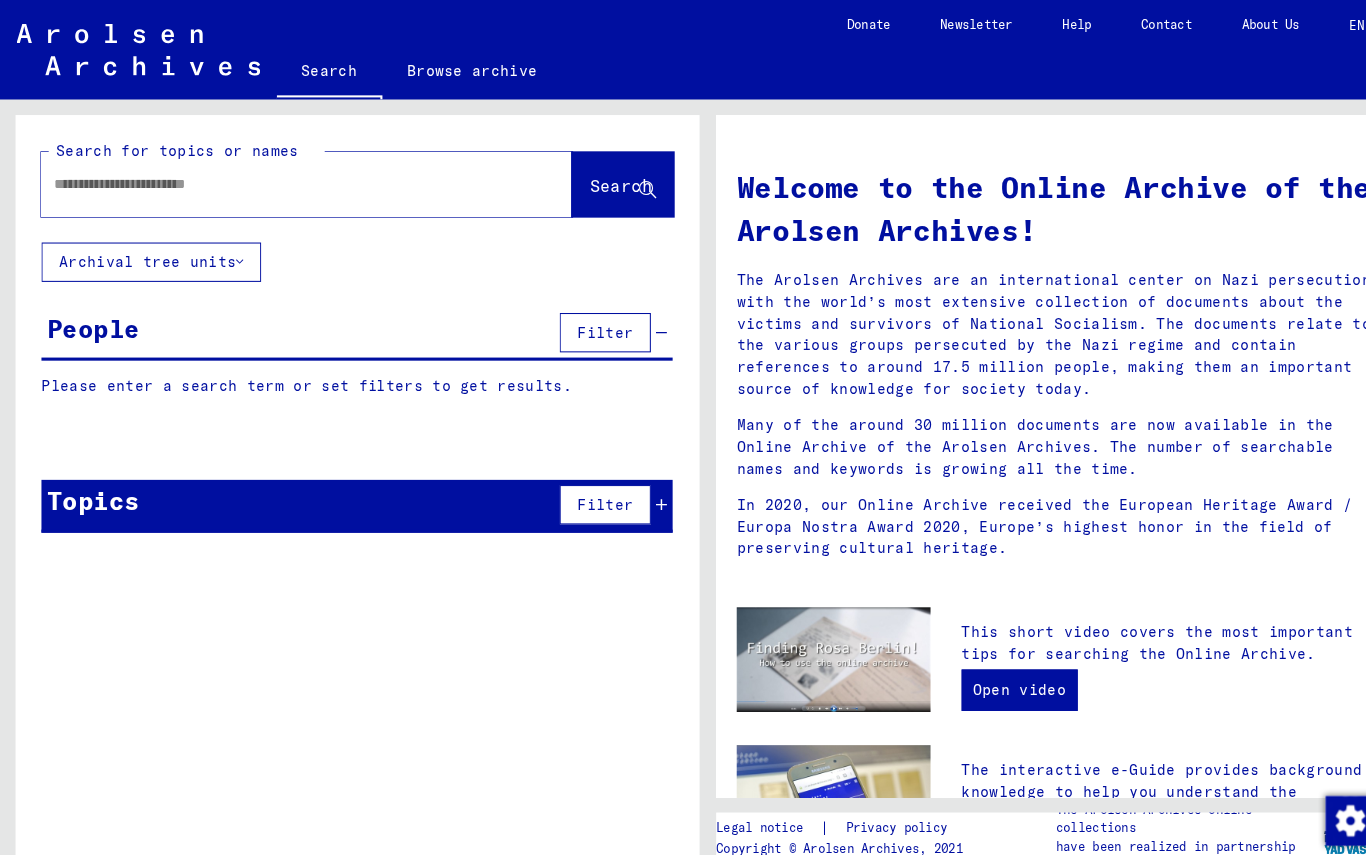 click at bounding box center [272, 177] 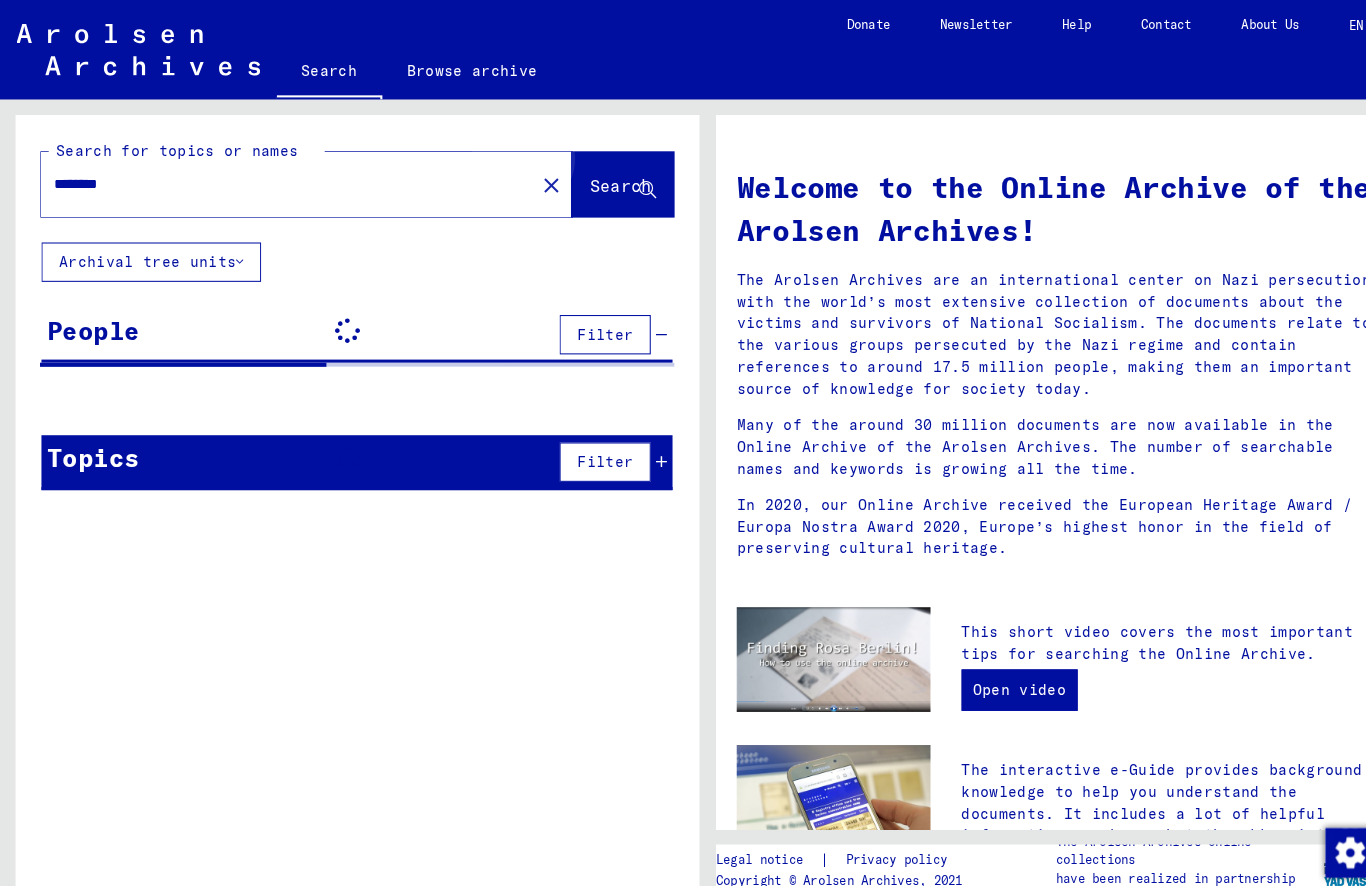 click on "Search" at bounding box center [599, 179] 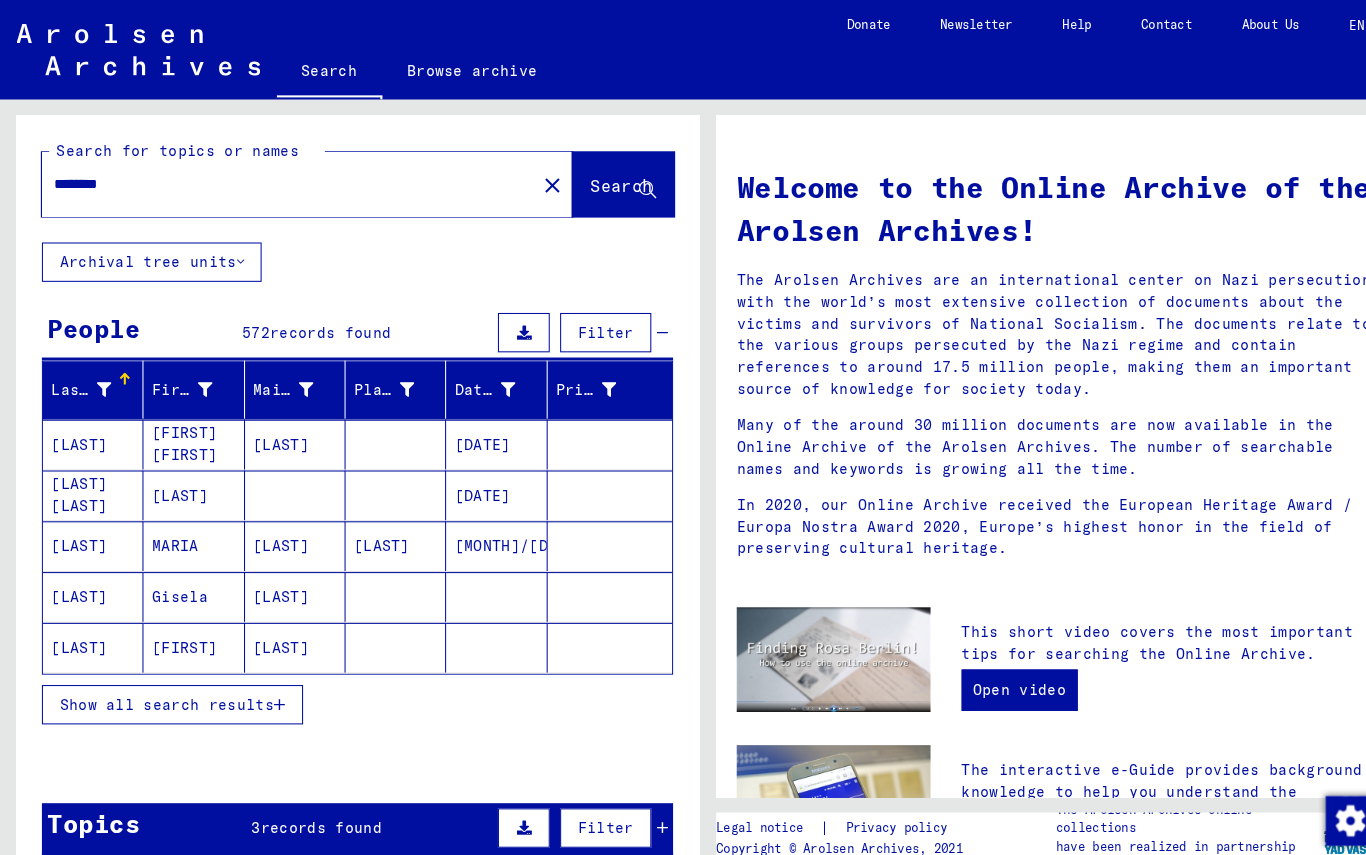 click on "********" at bounding box center (266, 177) 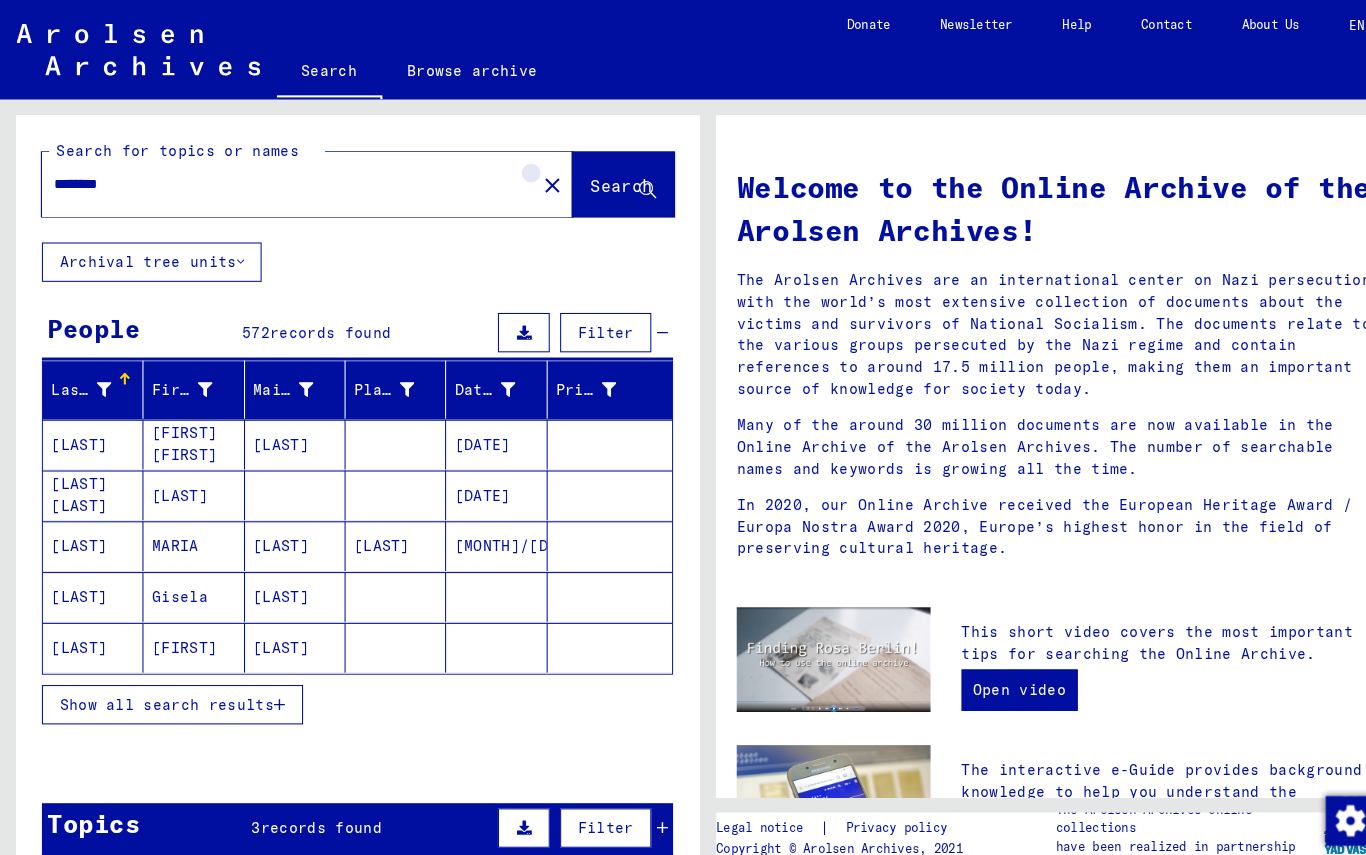 click on "close" at bounding box center [532, 179] 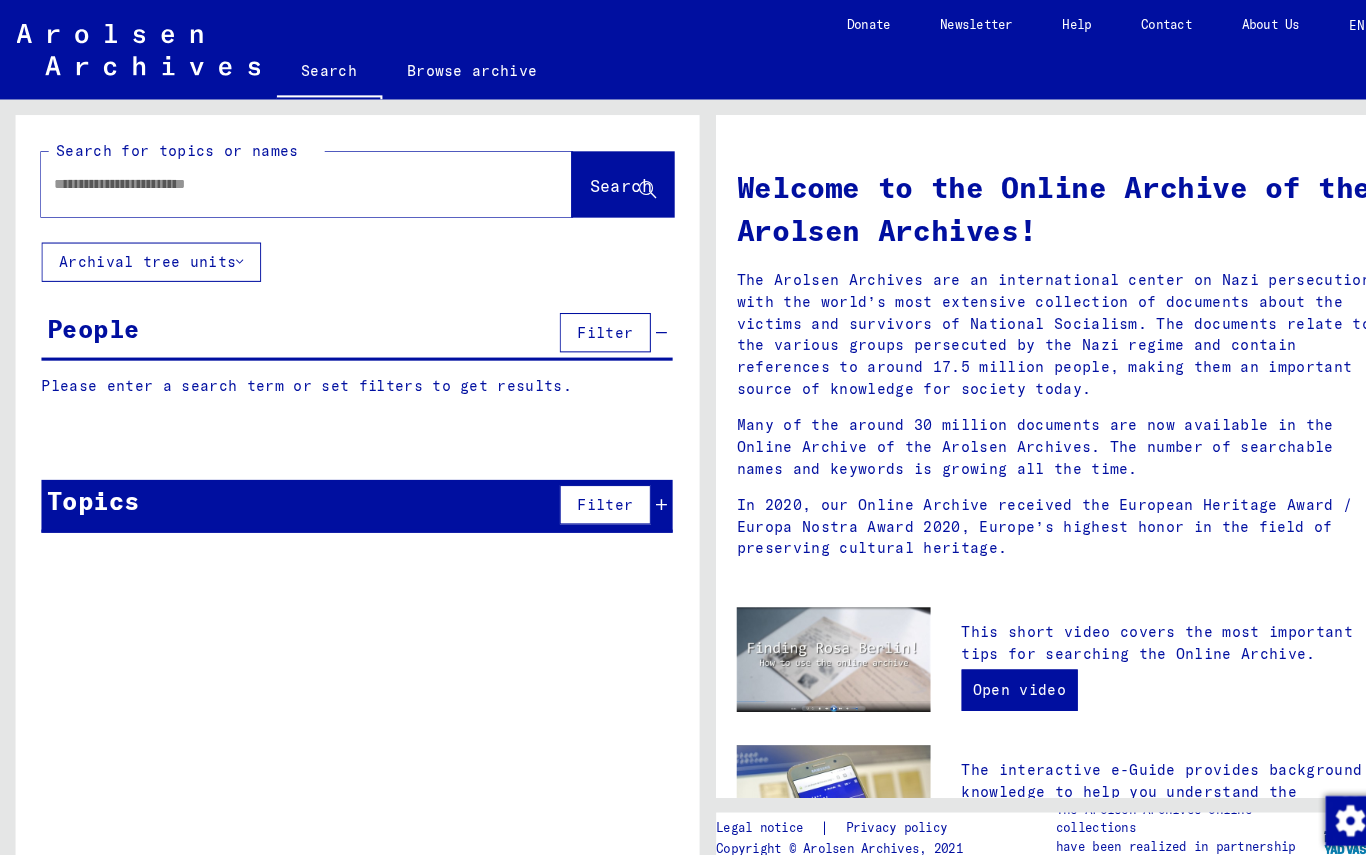click at bounding box center (272, 177) 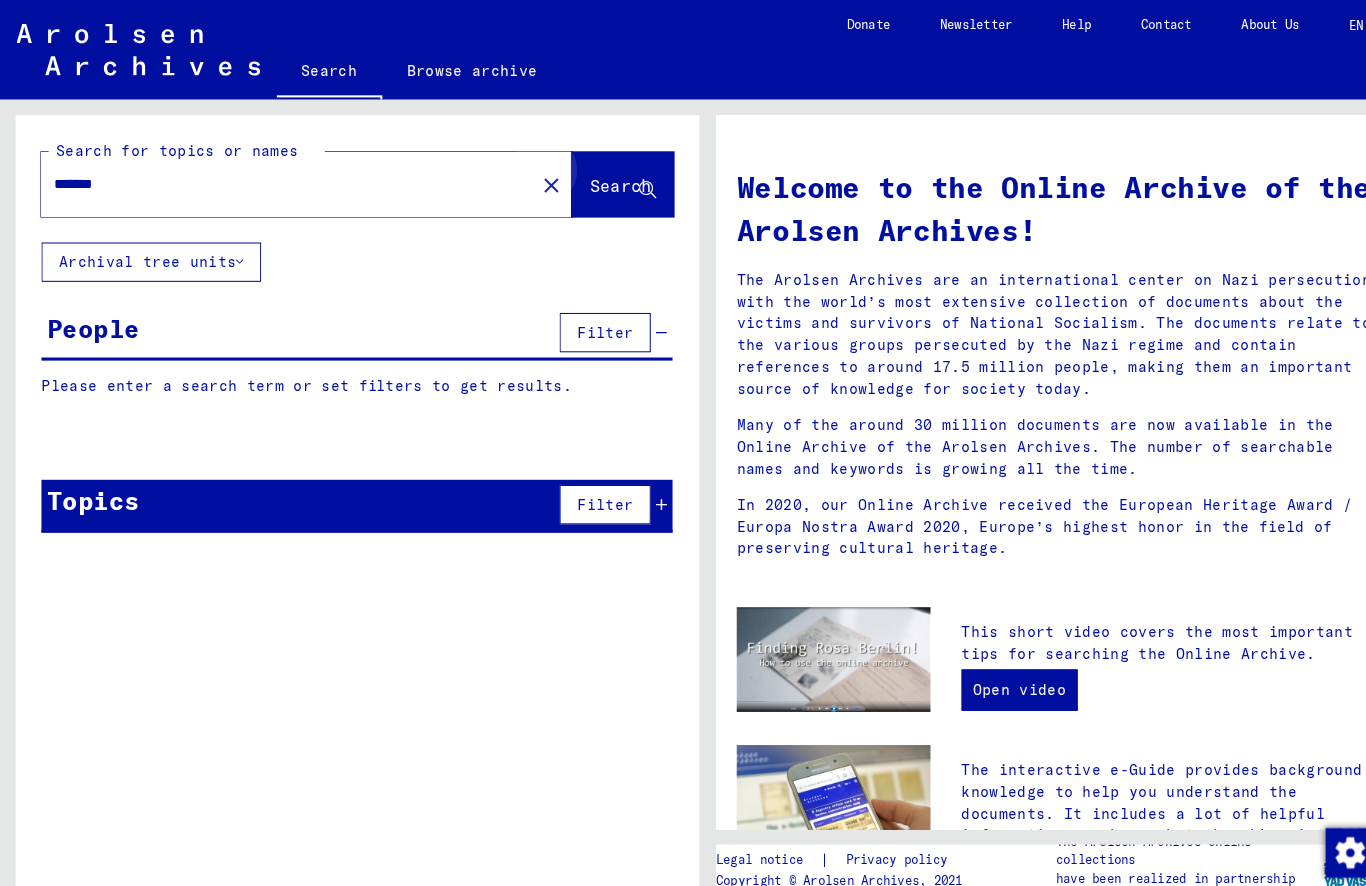 click on "Search" at bounding box center (599, 179) 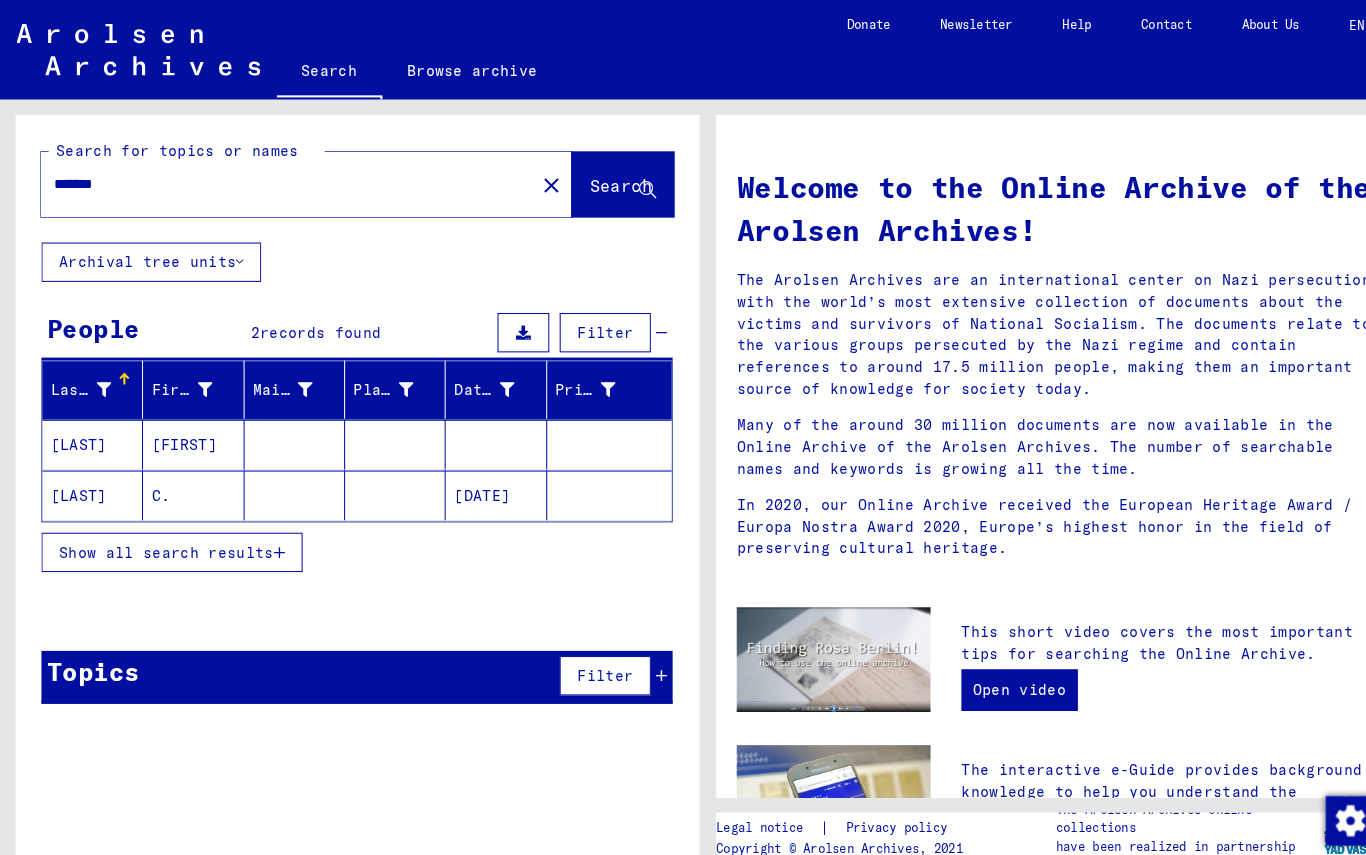 click on "Show all search results" at bounding box center (160, 533) 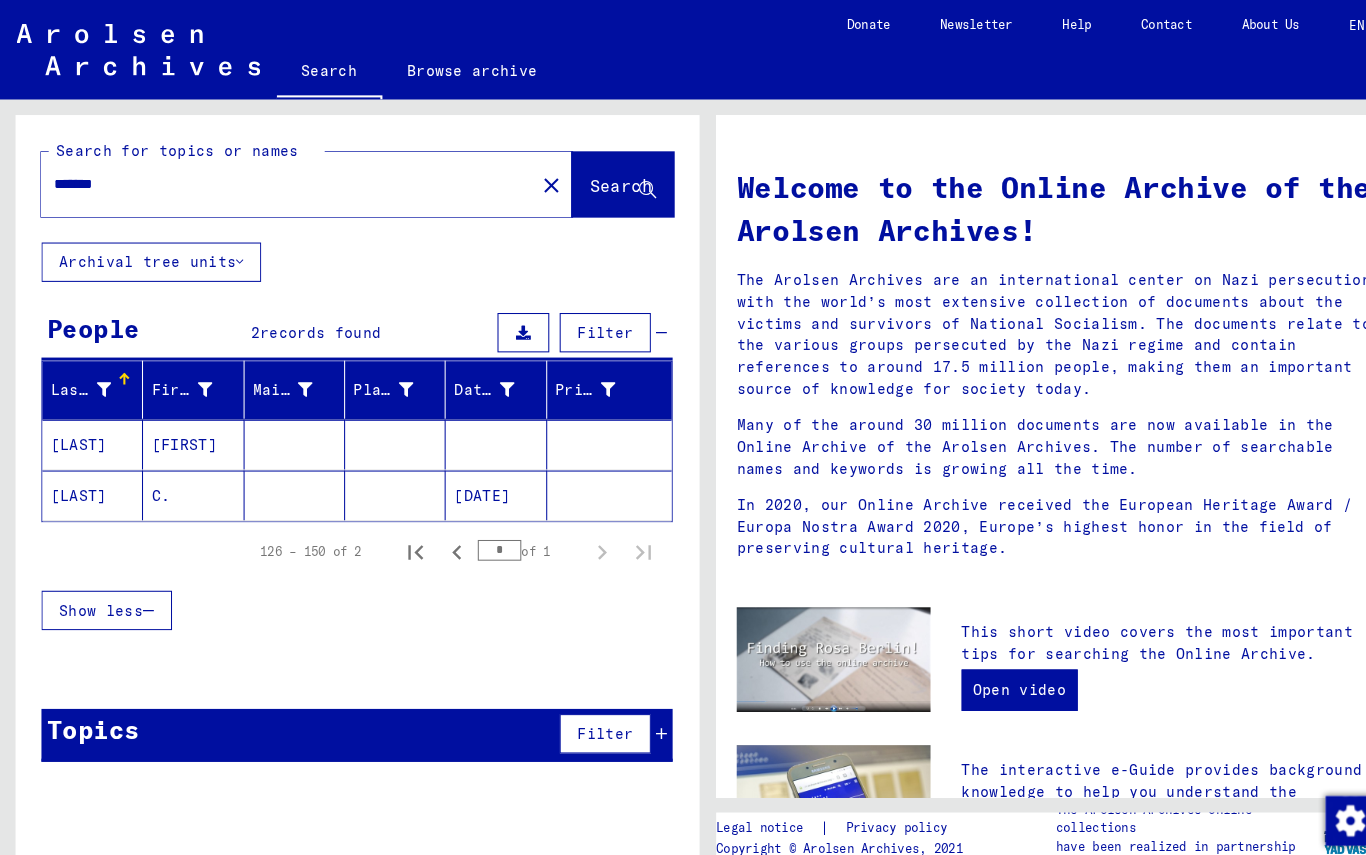 click on "[LAST]" at bounding box center (89, 429) 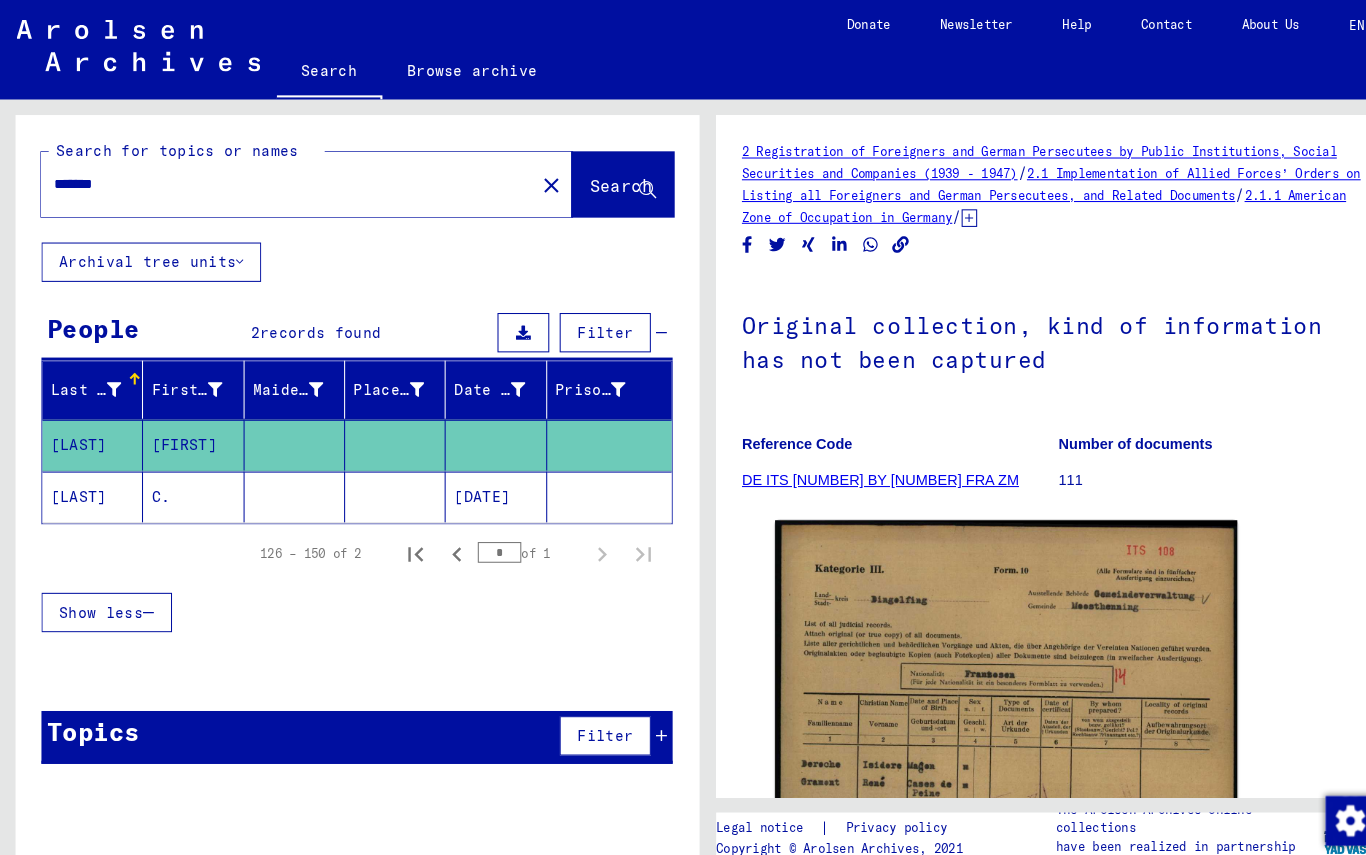 scroll, scrollTop: 0, scrollLeft: 0, axis: both 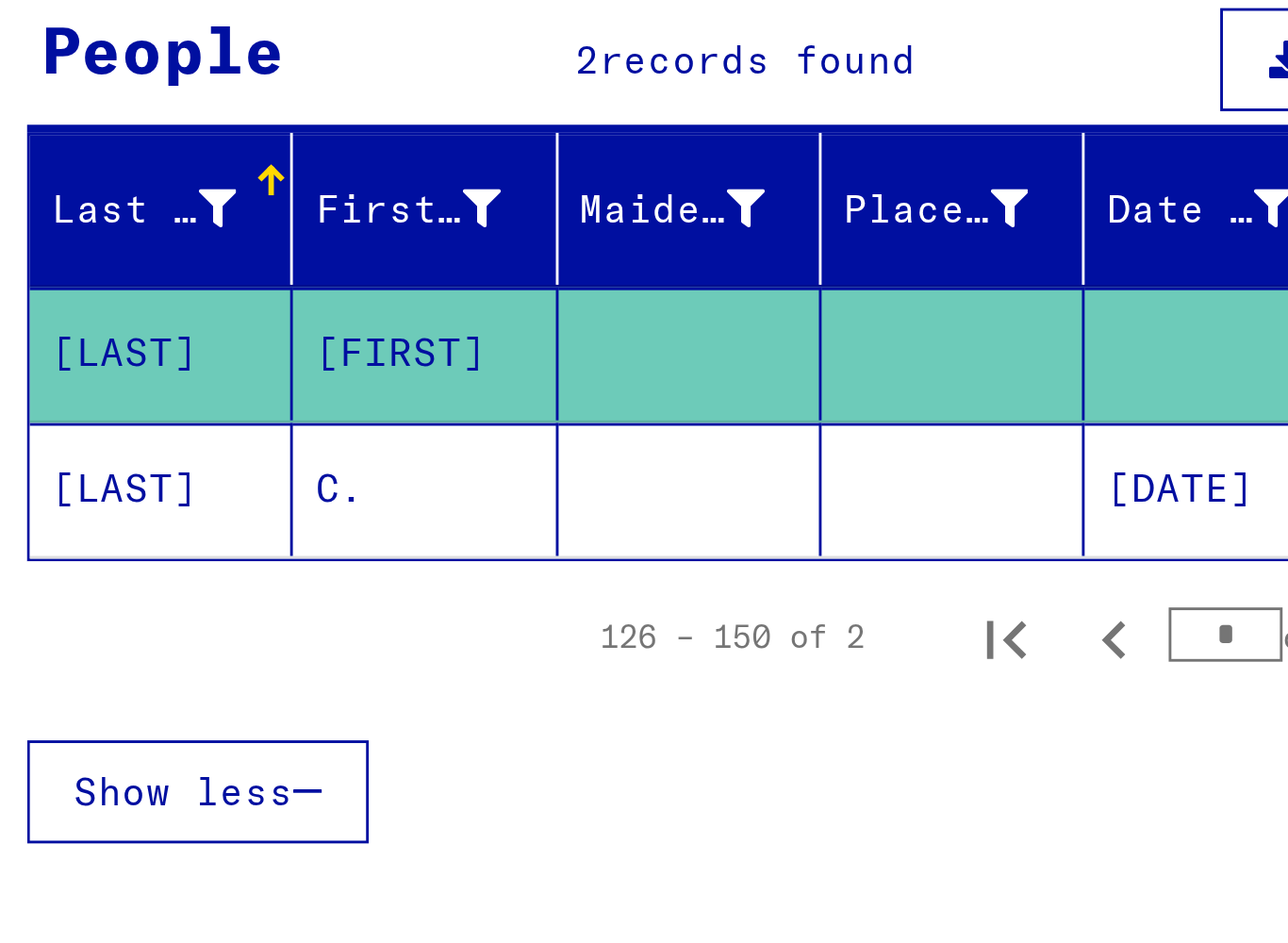 click on "[LAST]" at bounding box center (84, 405) 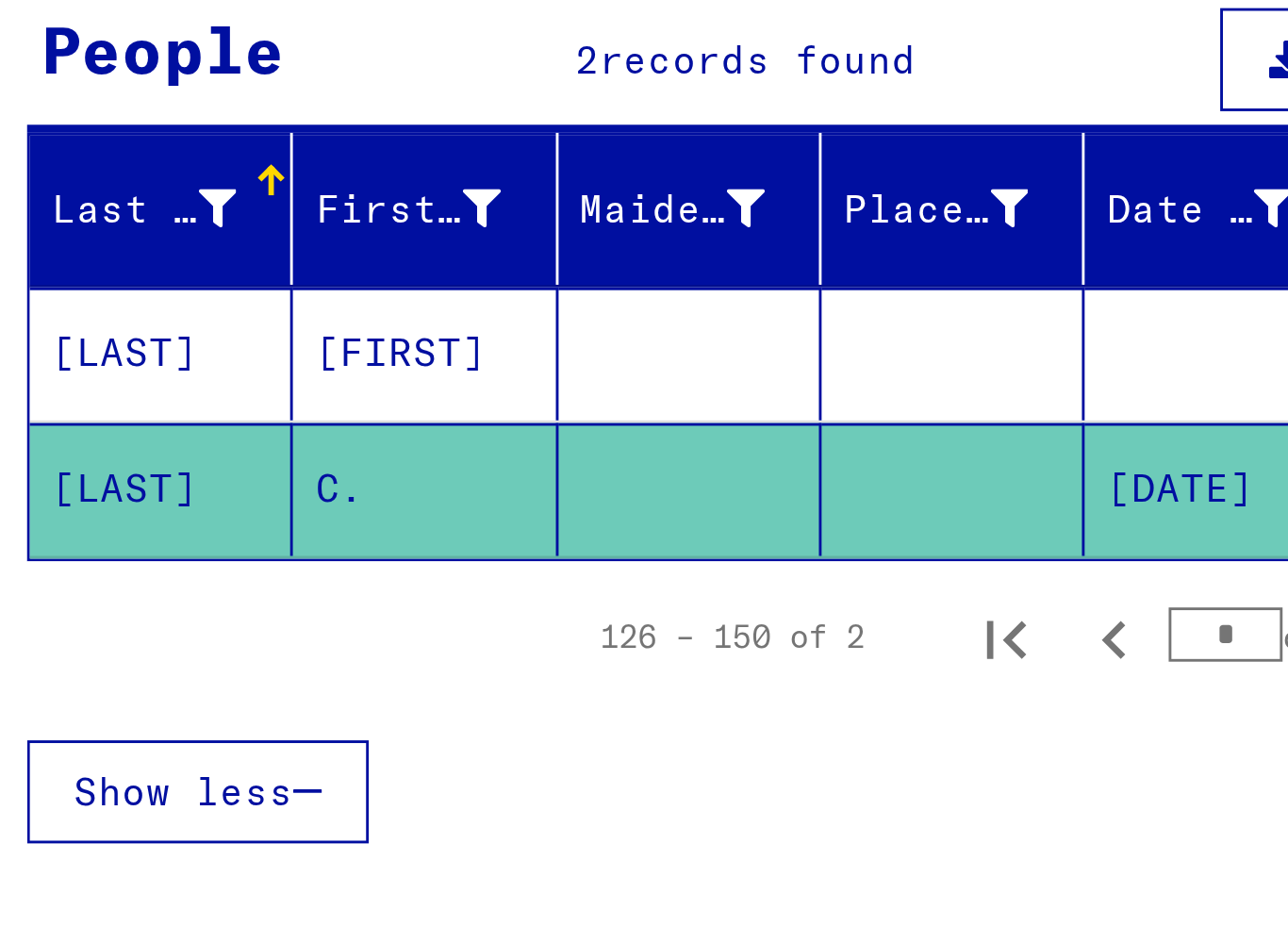 scroll, scrollTop: 0, scrollLeft: 0, axis: both 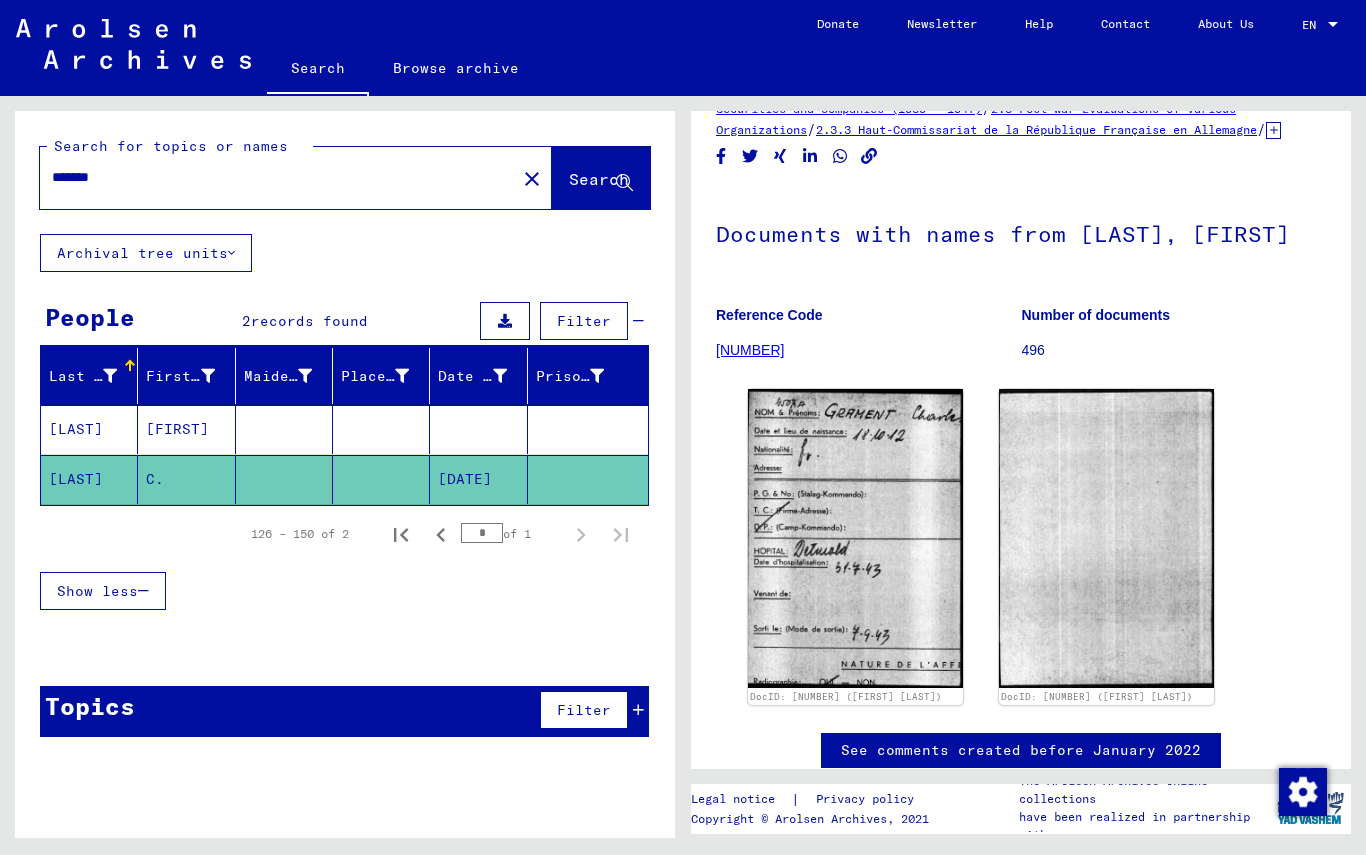 click on "*******" at bounding box center (278, 177) 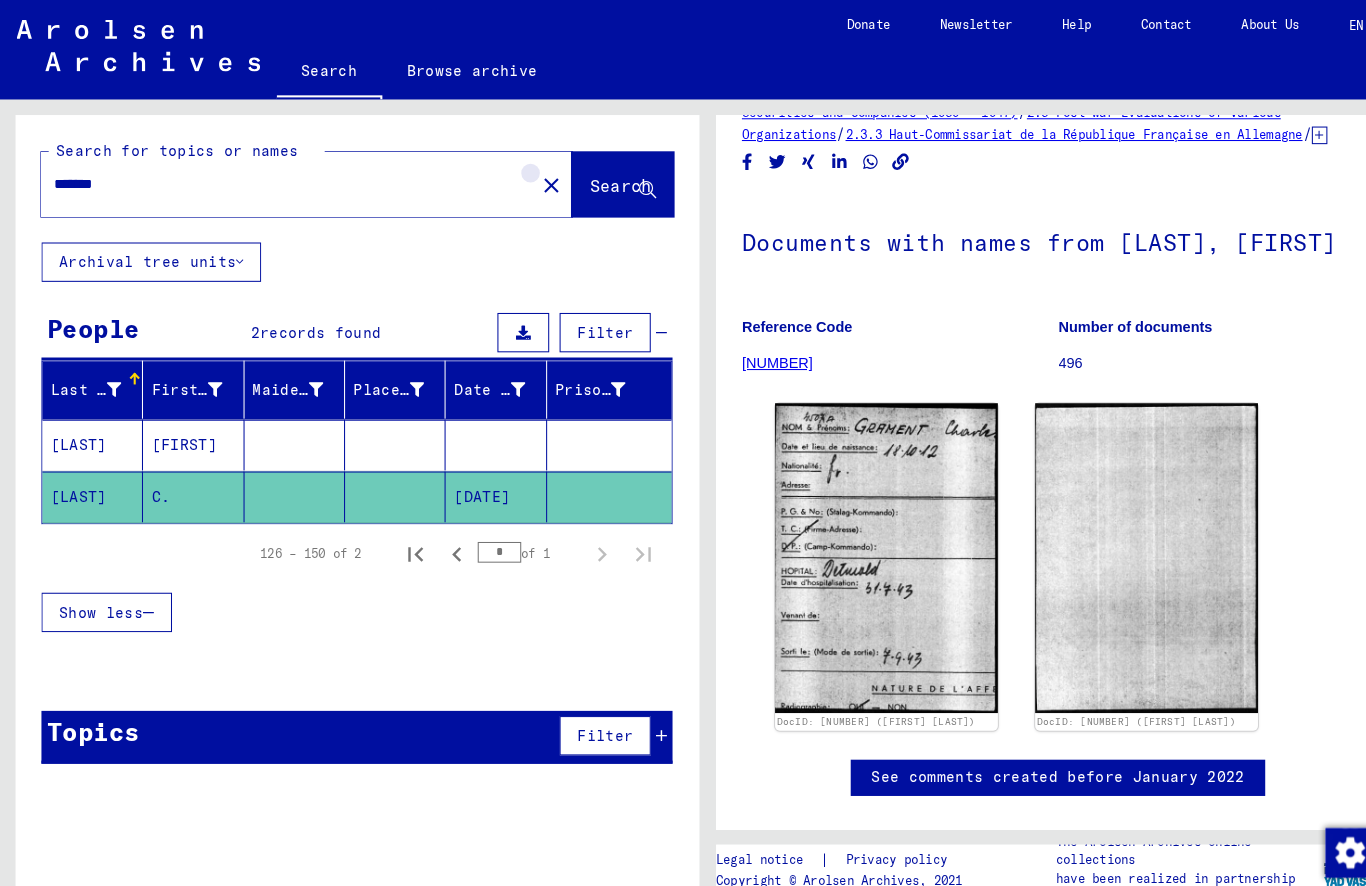click on "close" at bounding box center [532, 179] 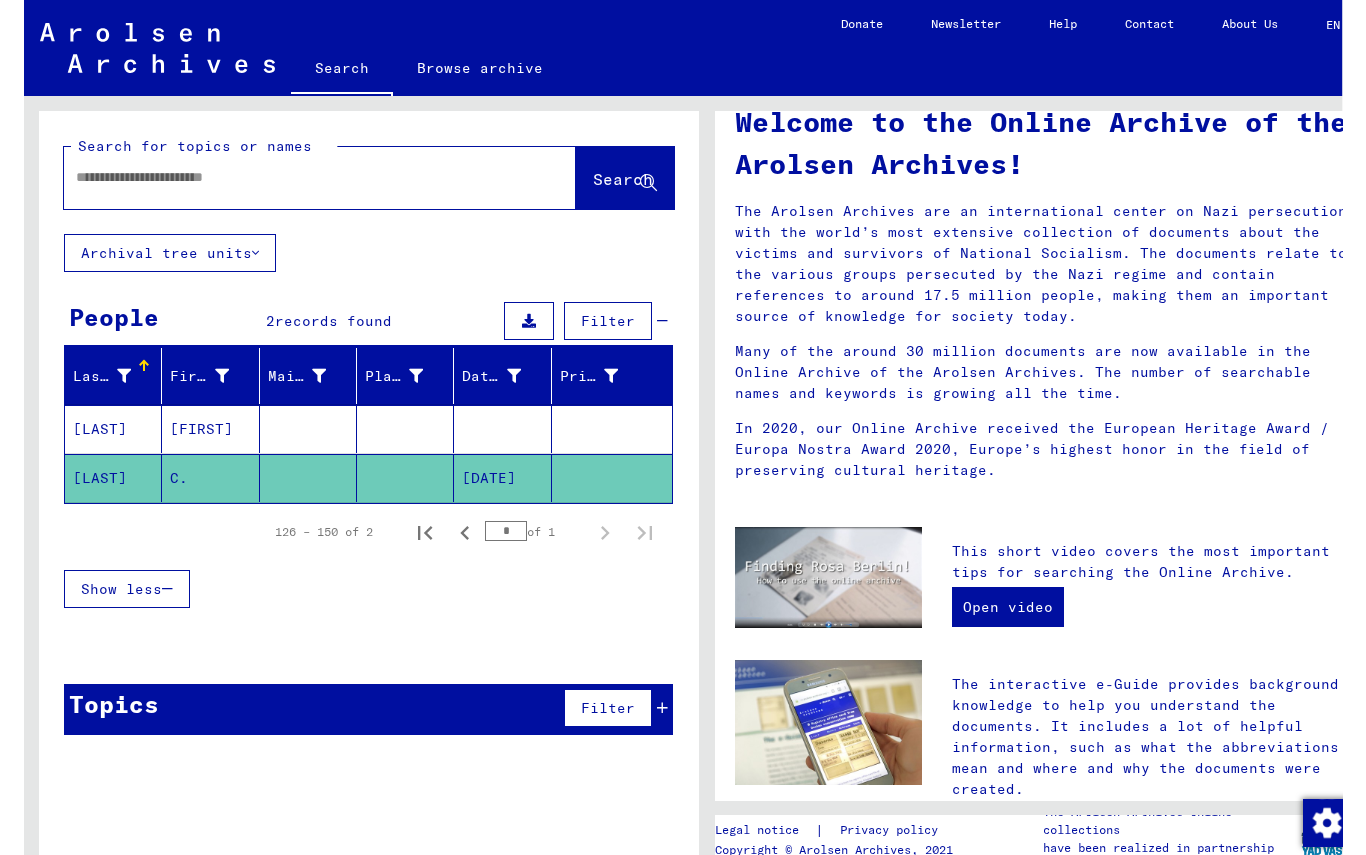 scroll, scrollTop: 0, scrollLeft: 0, axis: both 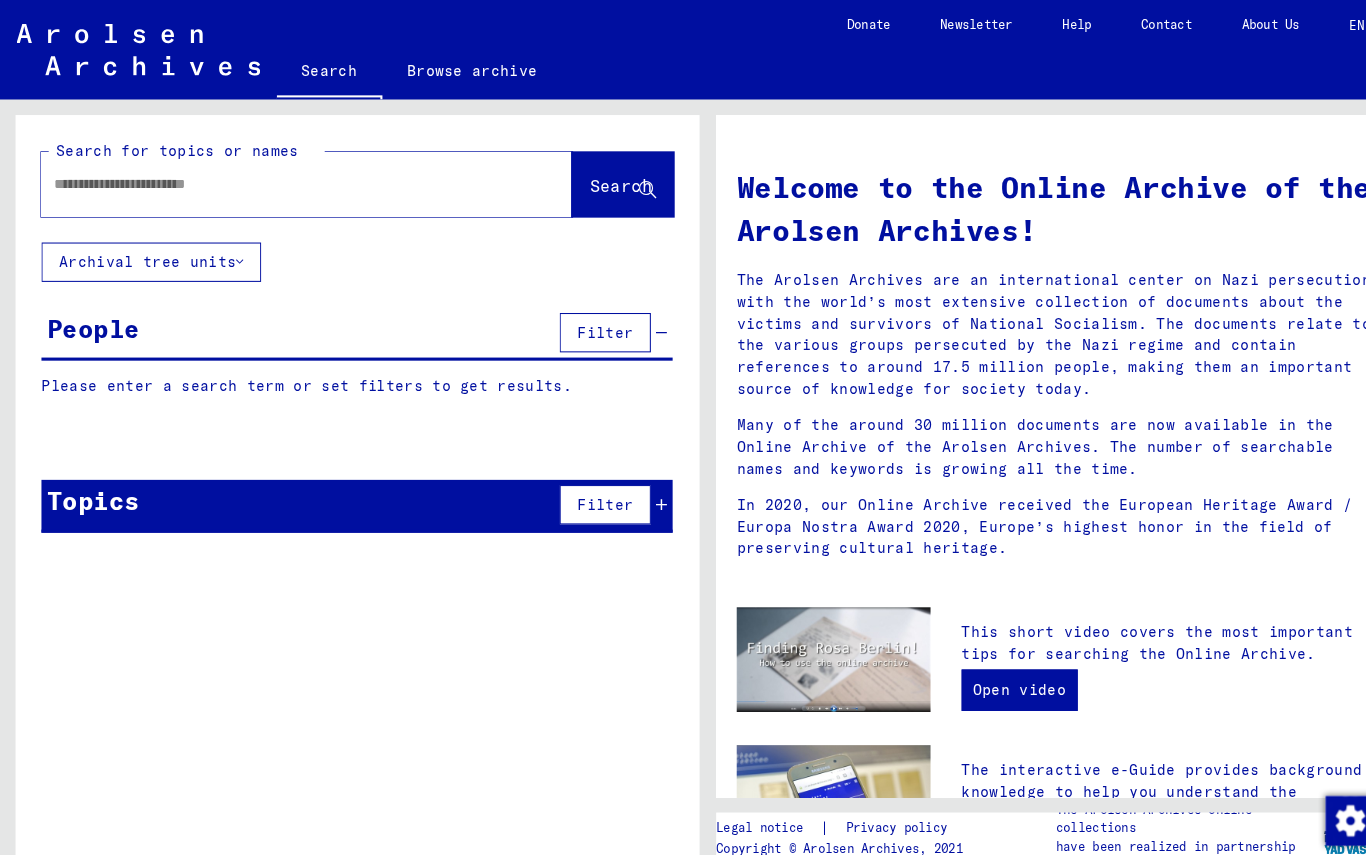 click at bounding box center [272, 177] 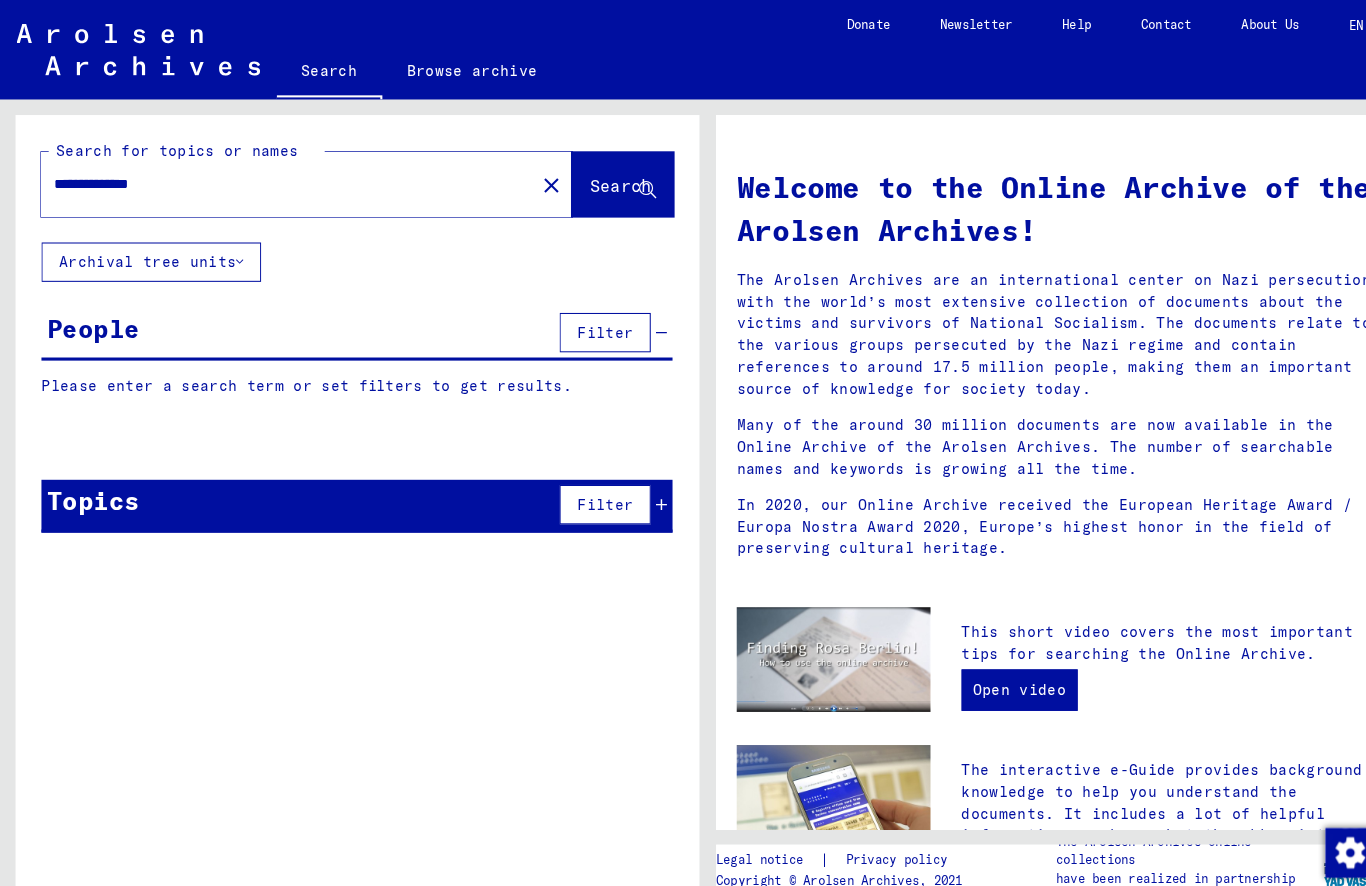 click on "**********" at bounding box center [272, 177] 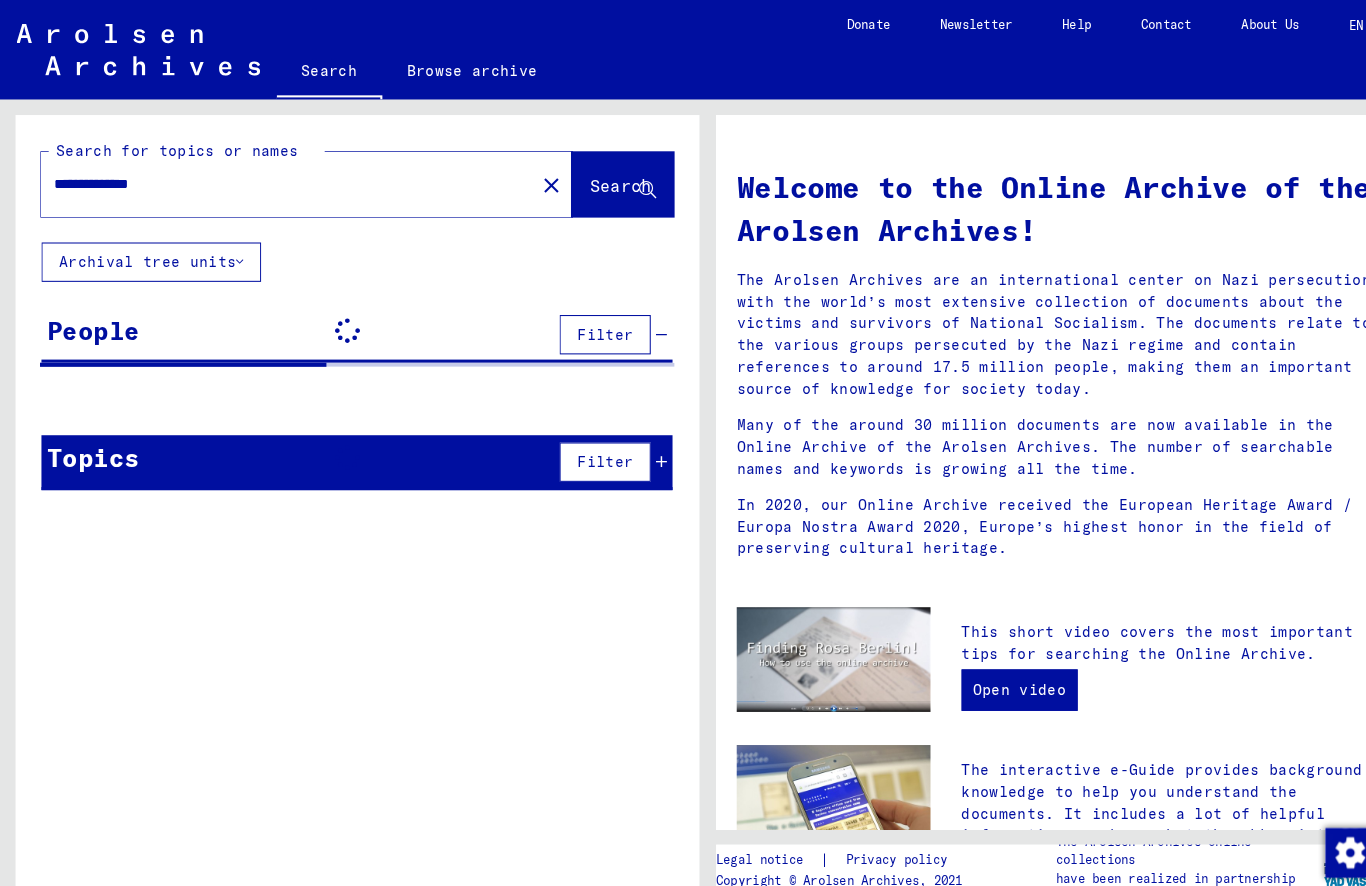 click on "**********" at bounding box center (272, 177) 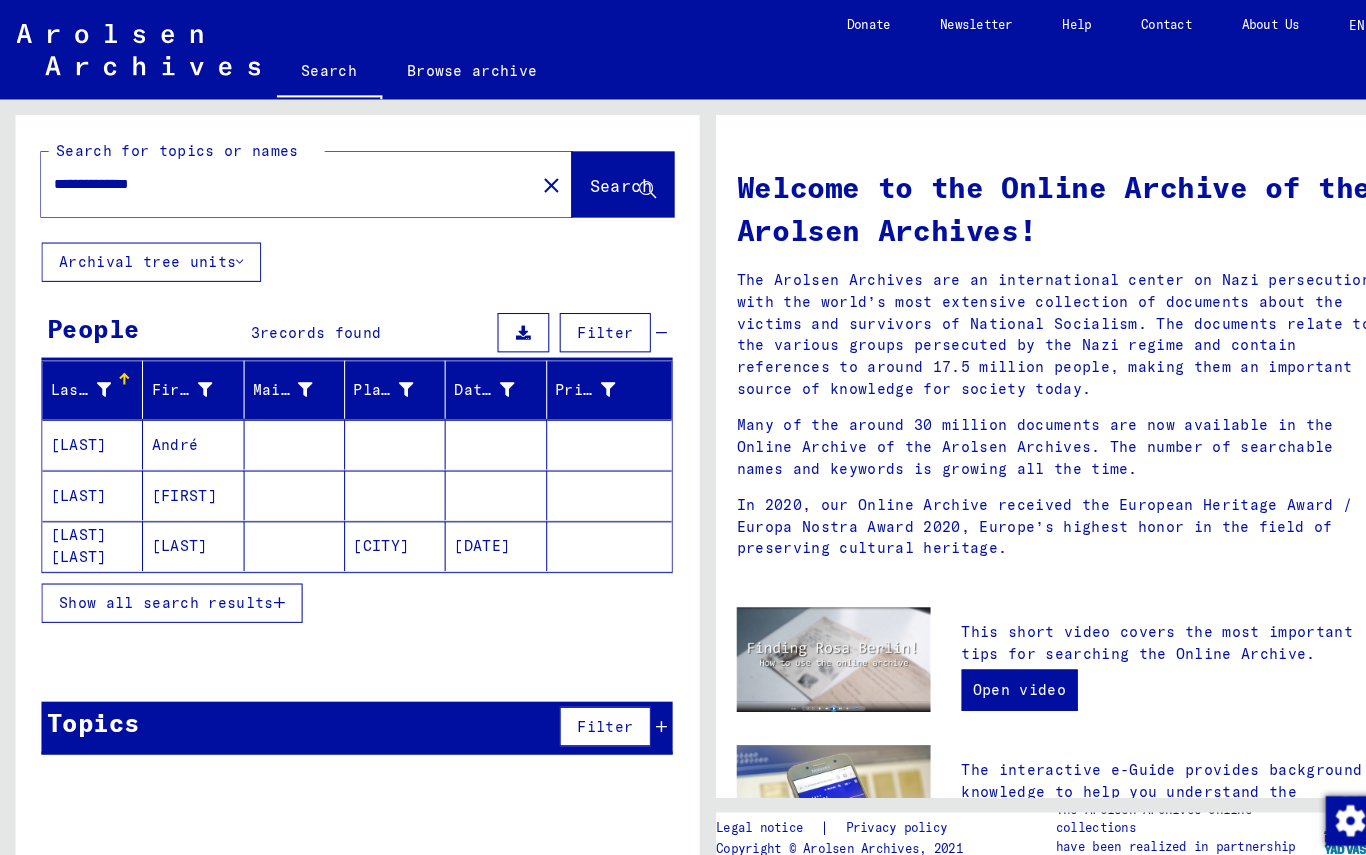 click on "[LAST]" at bounding box center (89, 429) 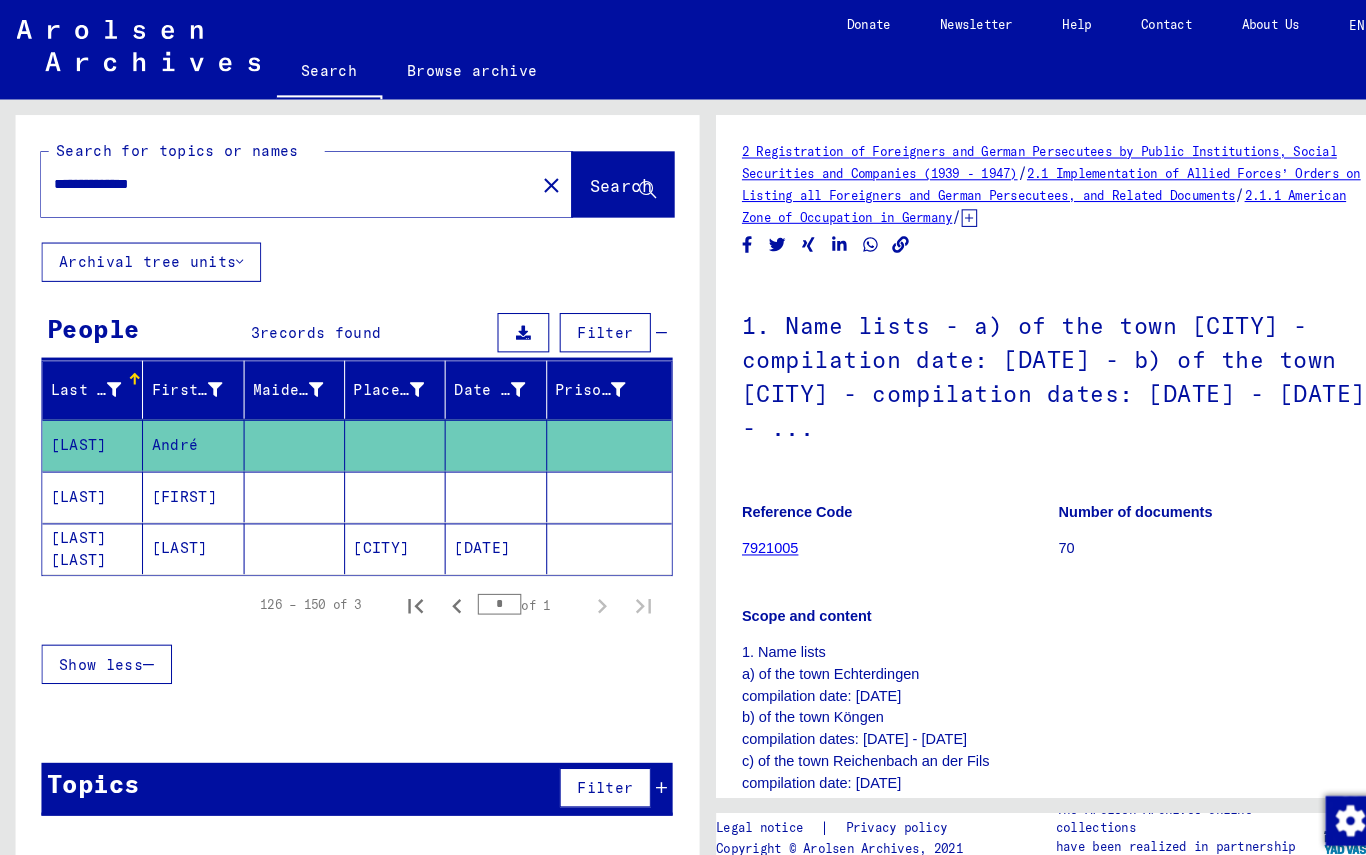 scroll, scrollTop: 0, scrollLeft: 0, axis: both 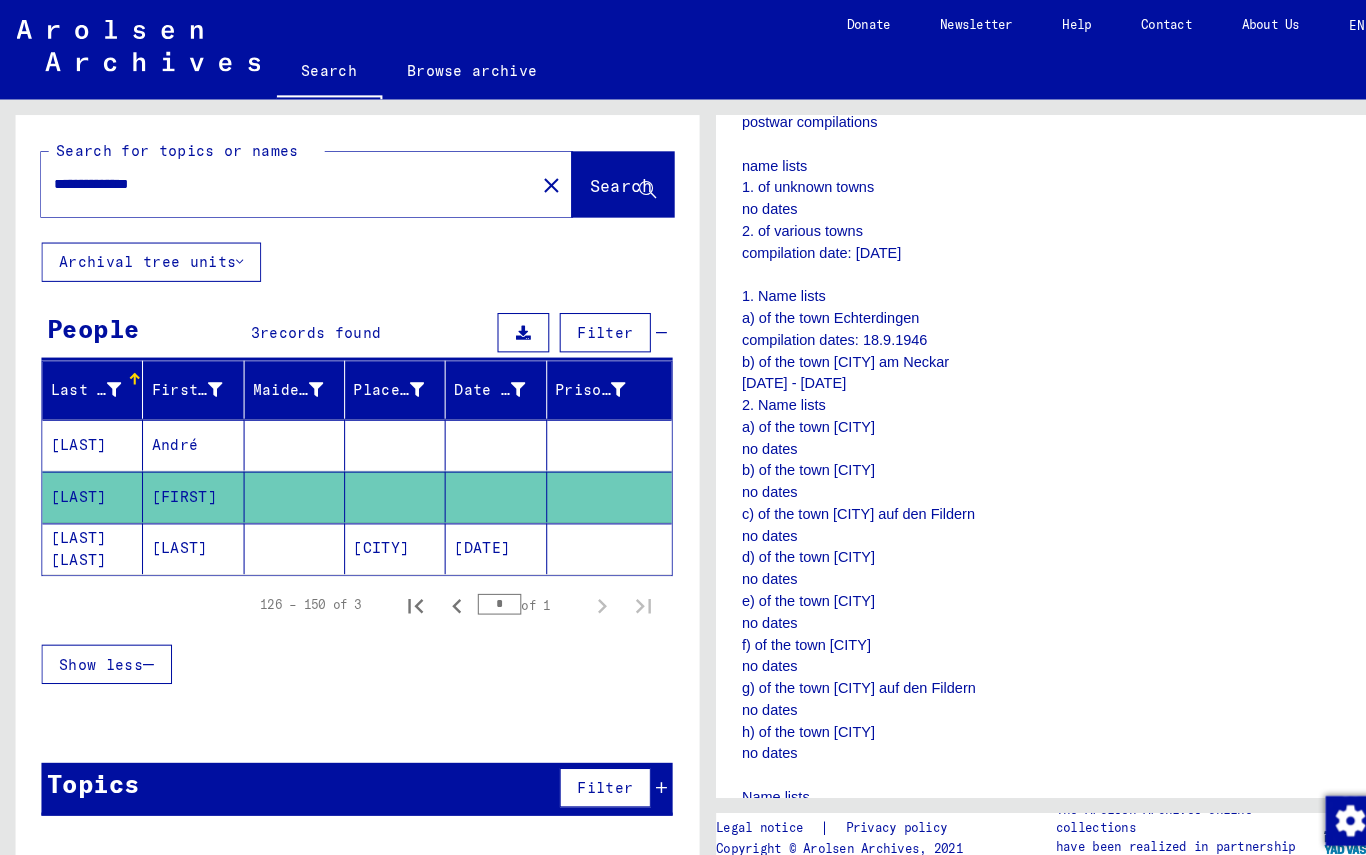 click on "[LAST]" at bounding box center [89, 429] 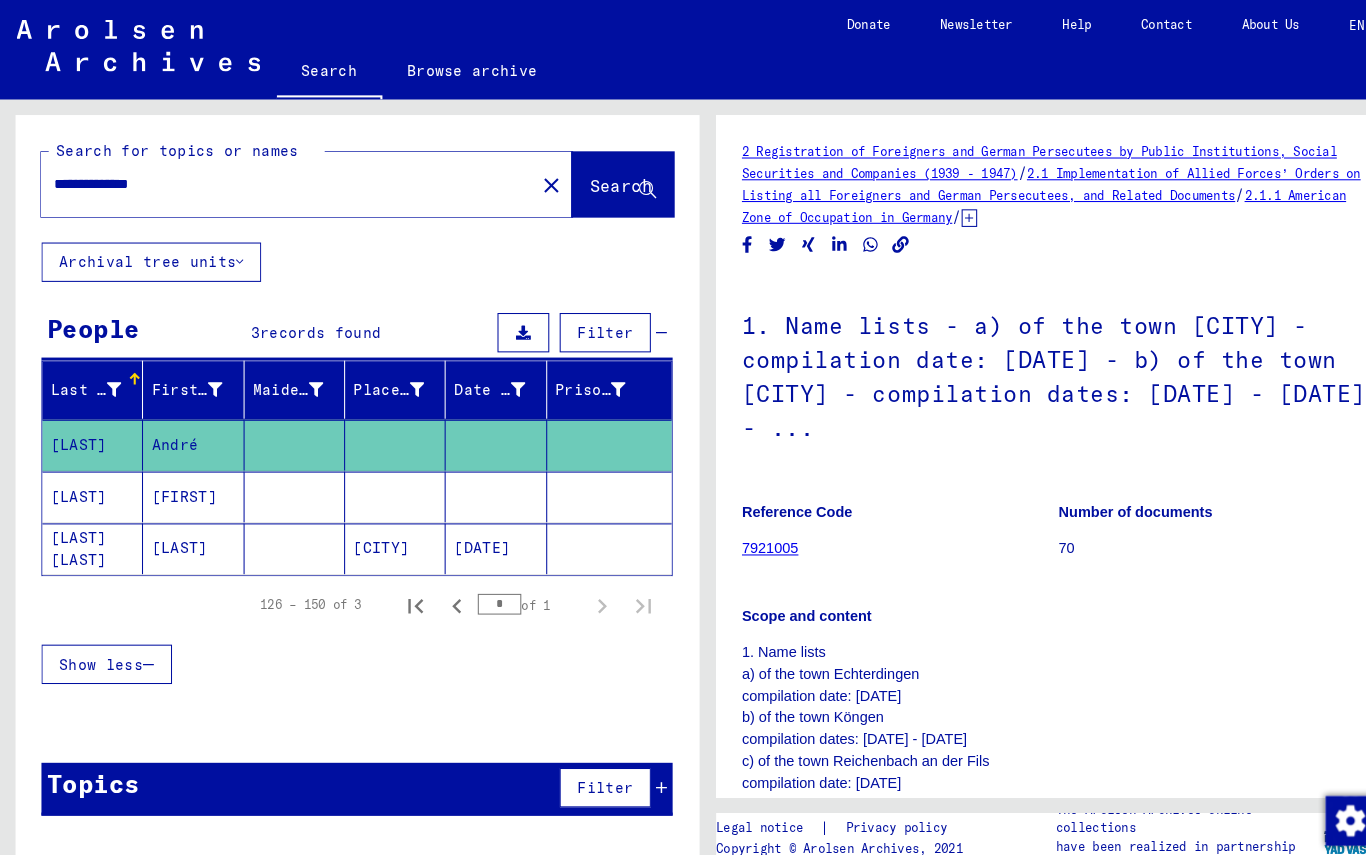 scroll, scrollTop: 0, scrollLeft: 0, axis: both 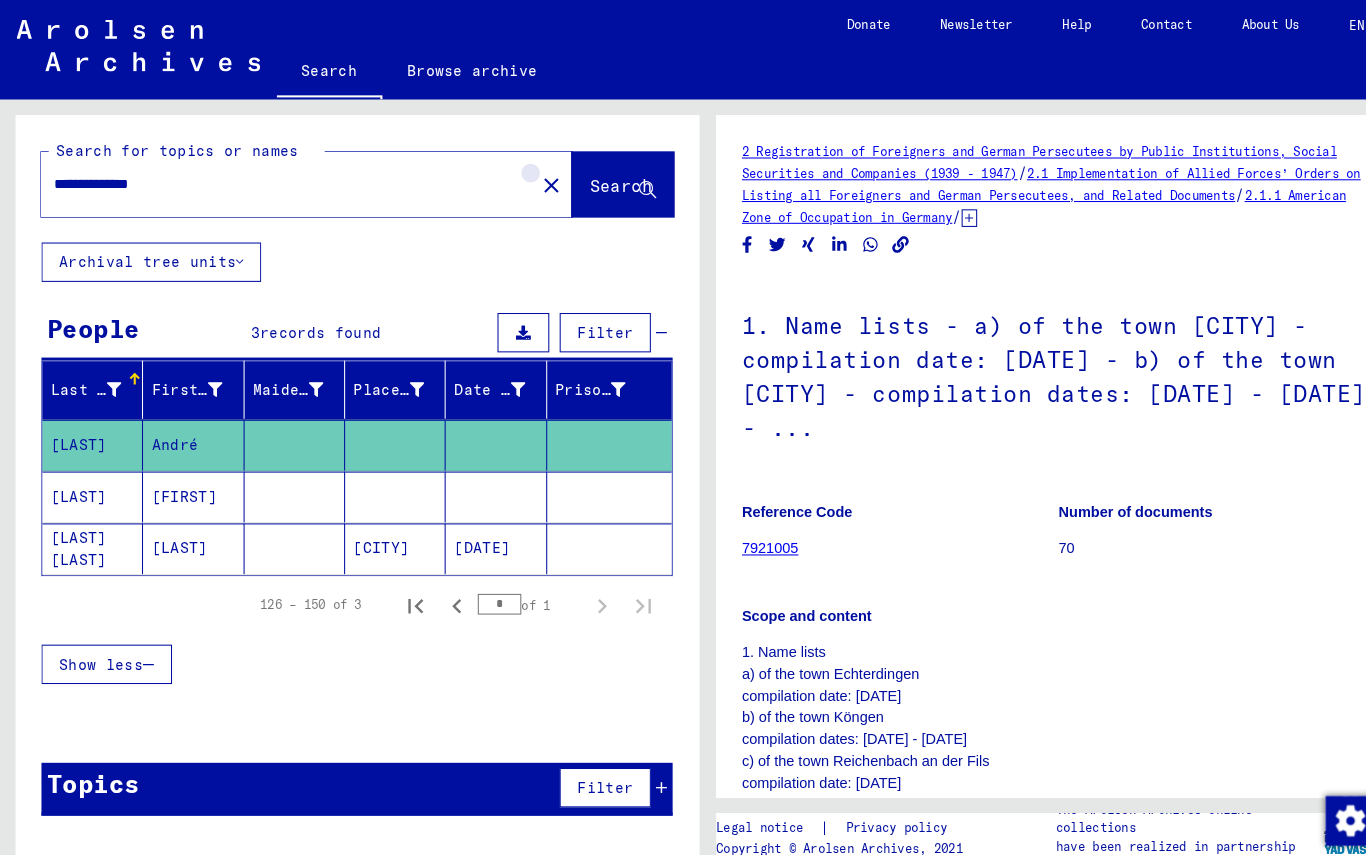 click on "close" at bounding box center (532, 179) 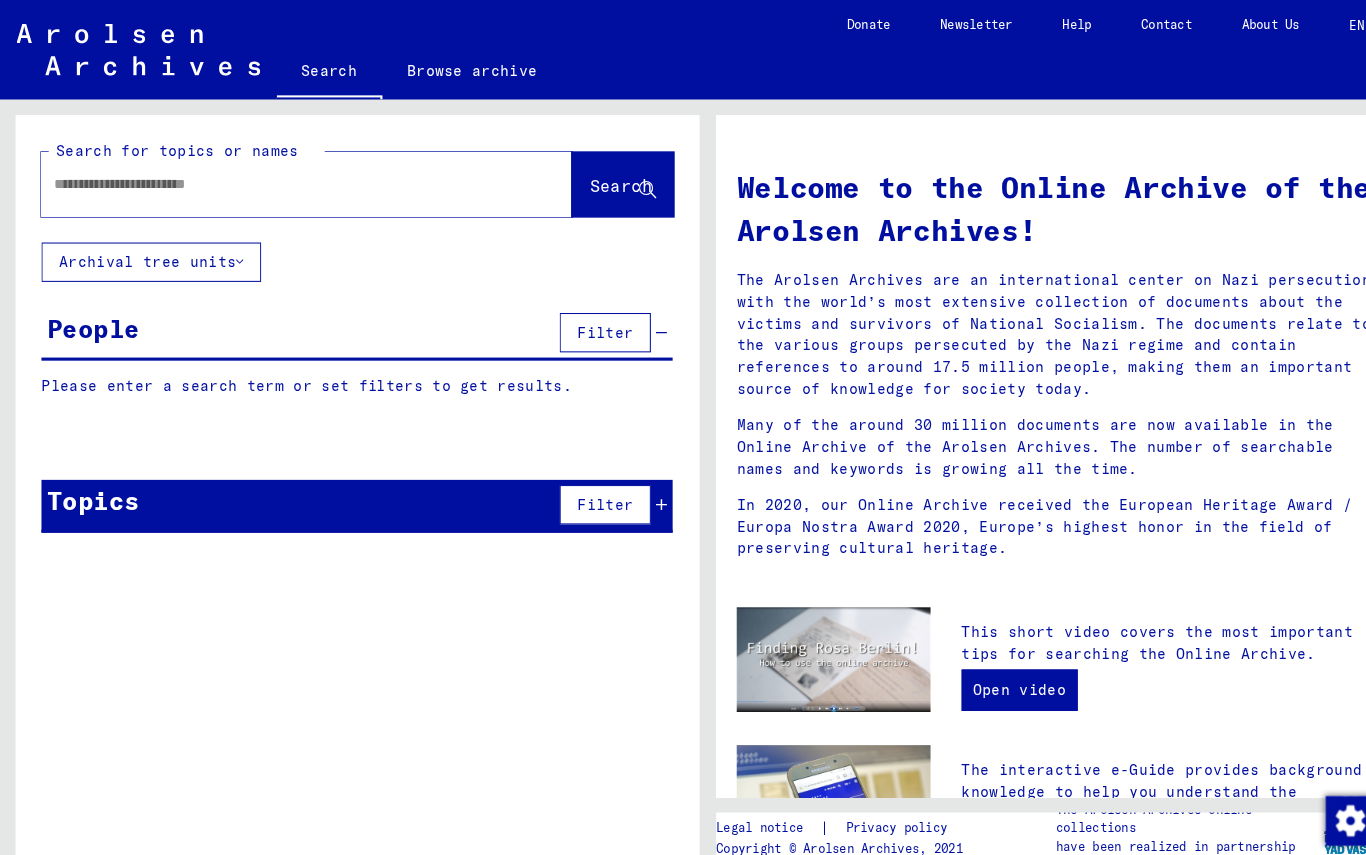 click at bounding box center (272, 177) 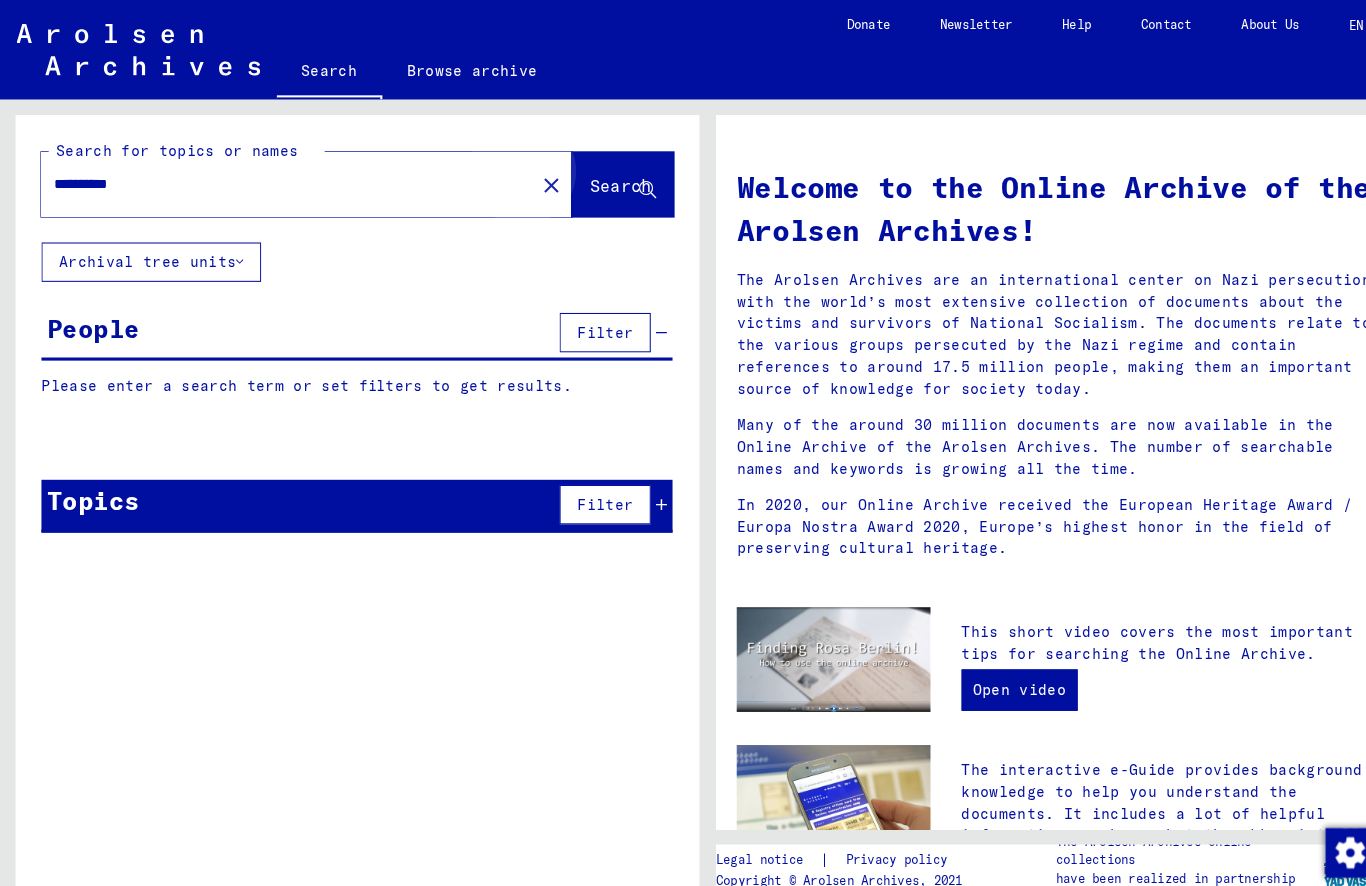 click on "Search" at bounding box center (599, 179) 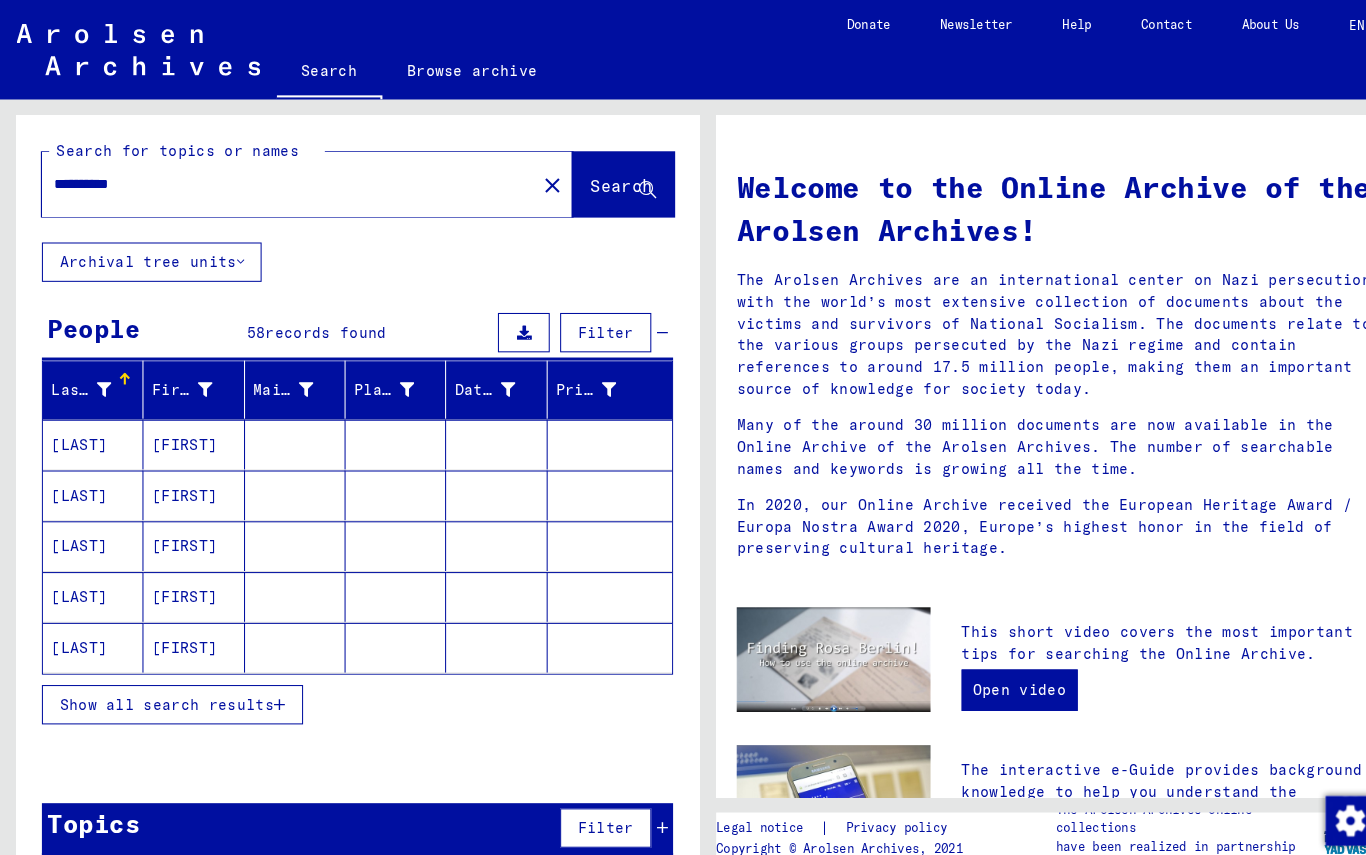 click on "Show all search results" at bounding box center [160, 680] 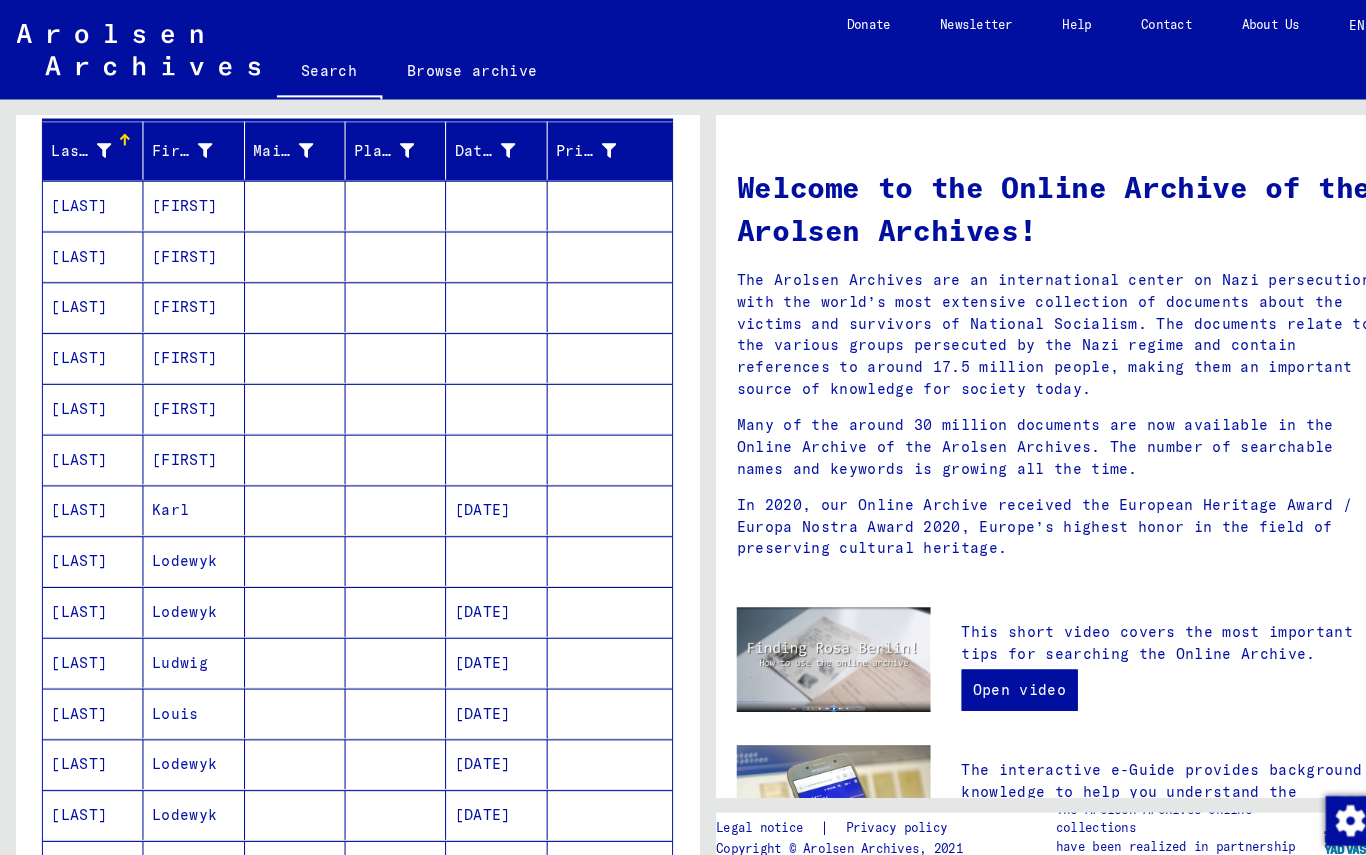 scroll, scrollTop: 236, scrollLeft: 0, axis: vertical 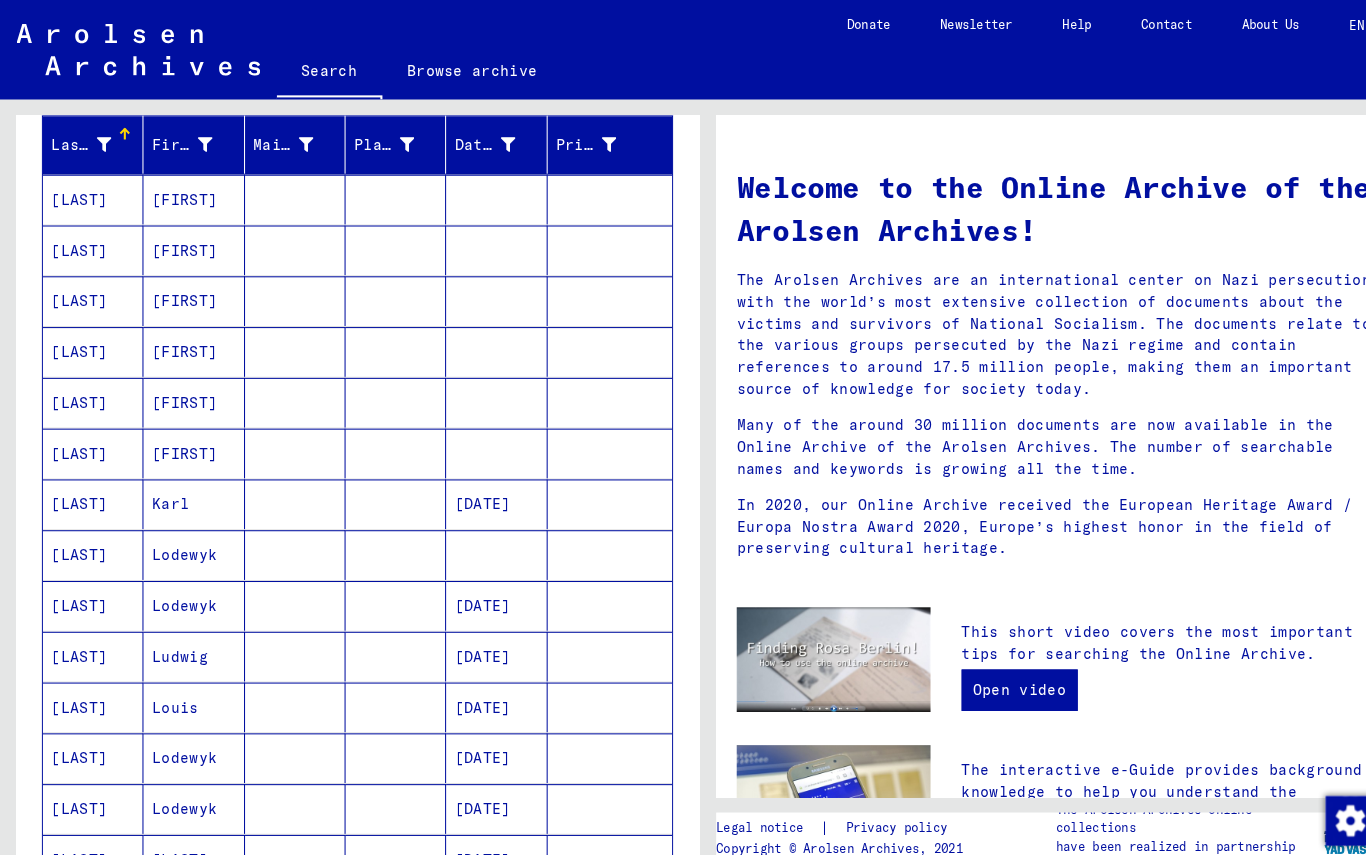 click on "[LAST]" at bounding box center (89, 193) 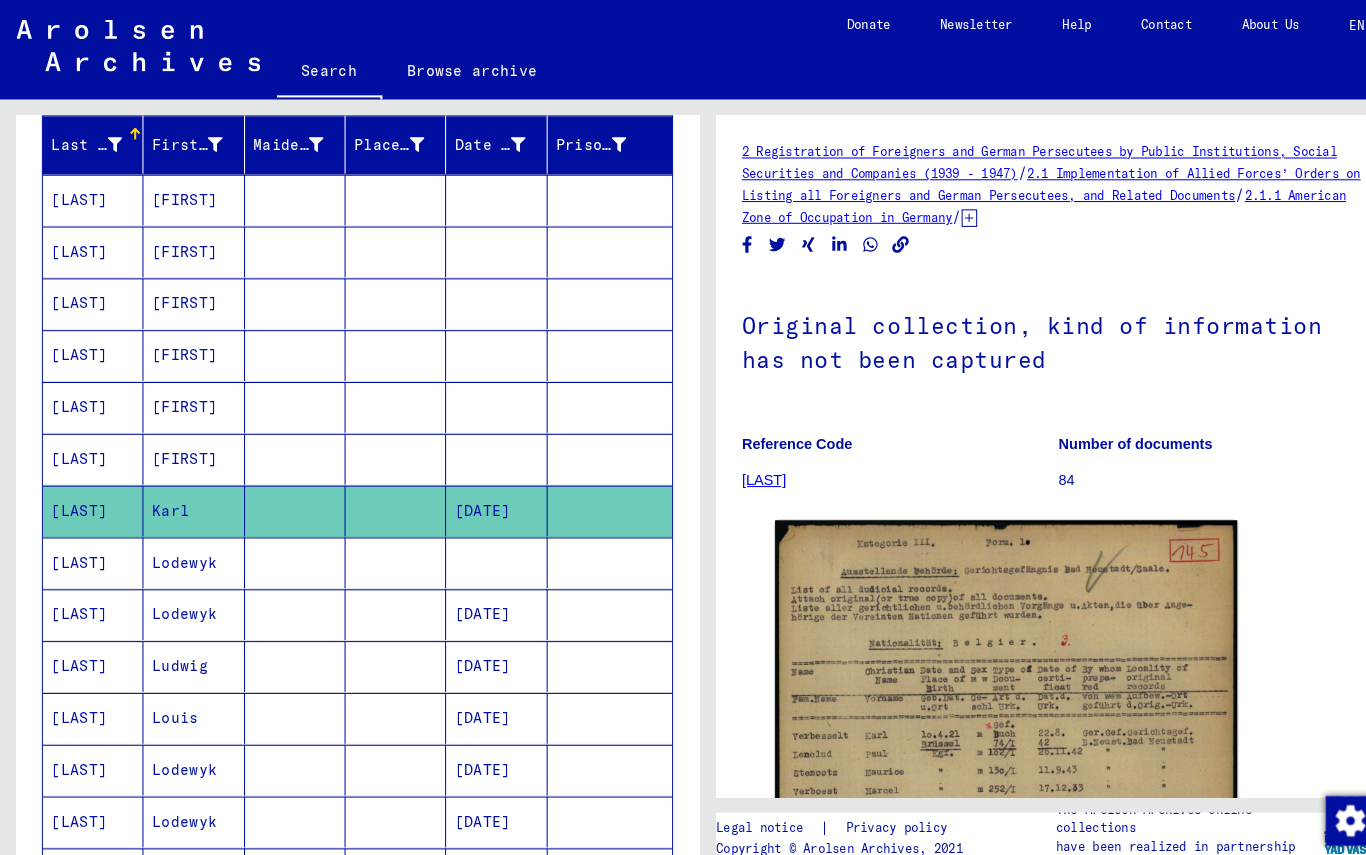 scroll, scrollTop: 0, scrollLeft: 0, axis: both 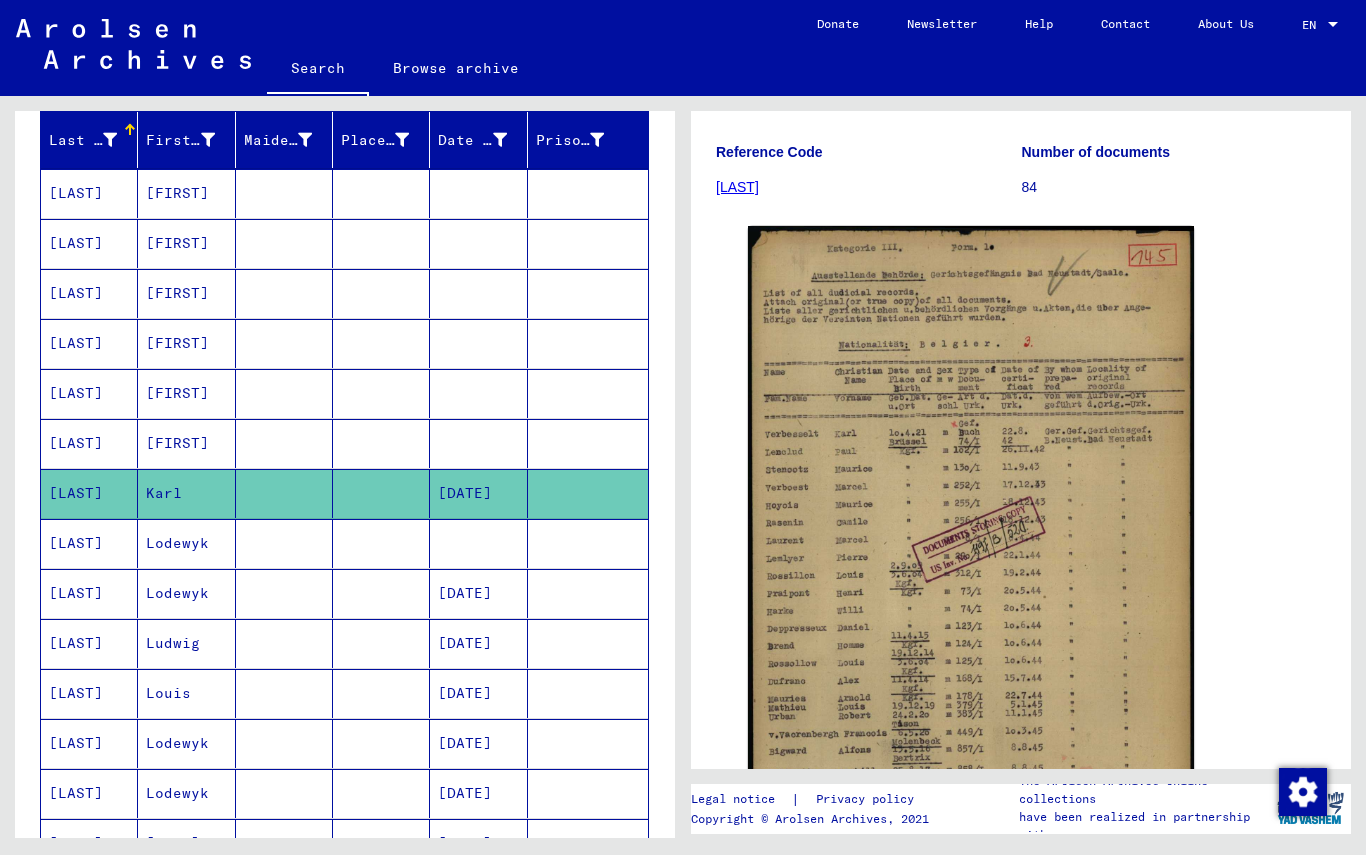 click on "[LAST]" at bounding box center (89, 193) 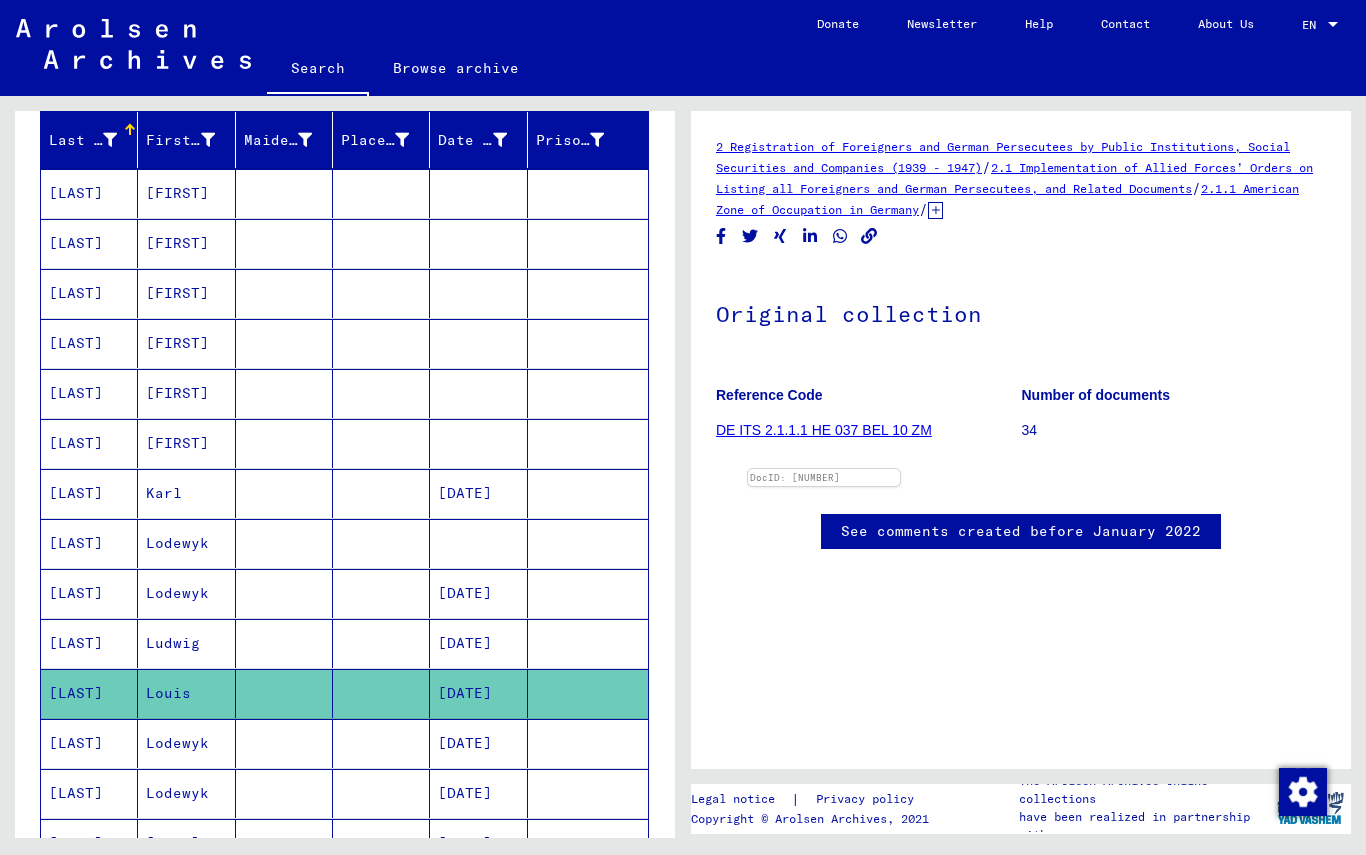 scroll, scrollTop: 0, scrollLeft: 0, axis: both 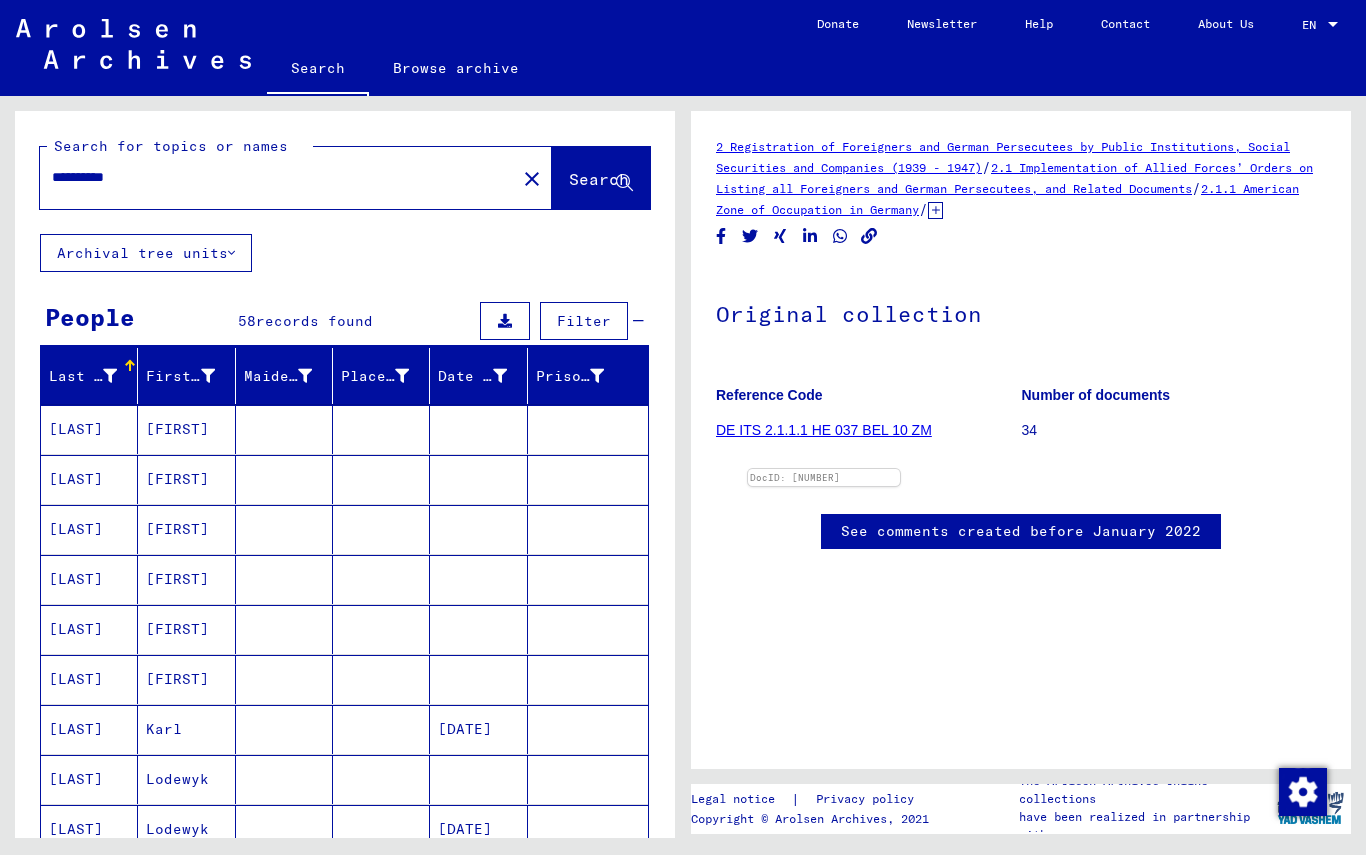click on "**********" at bounding box center [278, 177] 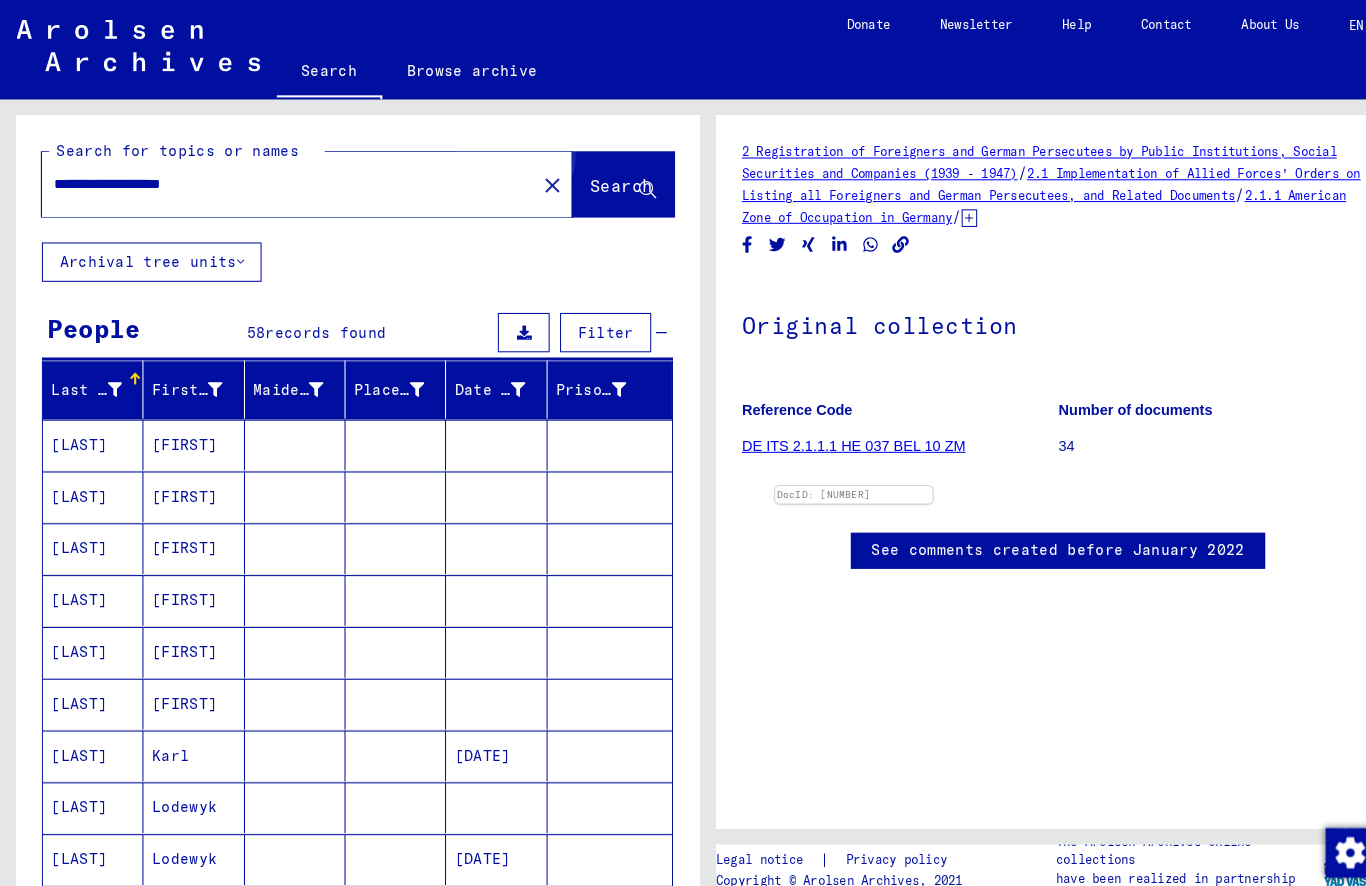 click on "Search" at bounding box center [599, 179] 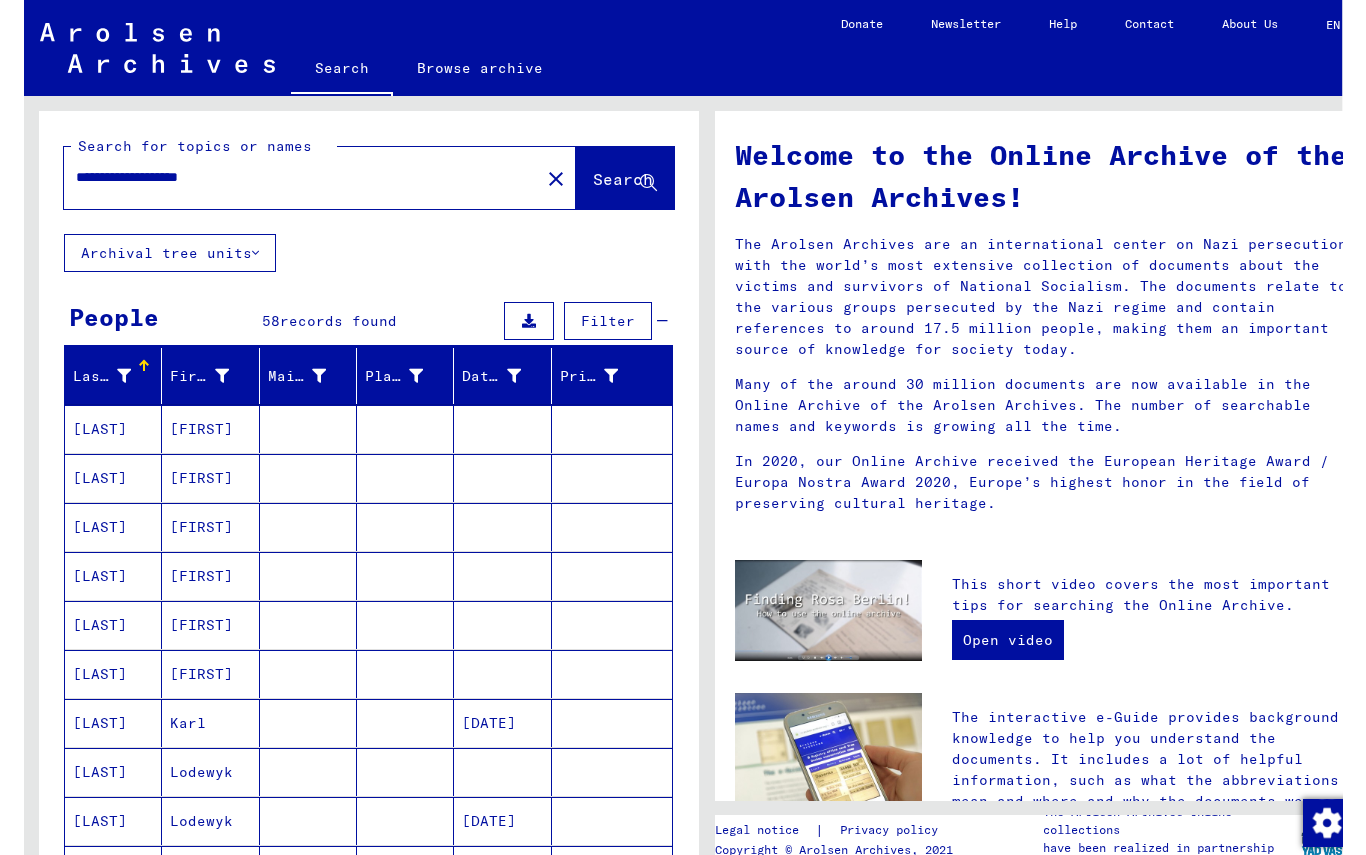 scroll, scrollTop: 0, scrollLeft: 0, axis: both 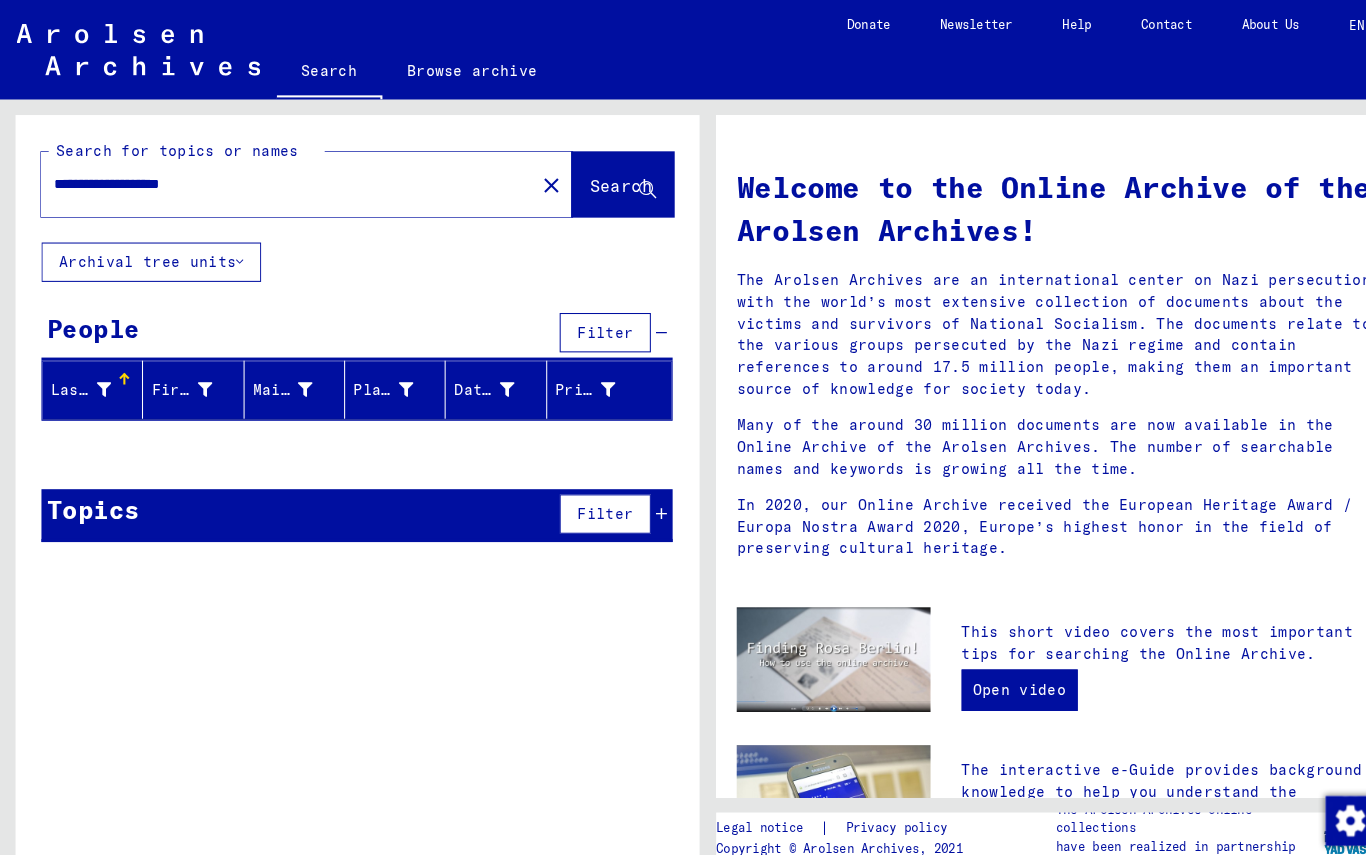 click on "**********" at bounding box center (272, 177) 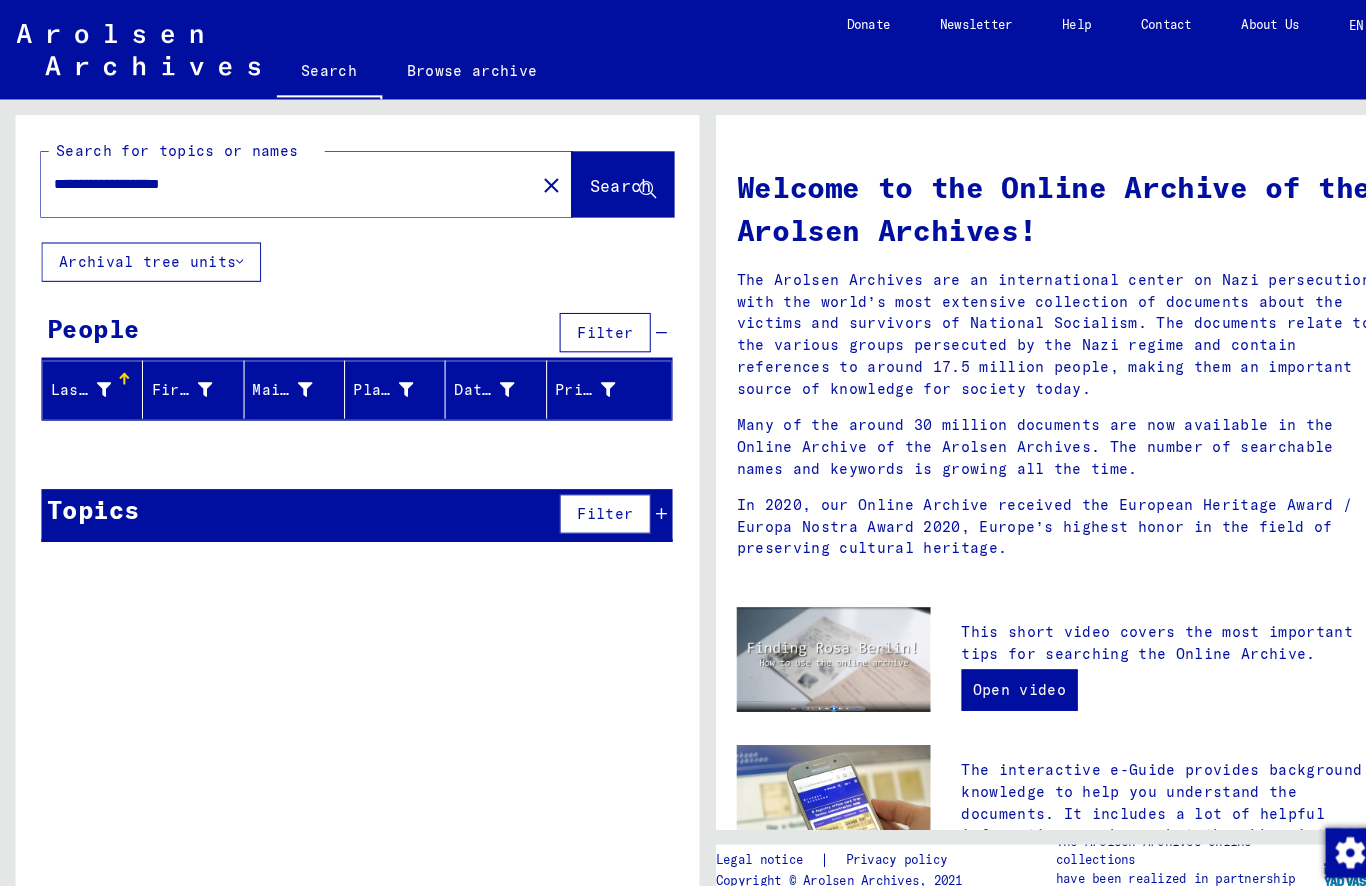 click on "close" at bounding box center (532, 178) 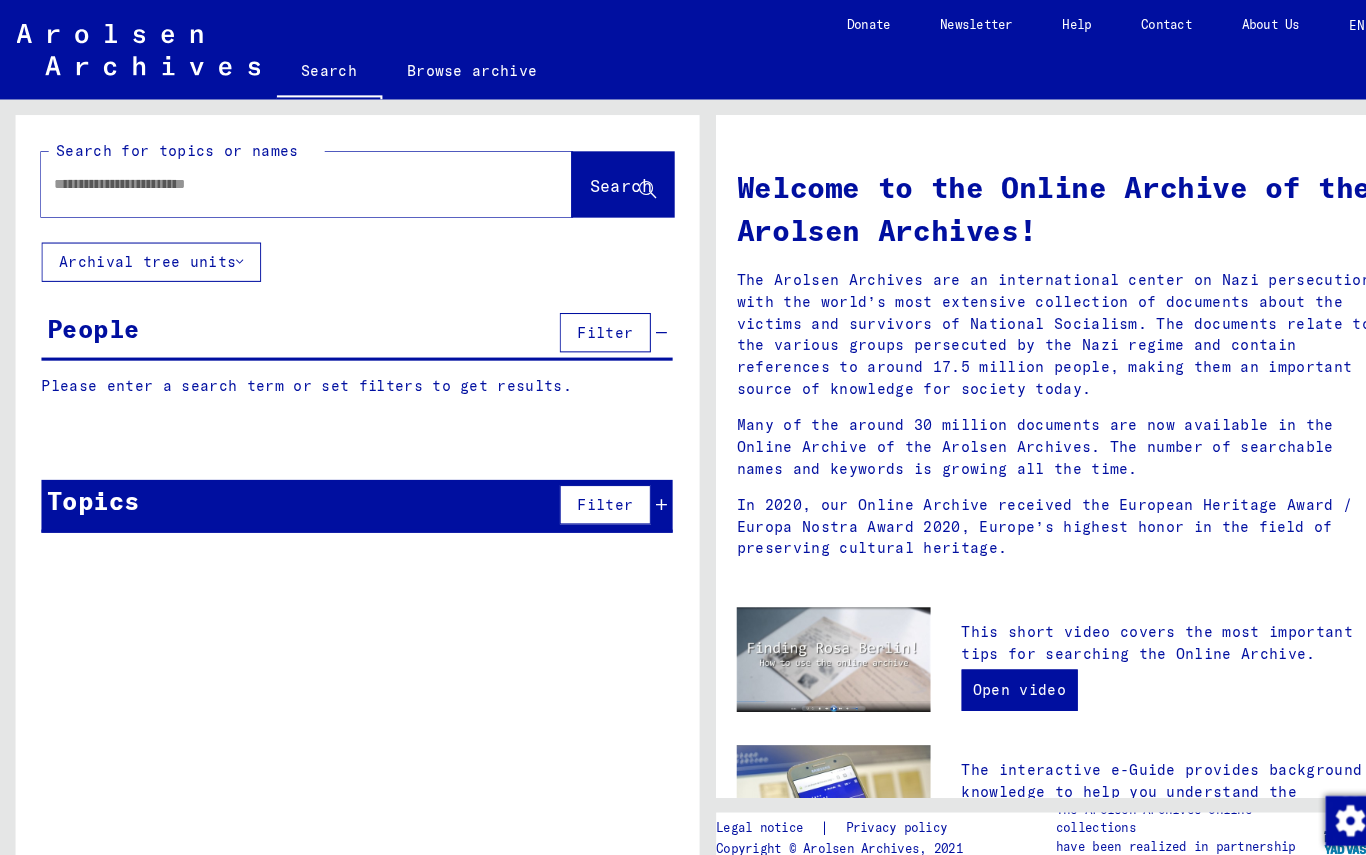 click at bounding box center [272, 177] 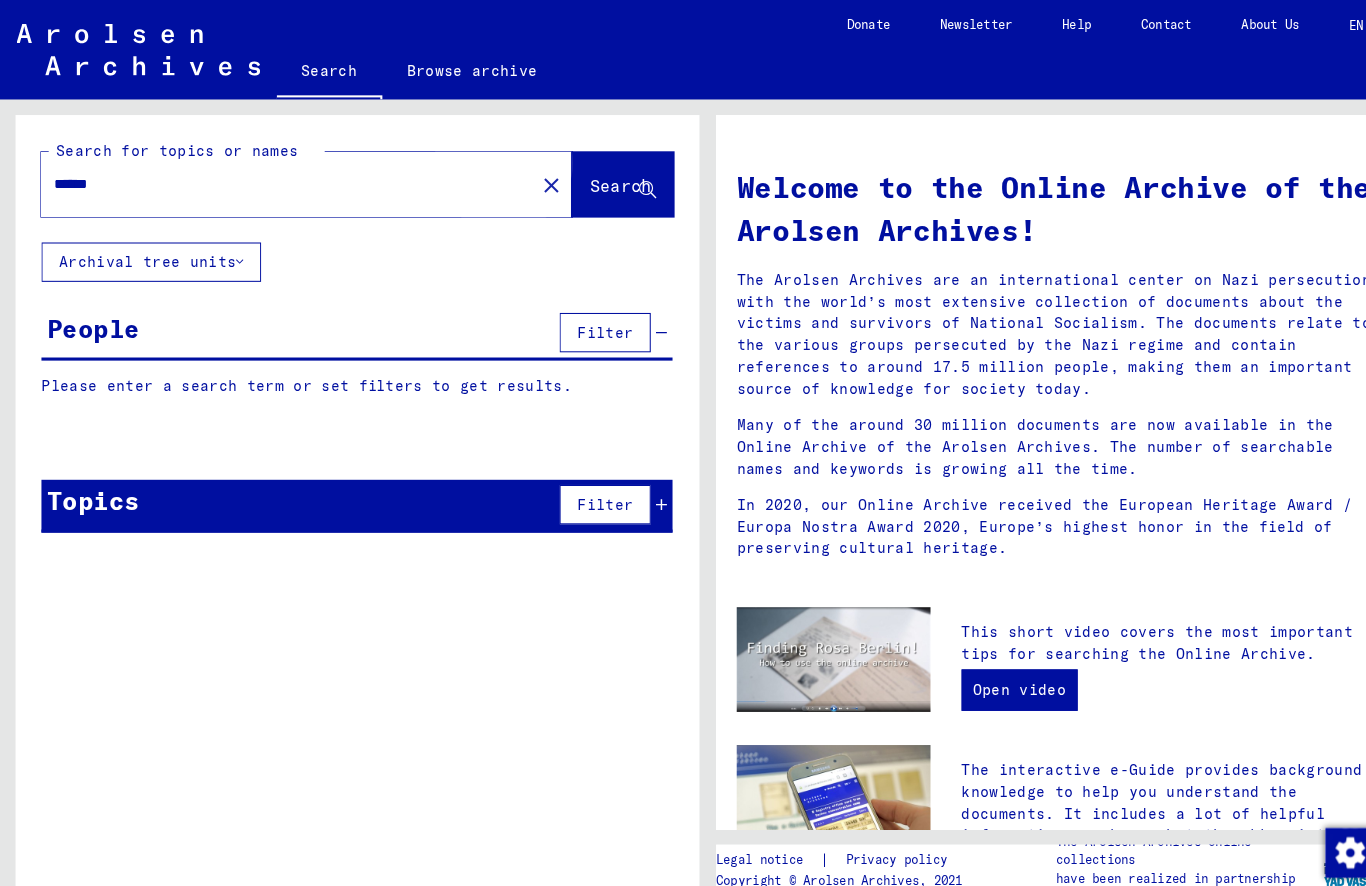 click on "Search" at bounding box center (599, 179) 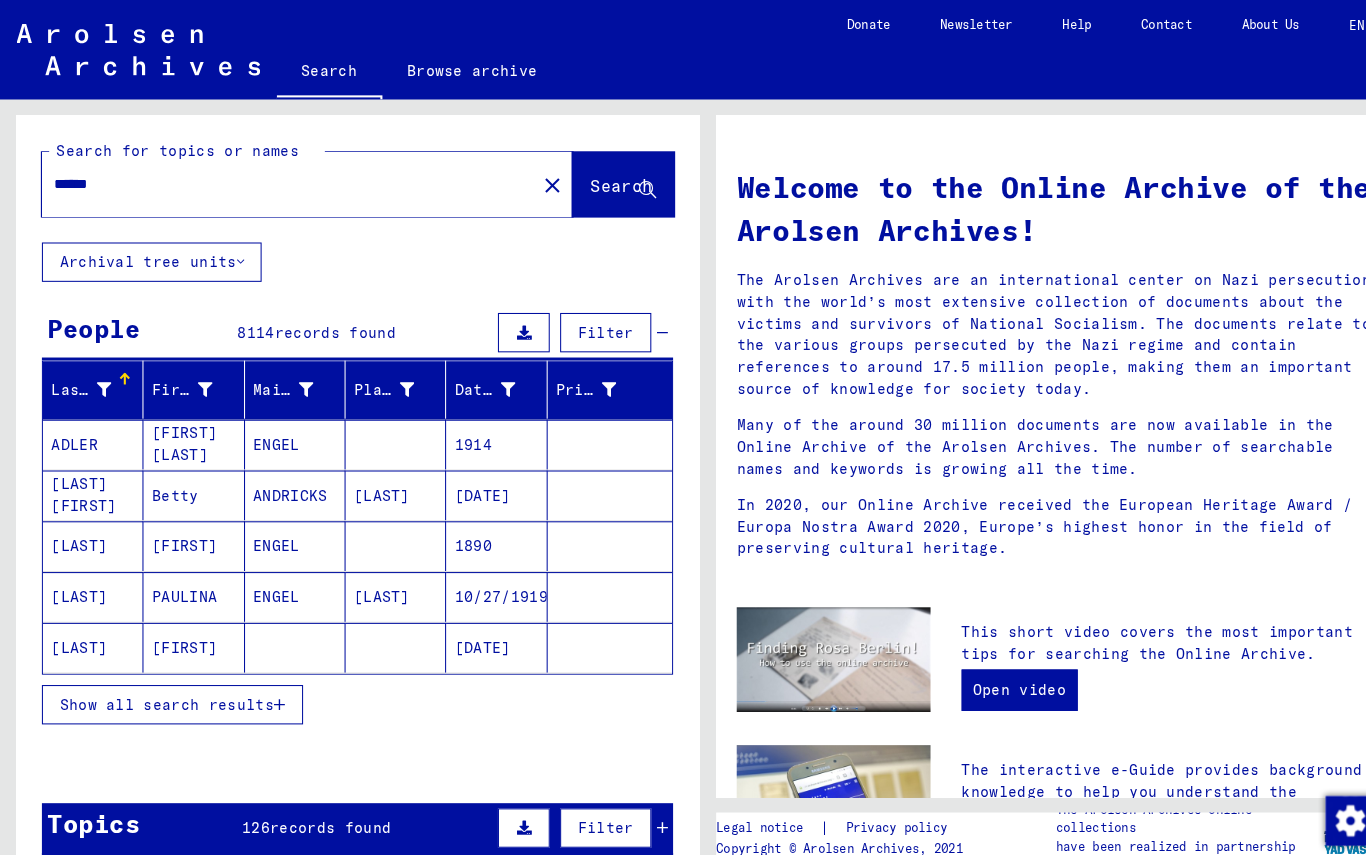 click on "Show all search results" at bounding box center [160, 680] 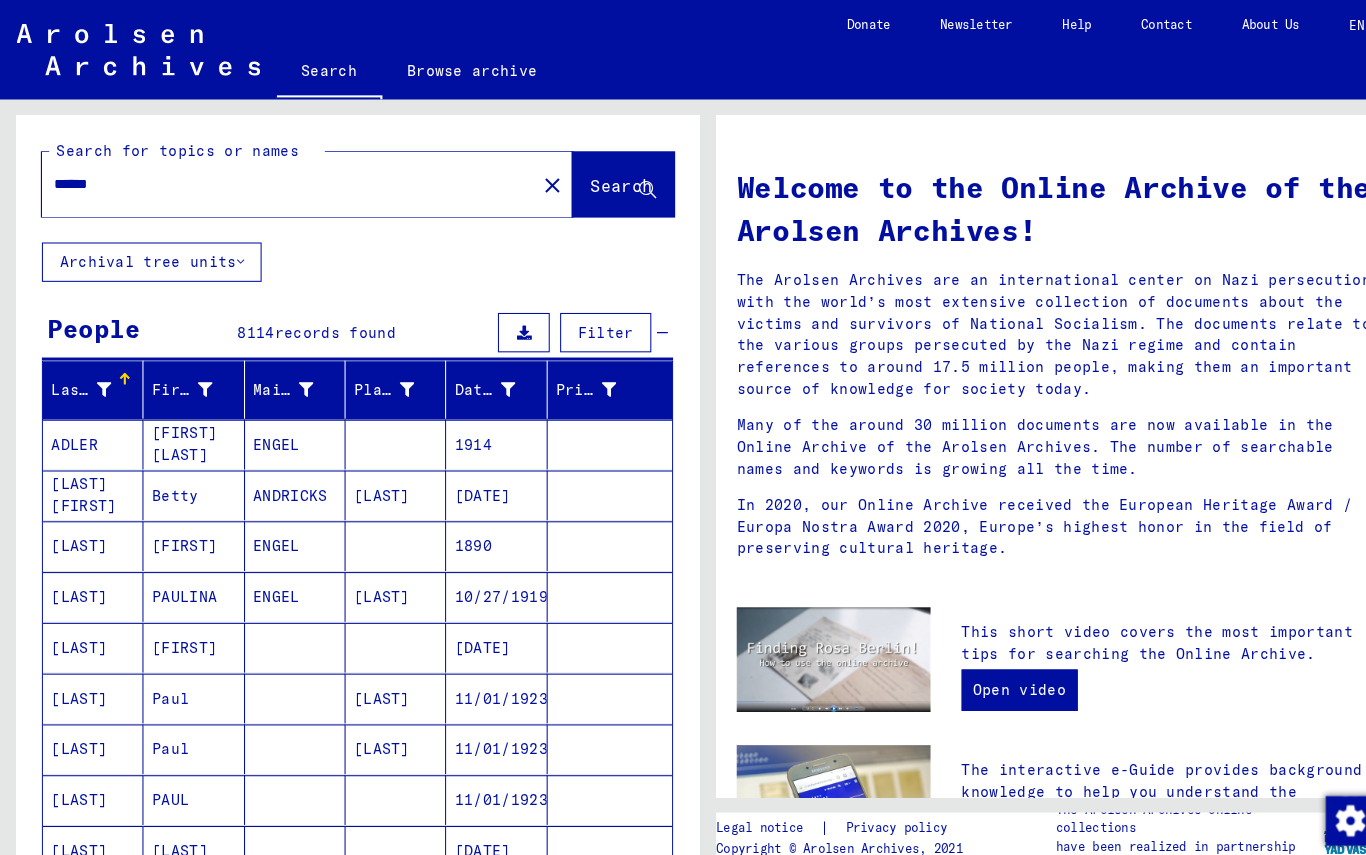 scroll, scrollTop: 0, scrollLeft: 0, axis: both 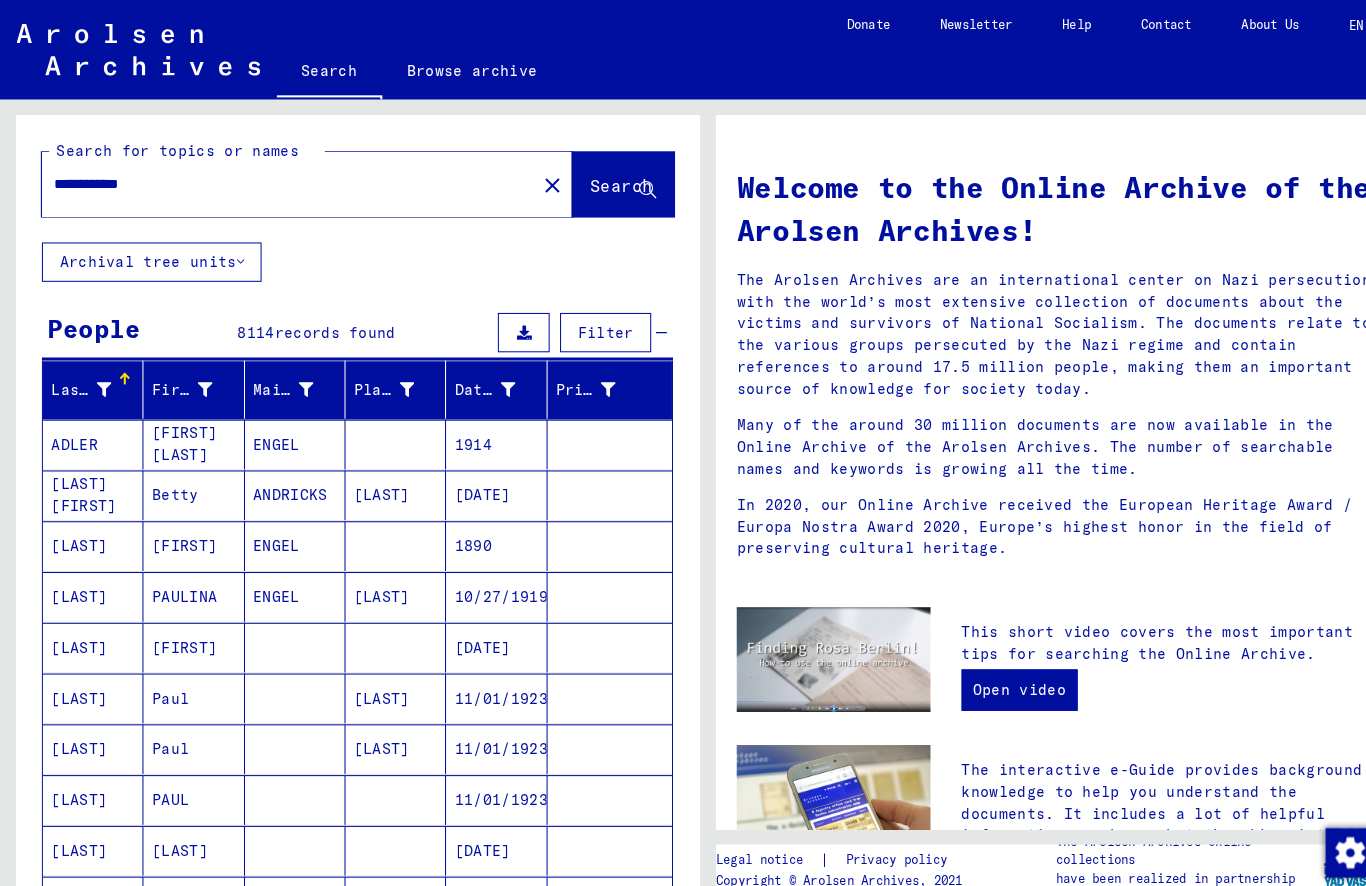 type on "**********" 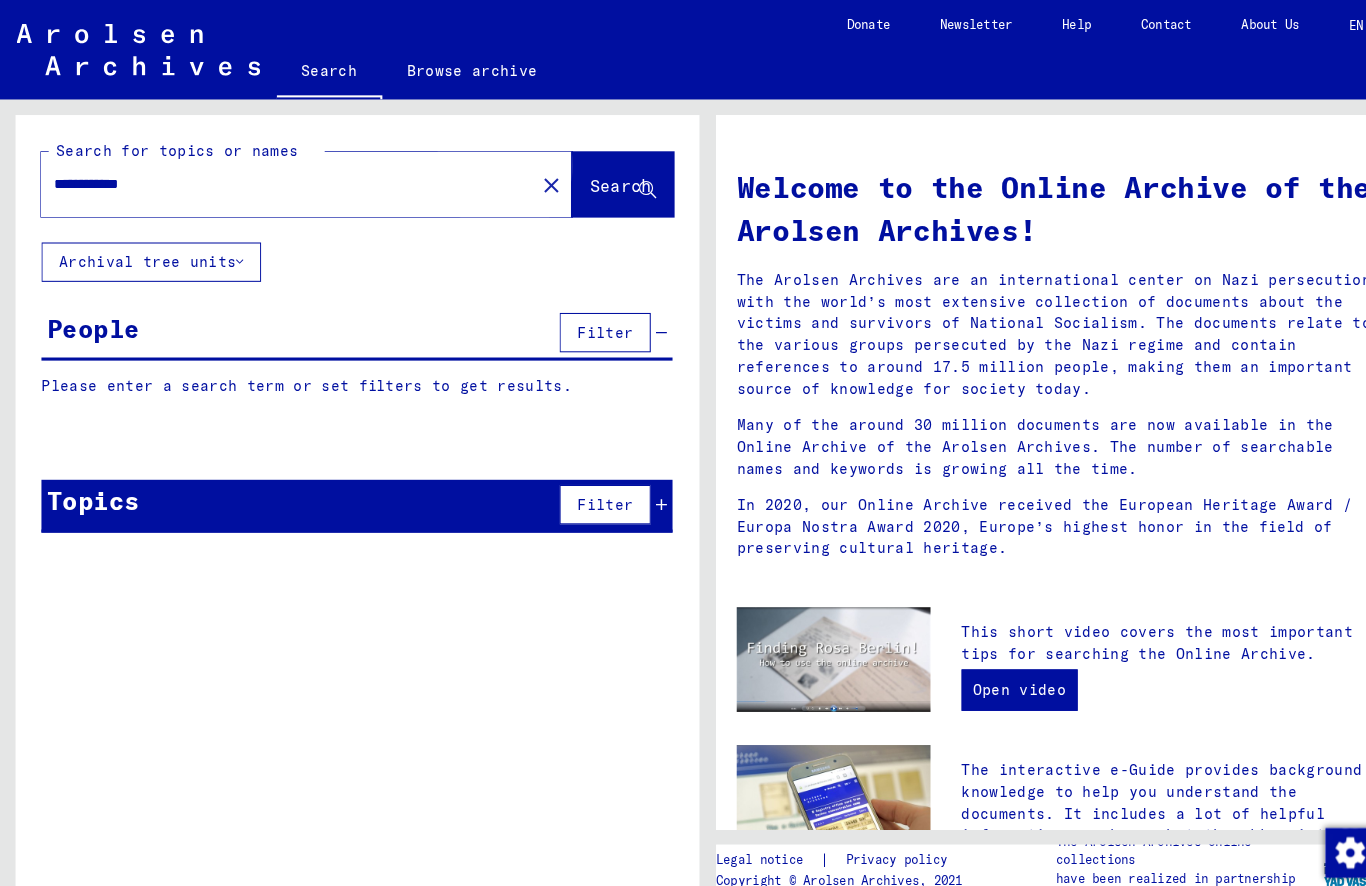 click on "Search" at bounding box center [599, 179] 